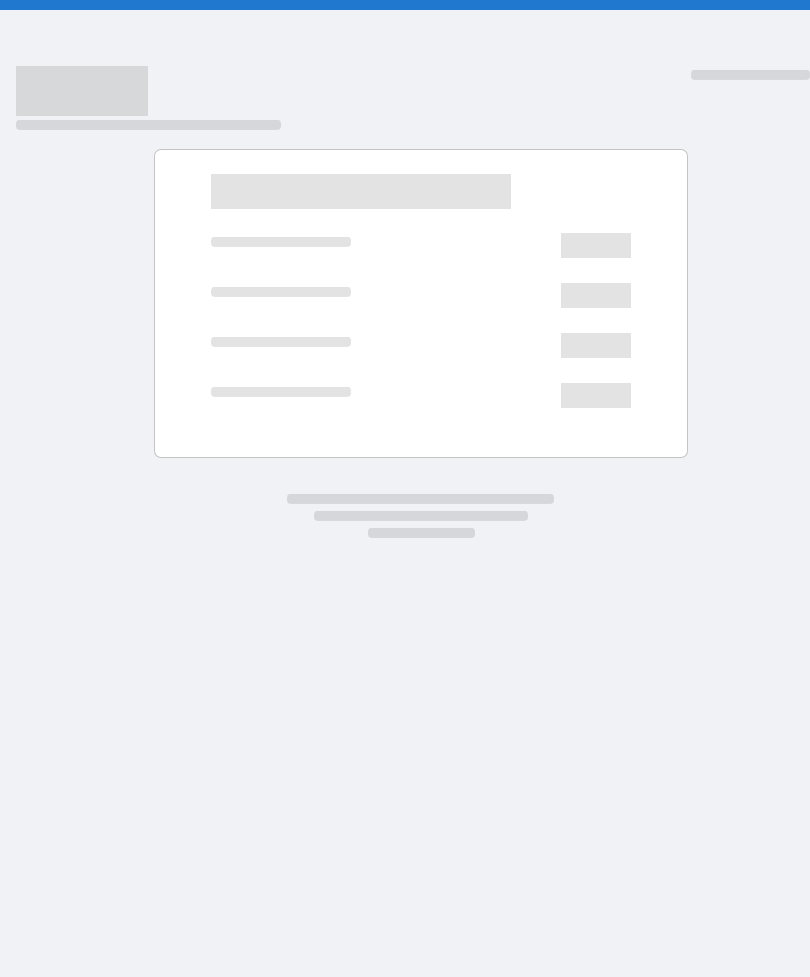 scroll, scrollTop: 0, scrollLeft: 0, axis: both 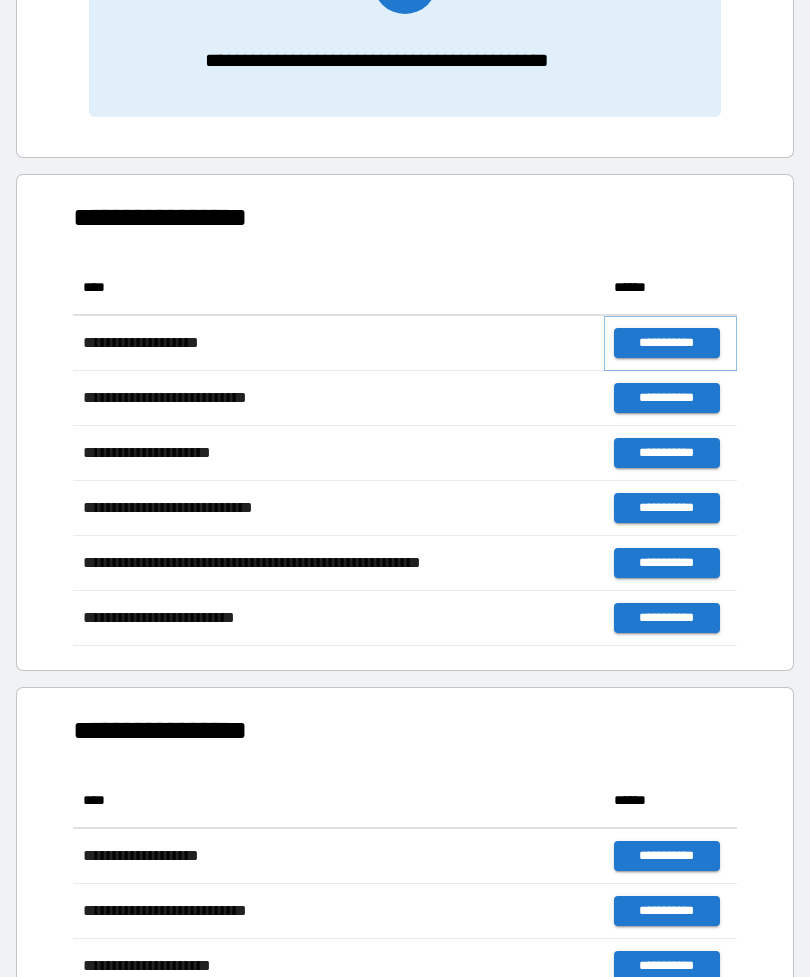 click on "**********" at bounding box center [666, 343] 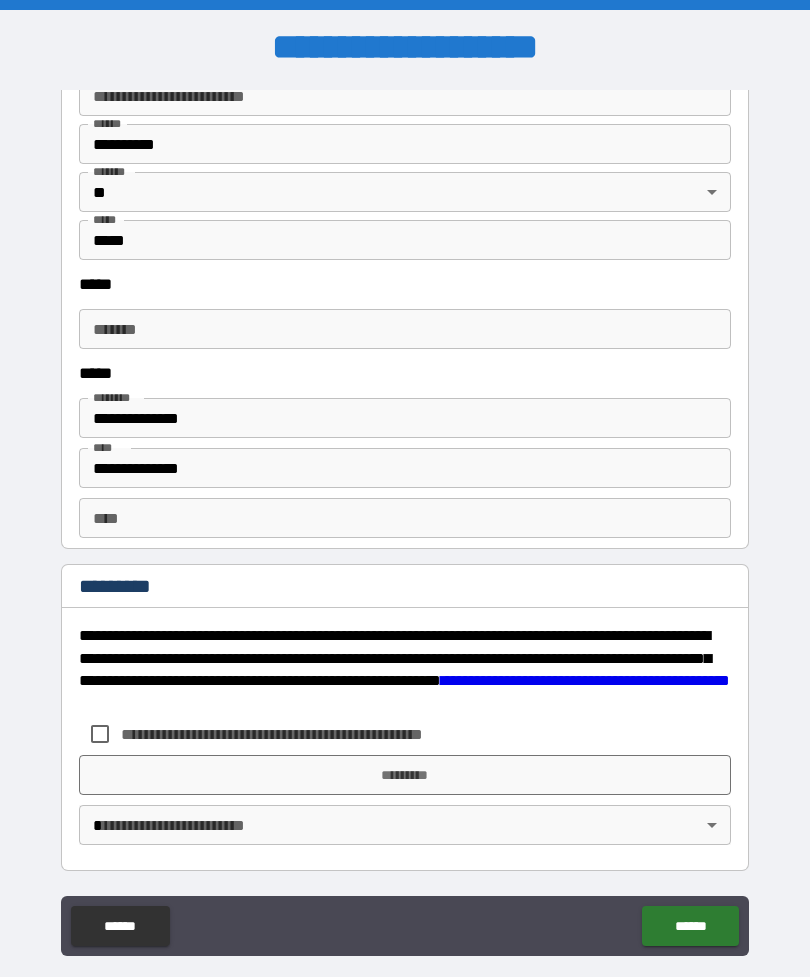 scroll, scrollTop: 2033, scrollLeft: 0, axis: vertical 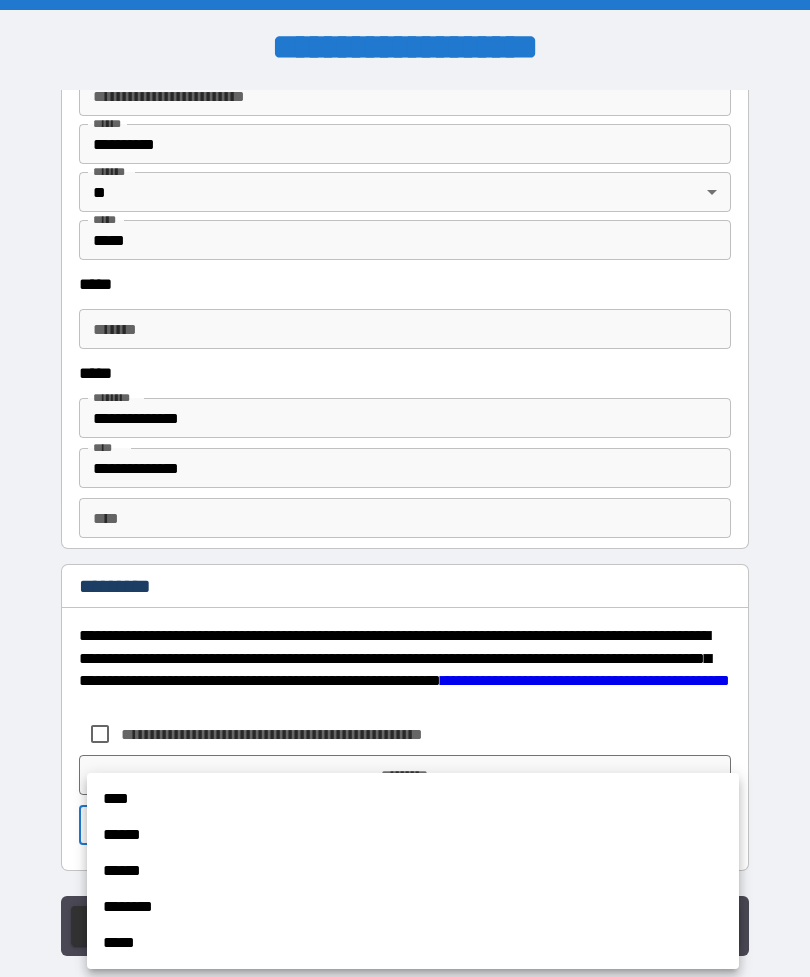 click at bounding box center [405, 488] 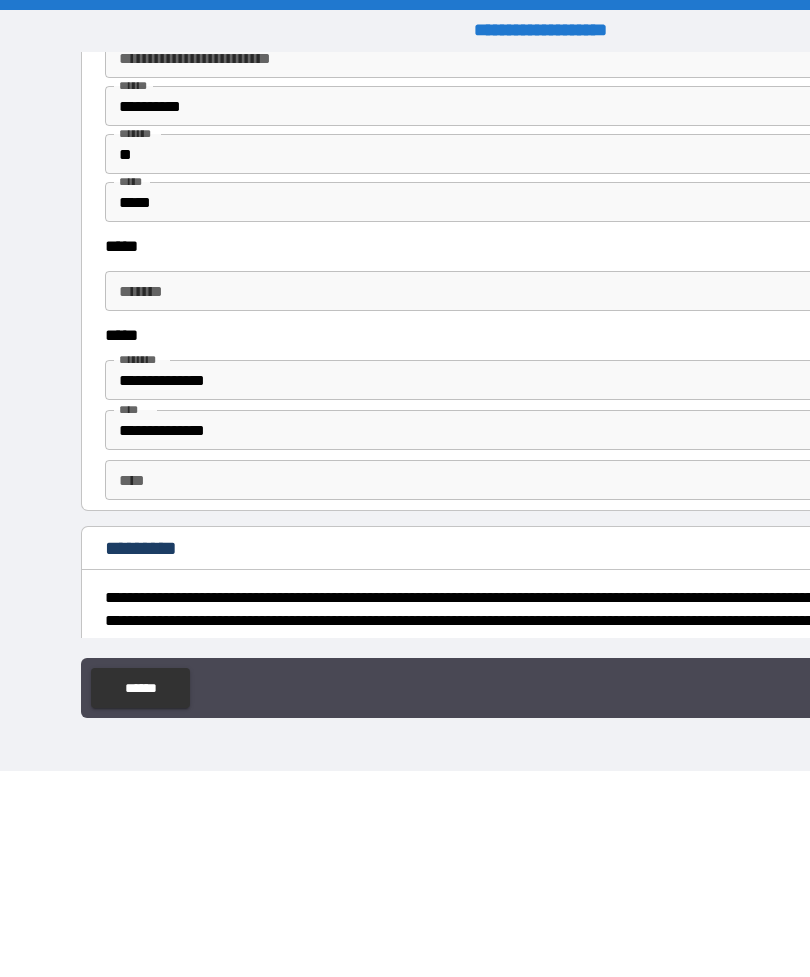 scroll, scrollTop: 2012, scrollLeft: 0, axis: vertical 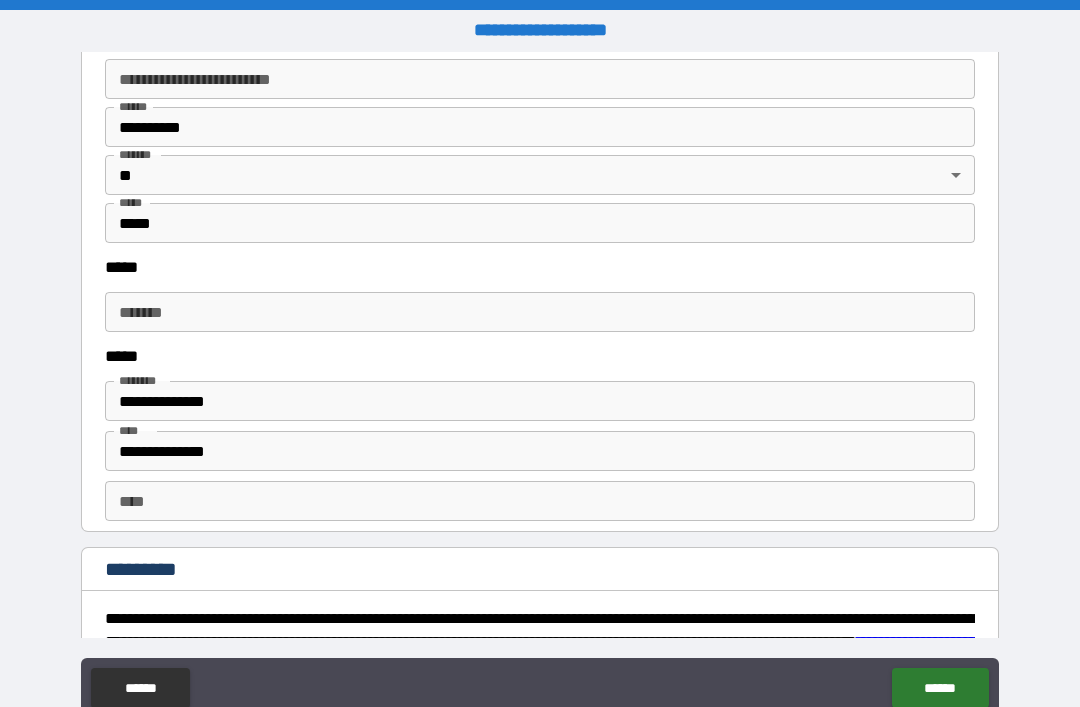 click on "******" at bounding box center (140, 688) 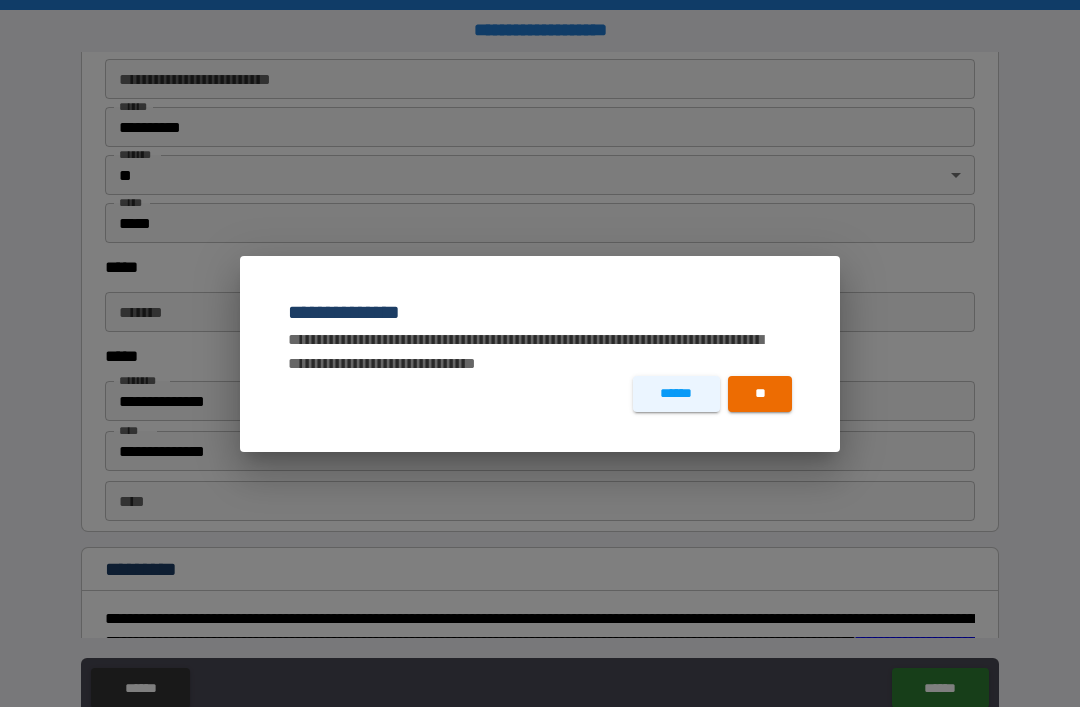 click on "**********" at bounding box center (540, 353) 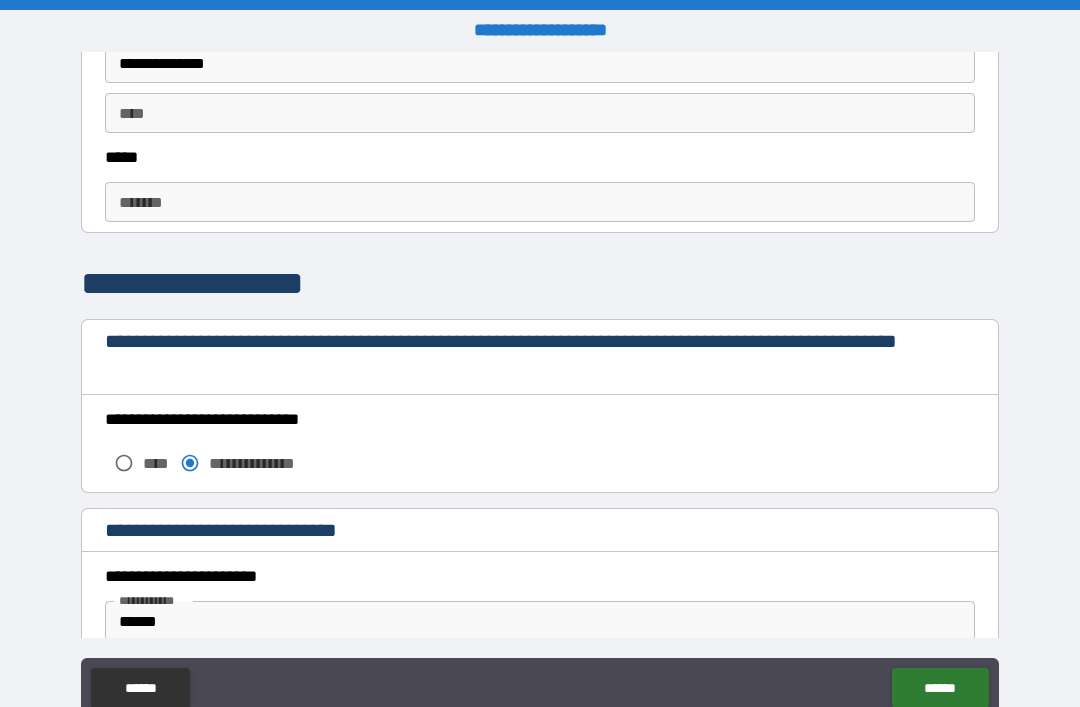 scroll, scrollTop: 1038, scrollLeft: 0, axis: vertical 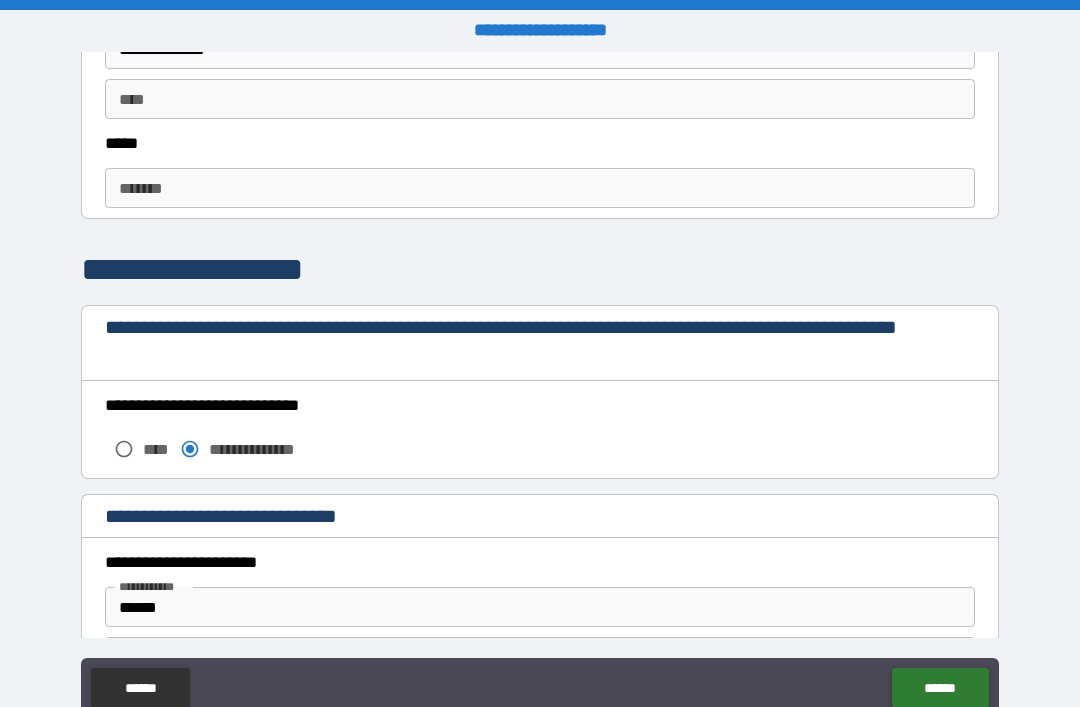 click on "*****   *" at bounding box center (540, 188) 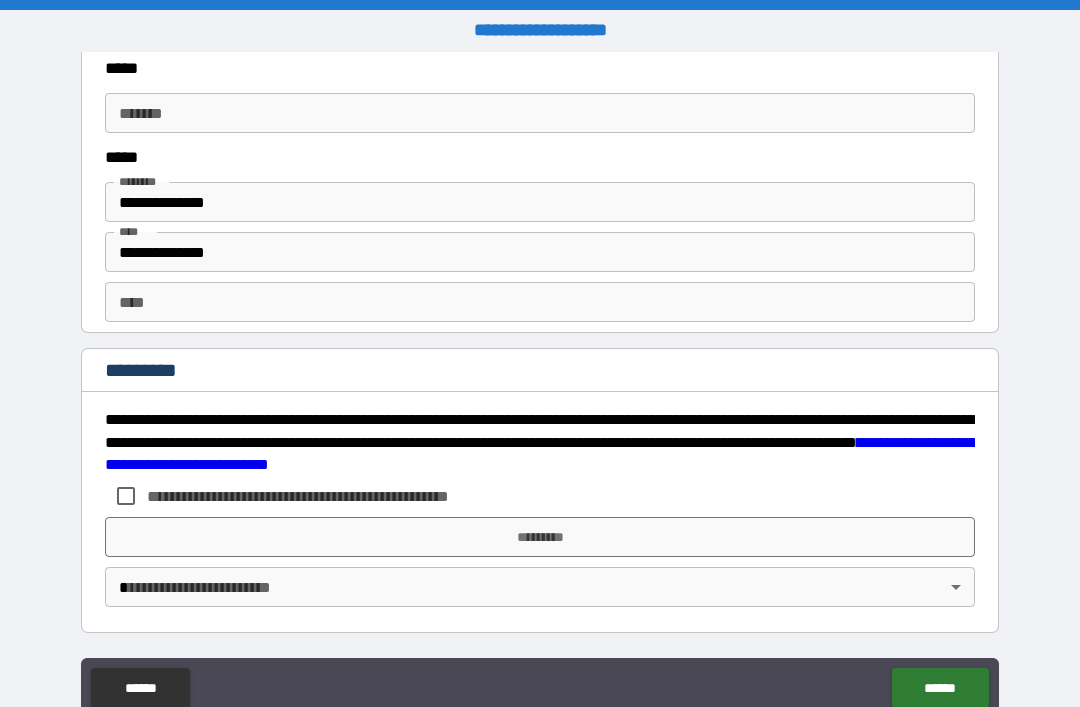 scroll, scrollTop: 2211, scrollLeft: 0, axis: vertical 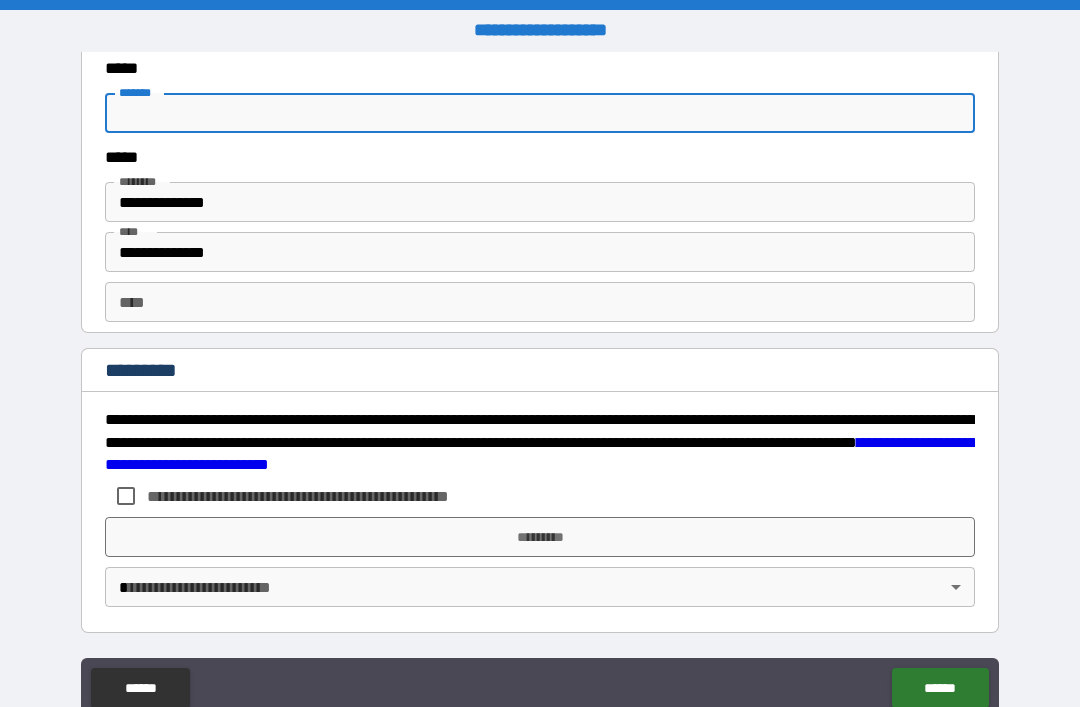click on "**********" at bounding box center [540, 388] 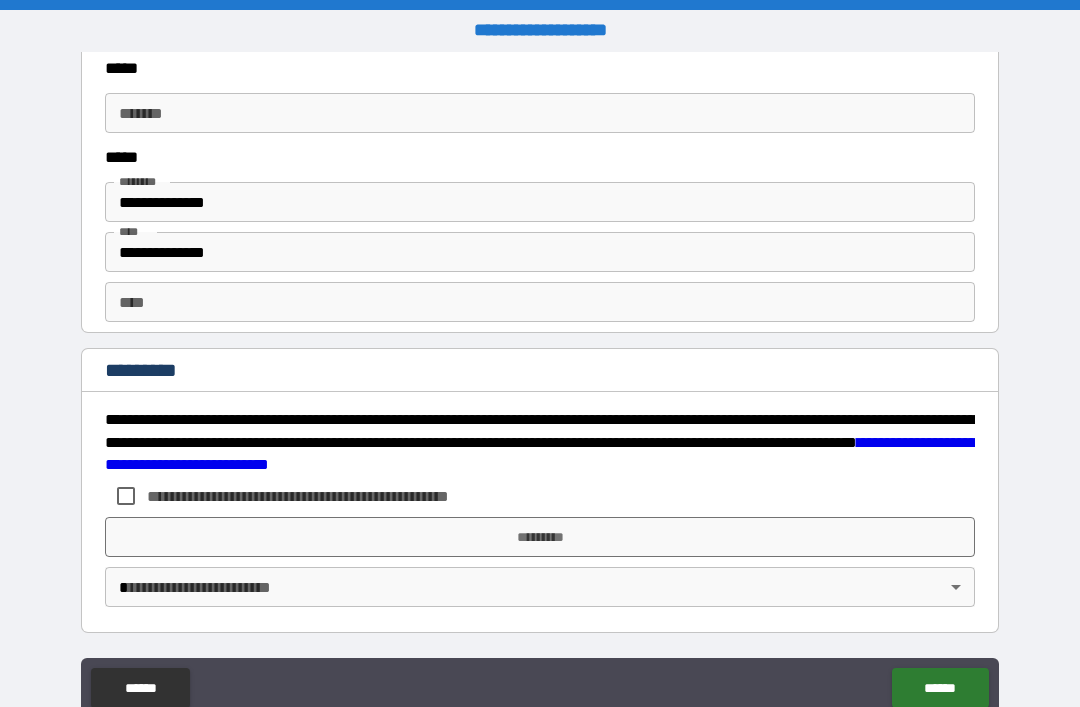 scroll, scrollTop: 2211, scrollLeft: 0, axis: vertical 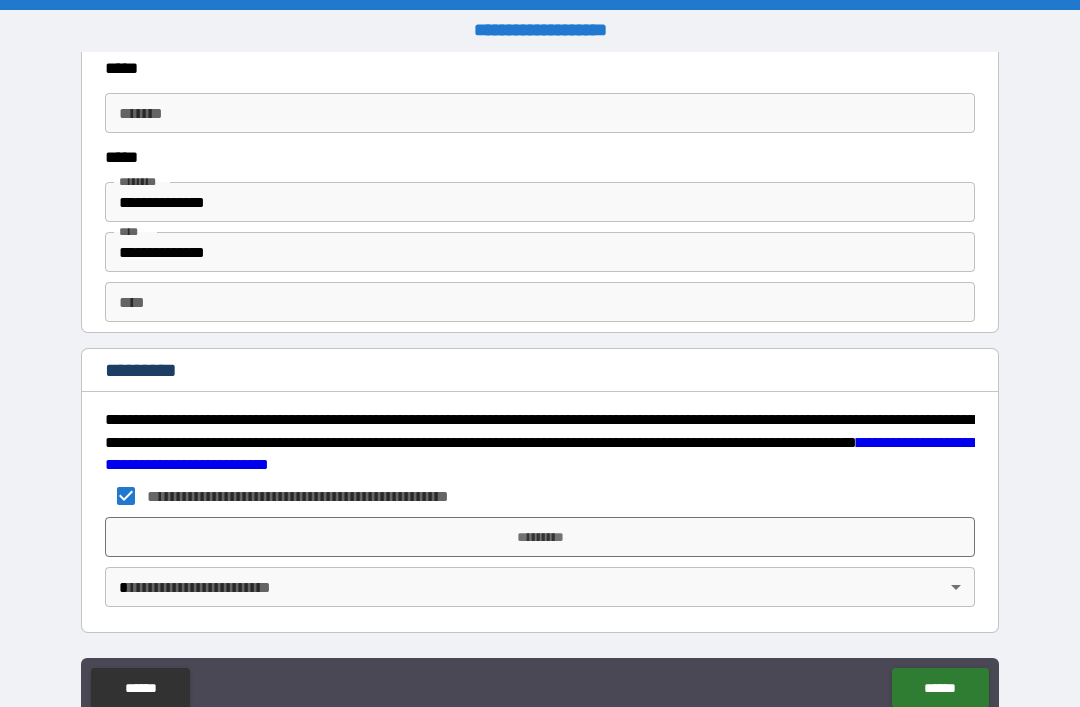 click on "*********" at bounding box center (540, 537) 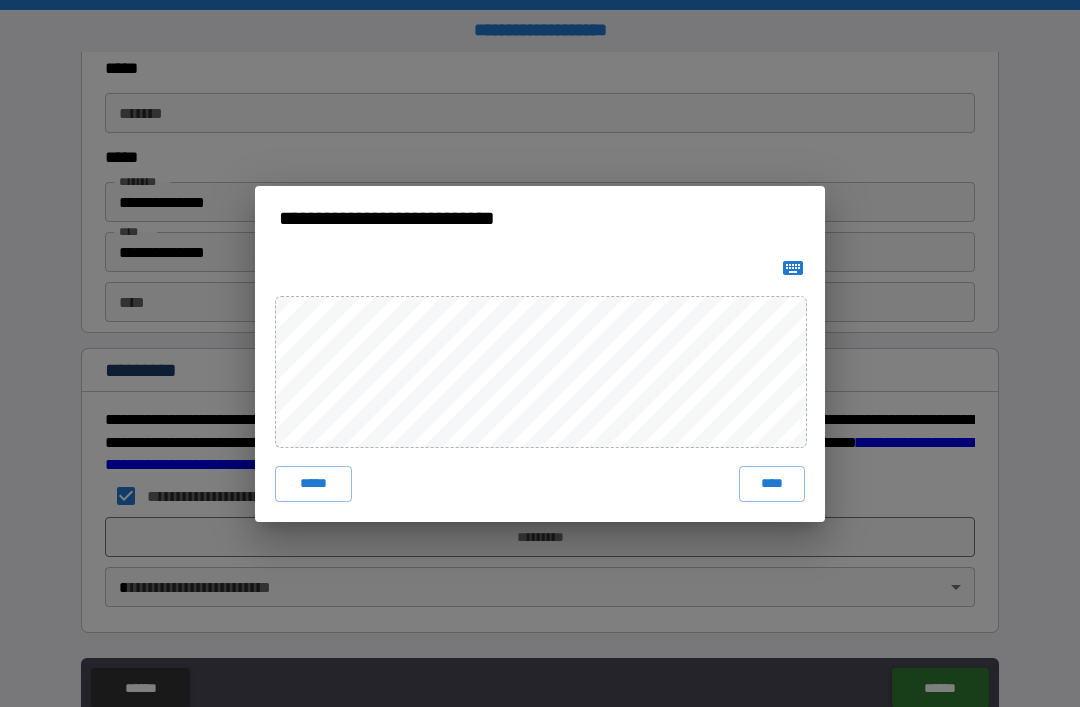 click on "****" at bounding box center [772, 484] 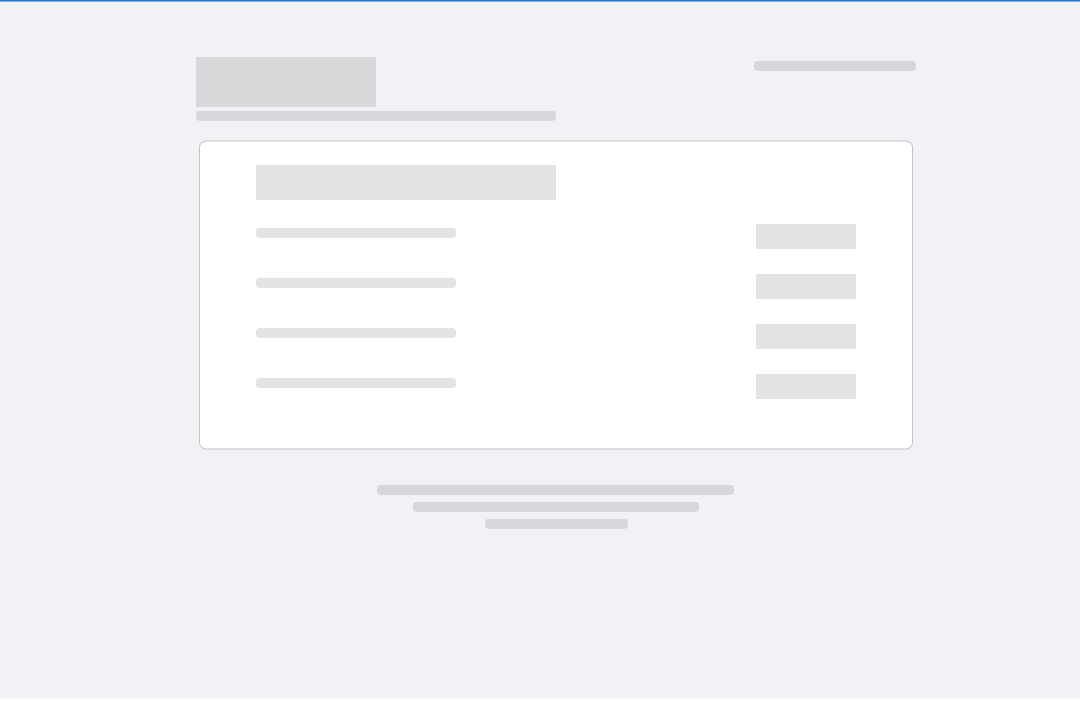 scroll, scrollTop: 9, scrollLeft: 0, axis: vertical 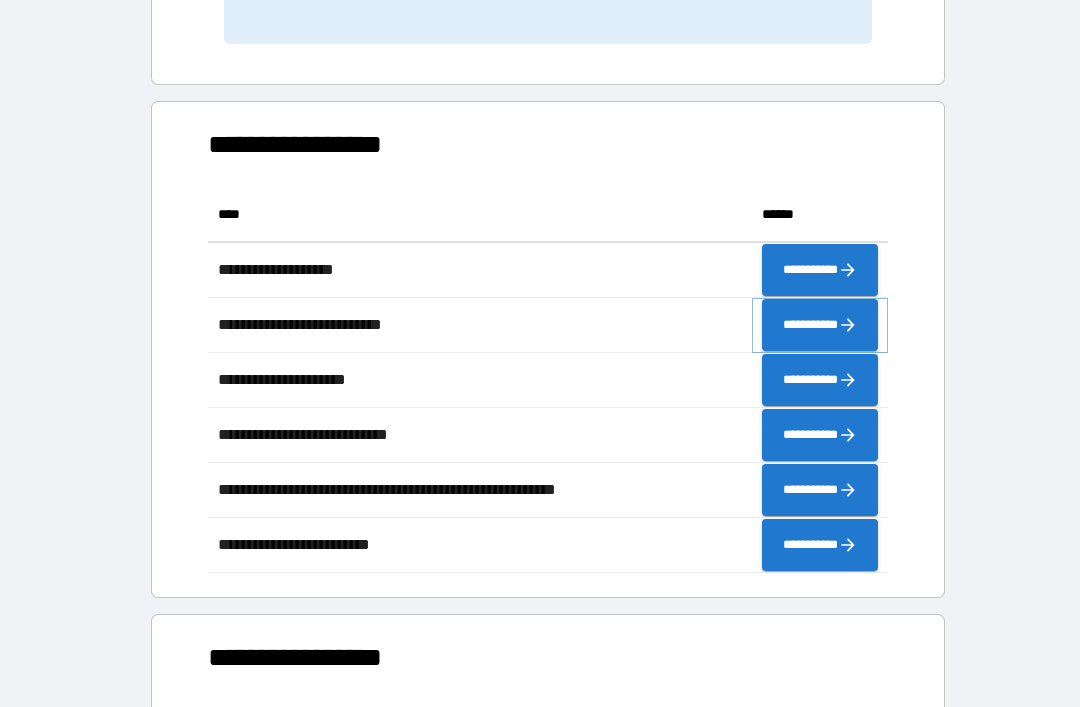 click on "**********" at bounding box center (820, 325) 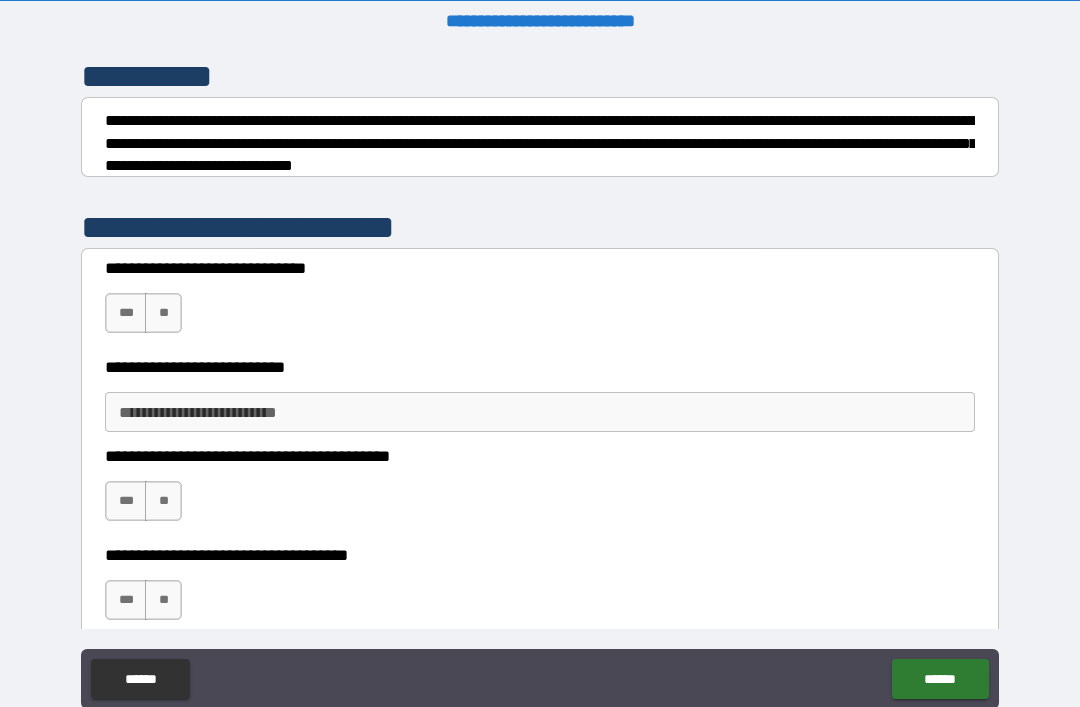 scroll, scrollTop: 262, scrollLeft: 0, axis: vertical 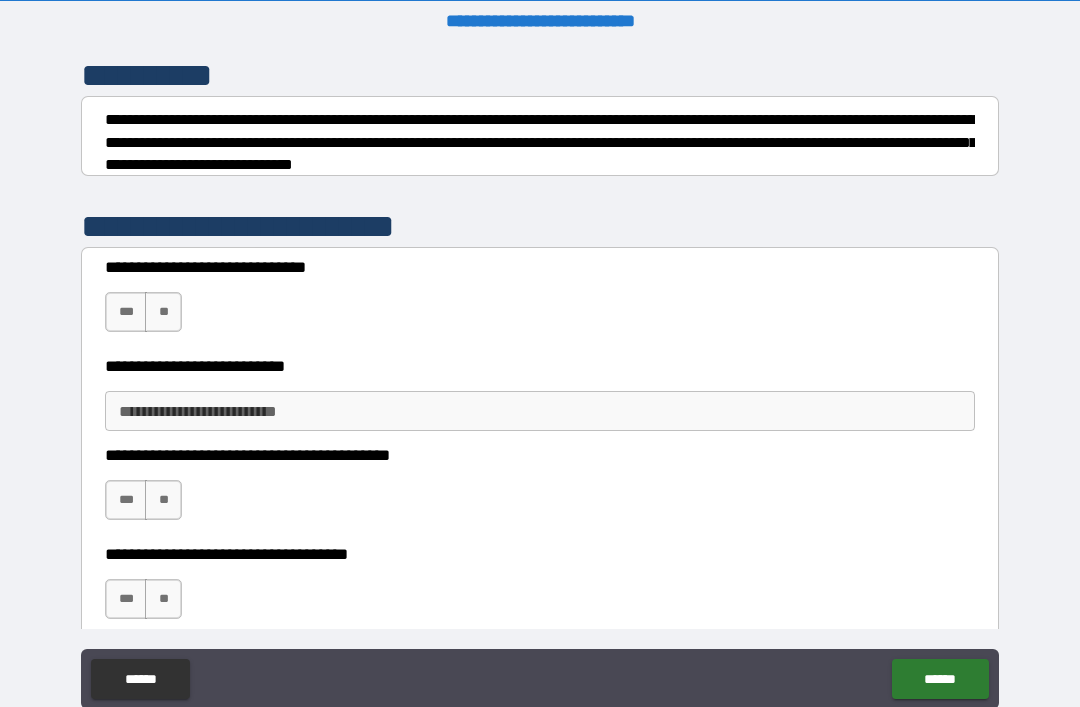 click on "**********" at bounding box center [540, 411] 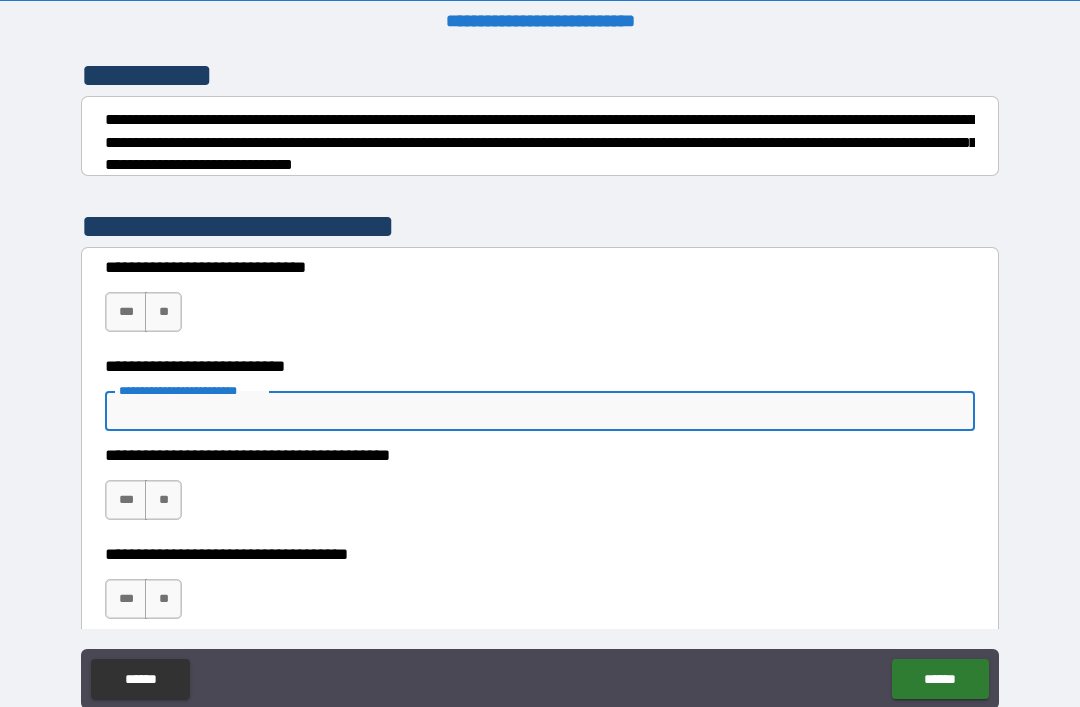 scroll, scrollTop: 8, scrollLeft: 0, axis: vertical 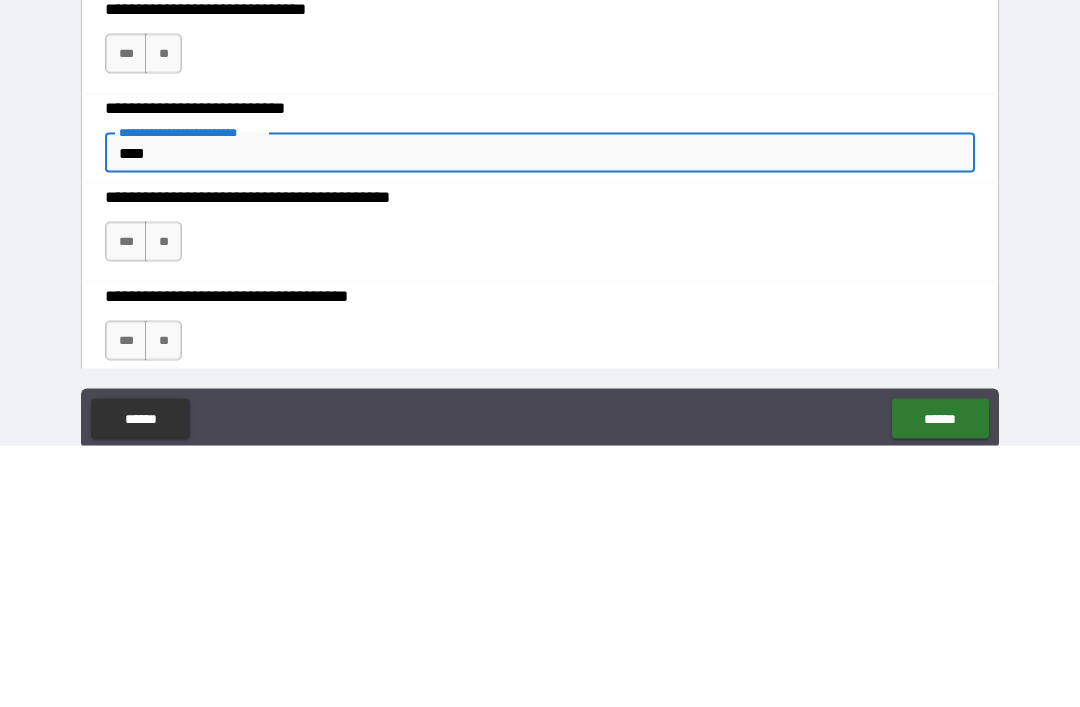 type on "****" 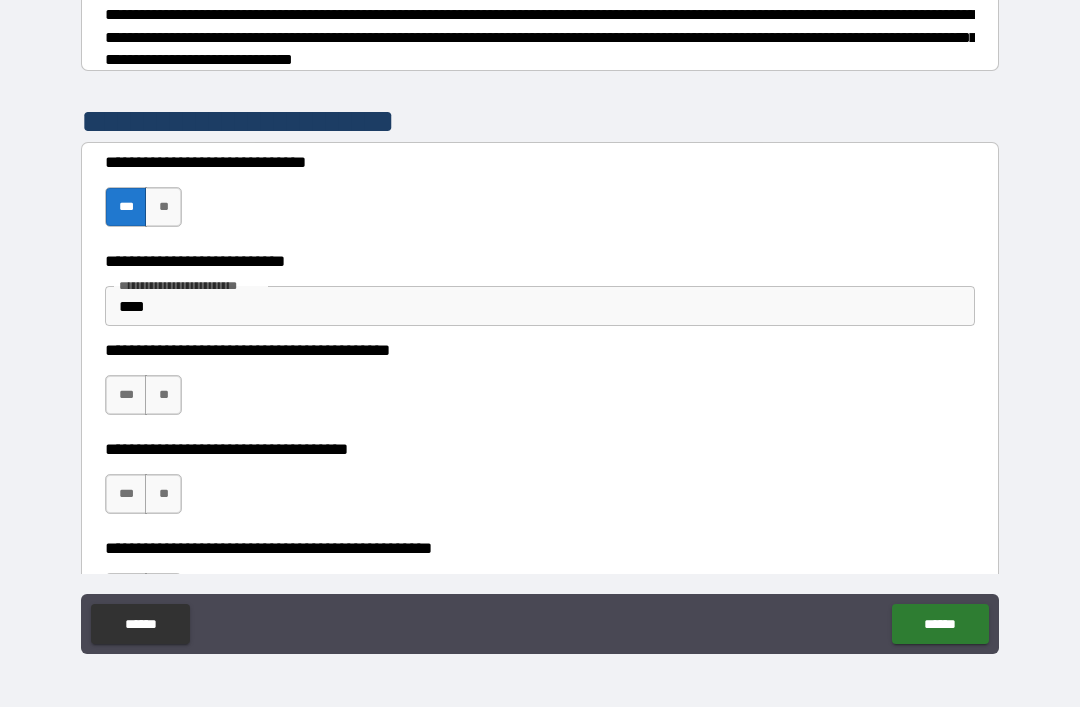 scroll, scrollTop: 313, scrollLeft: 0, axis: vertical 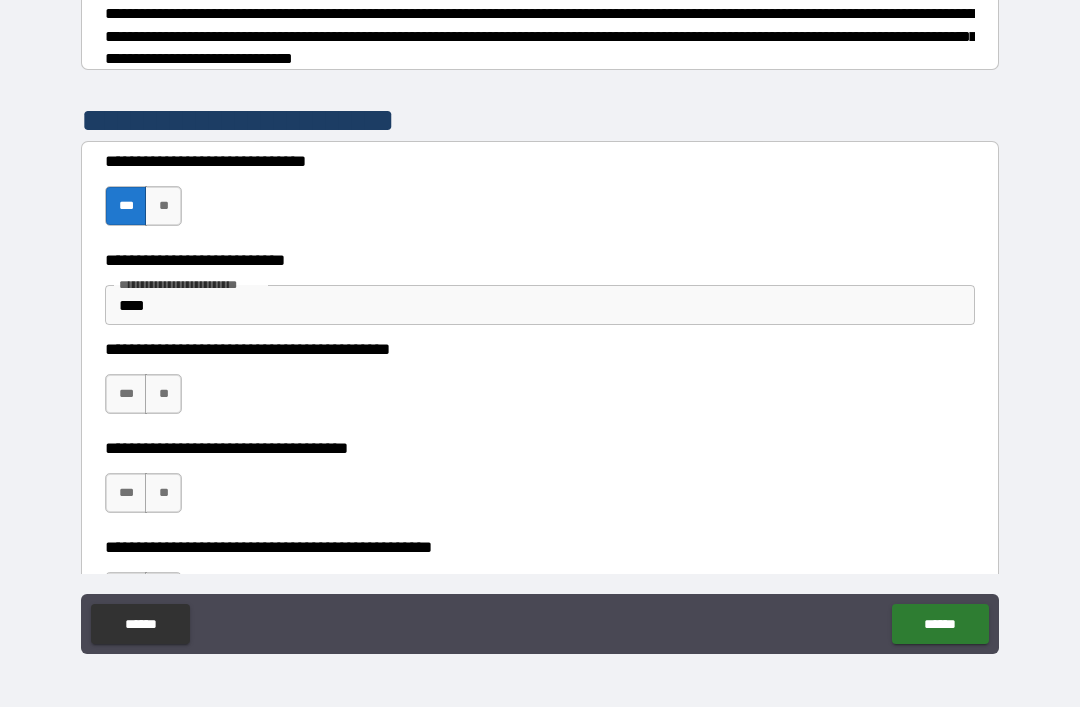 click on "**" at bounding box center [163, 394] 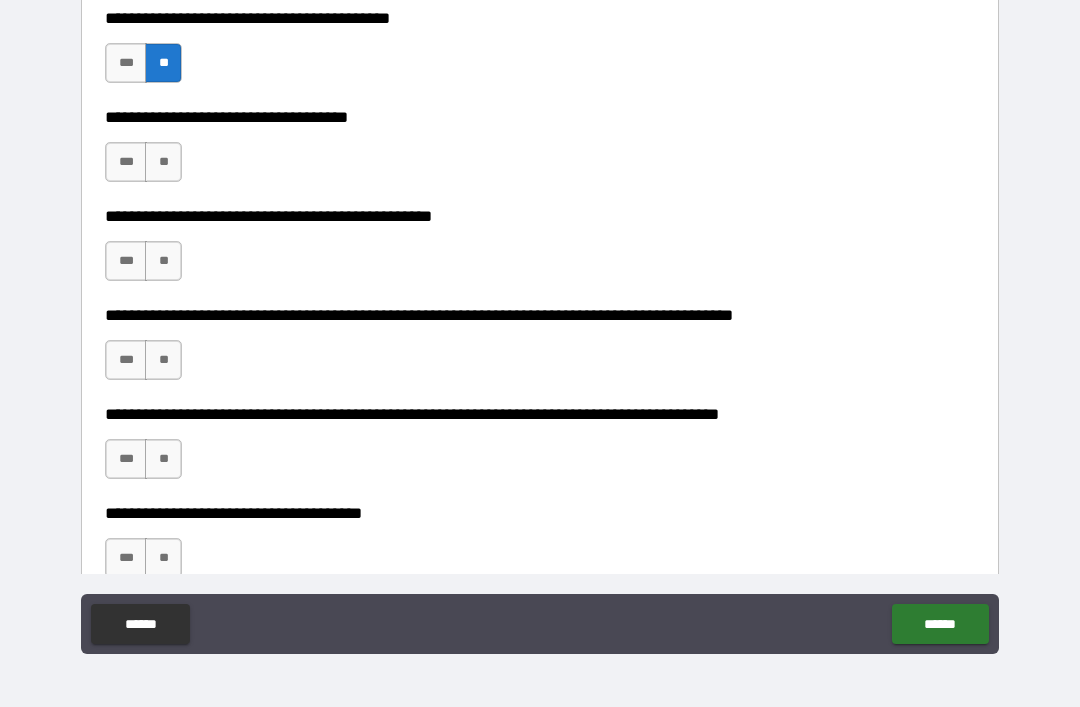 scroll, scrollTop: 638, scrollLeft: 0, axis: vertical 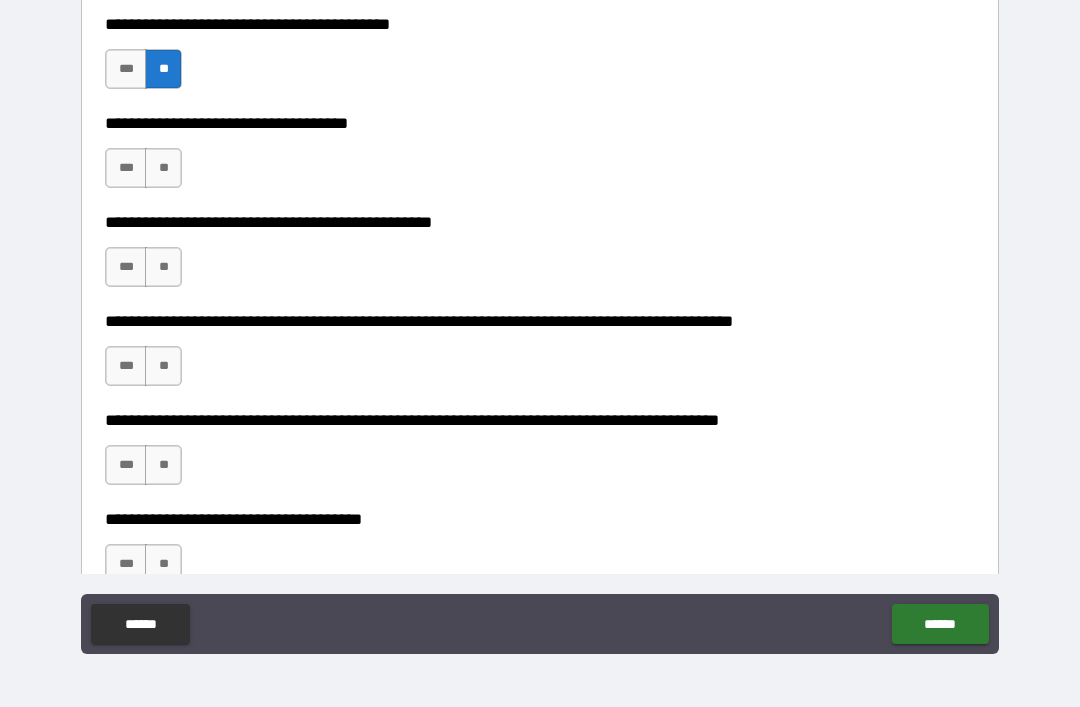 click on "**" at bounding box center [163, 168] 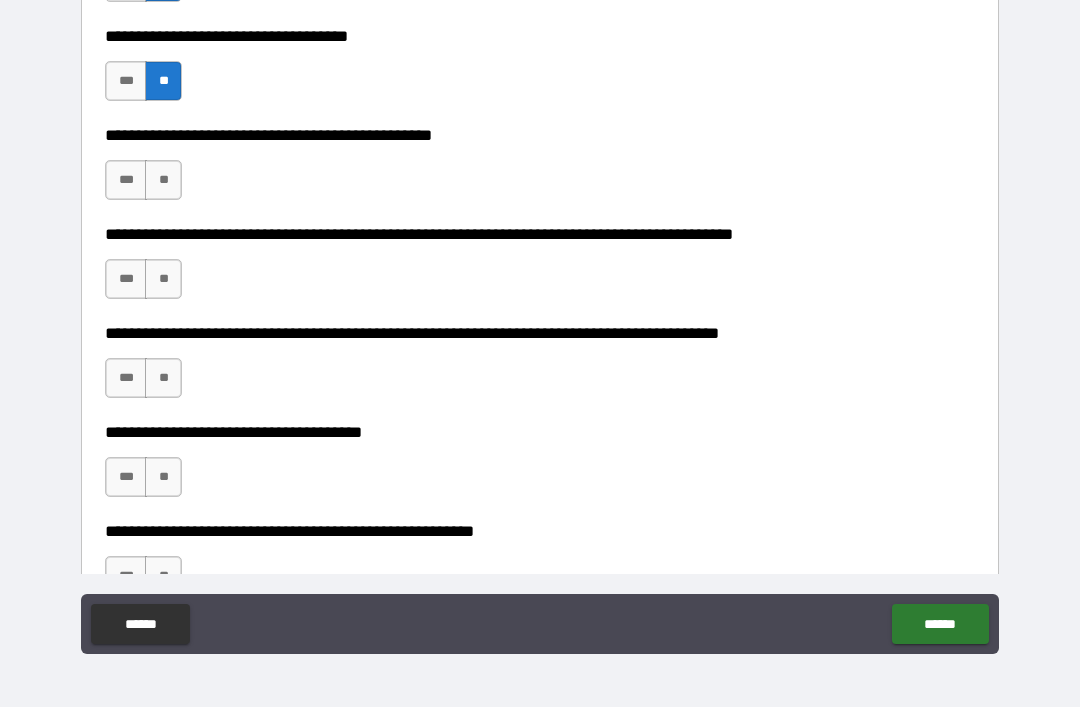 scroll, scrollTop: 727, scrollLeft: 0, axis: vertical 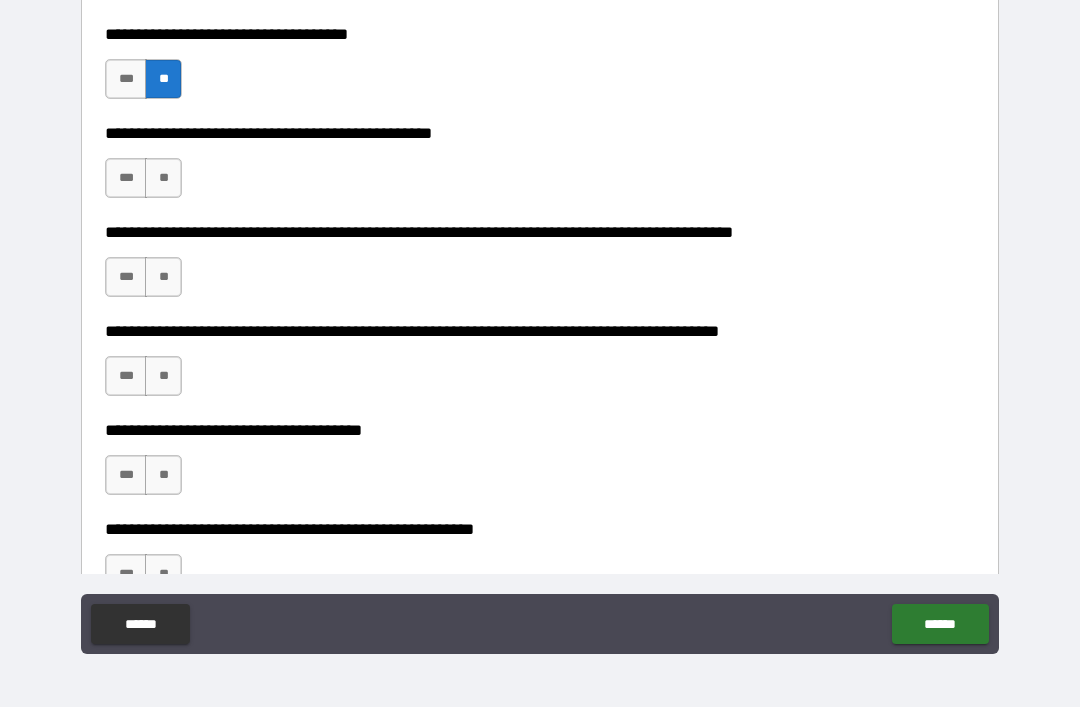 click on "**" at bounding box center (163, 178) 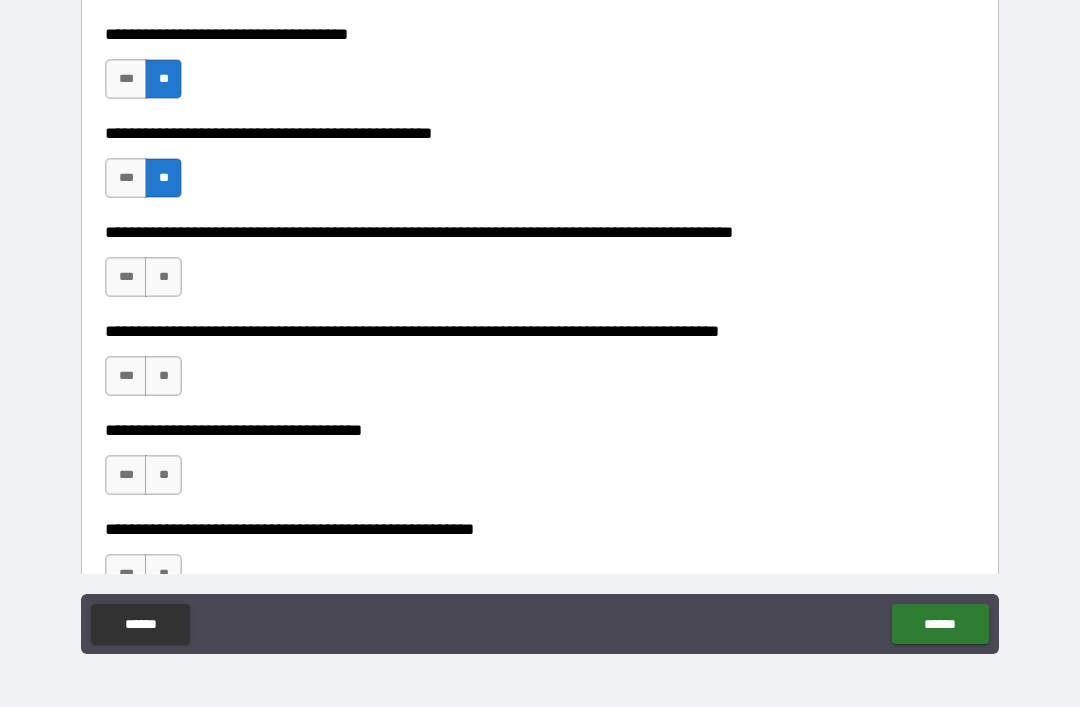 click on "**" at bounding box center (163, 277) 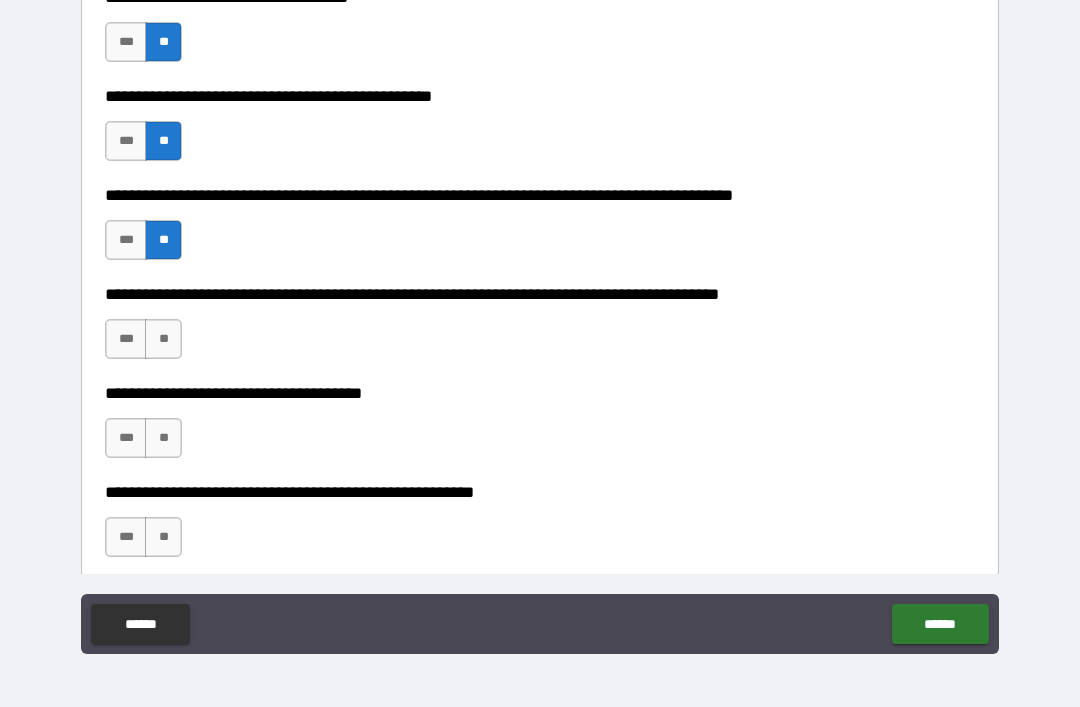 scroll, scrollTop: 771, scrollLeft: 0, axis: vertical 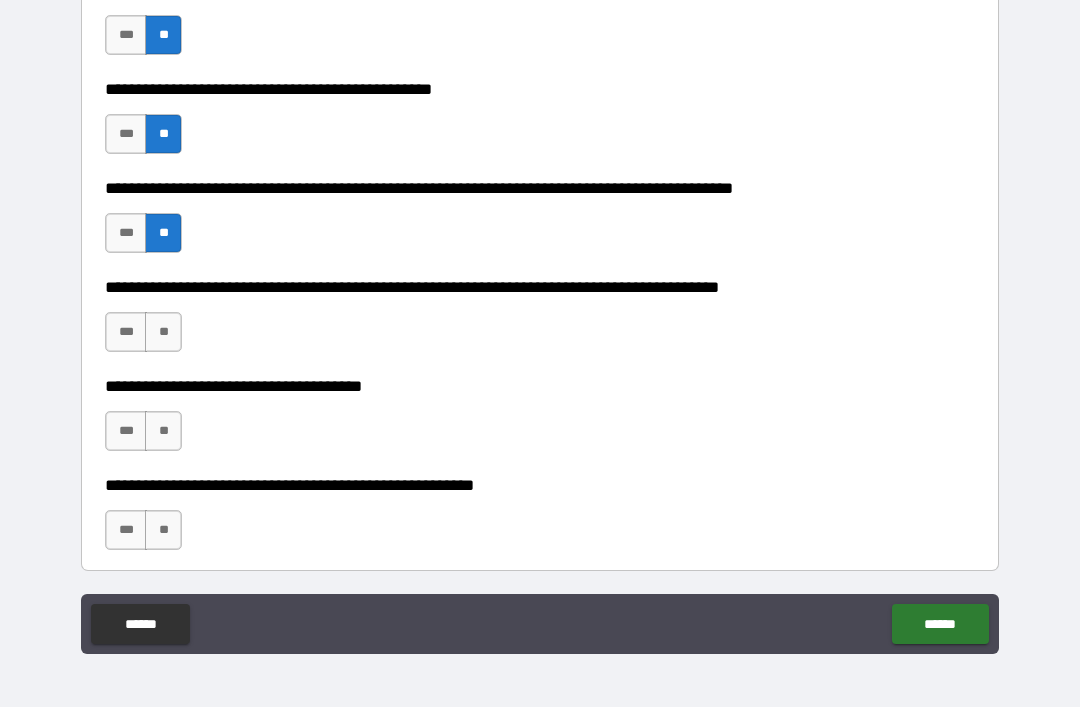 click on "***" at bounding box center (126, 134) 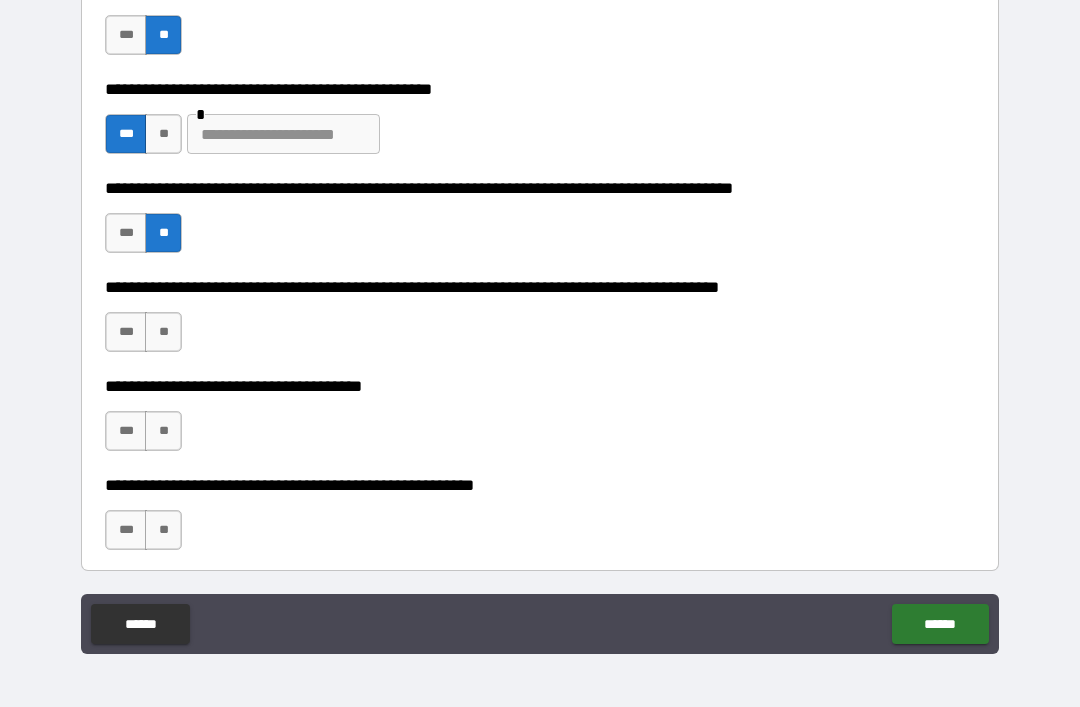 click at bounding box center [283, 134] 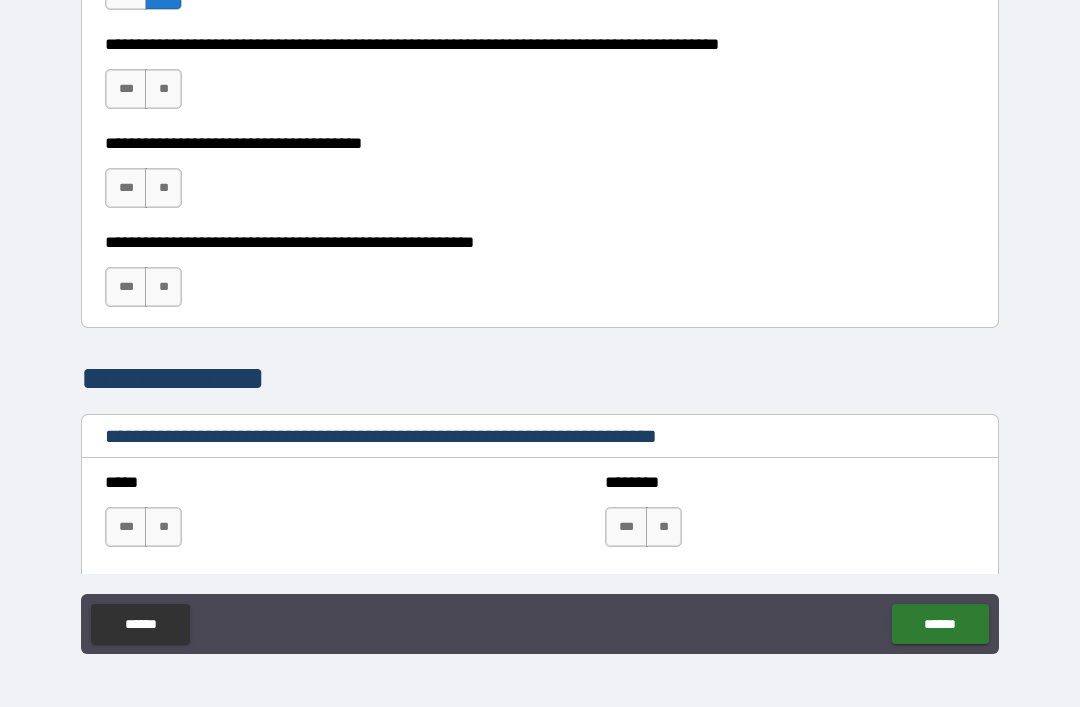scroll, scrollTop: 1015, scrollLeft: 0, axis: vertical 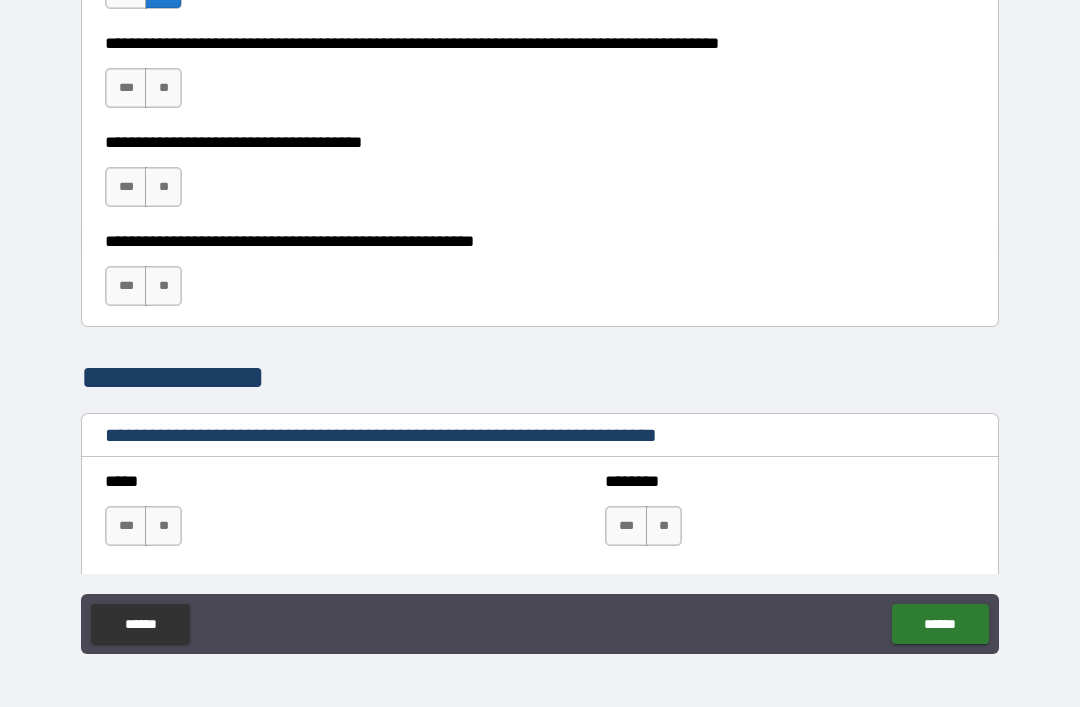 type on "**********" 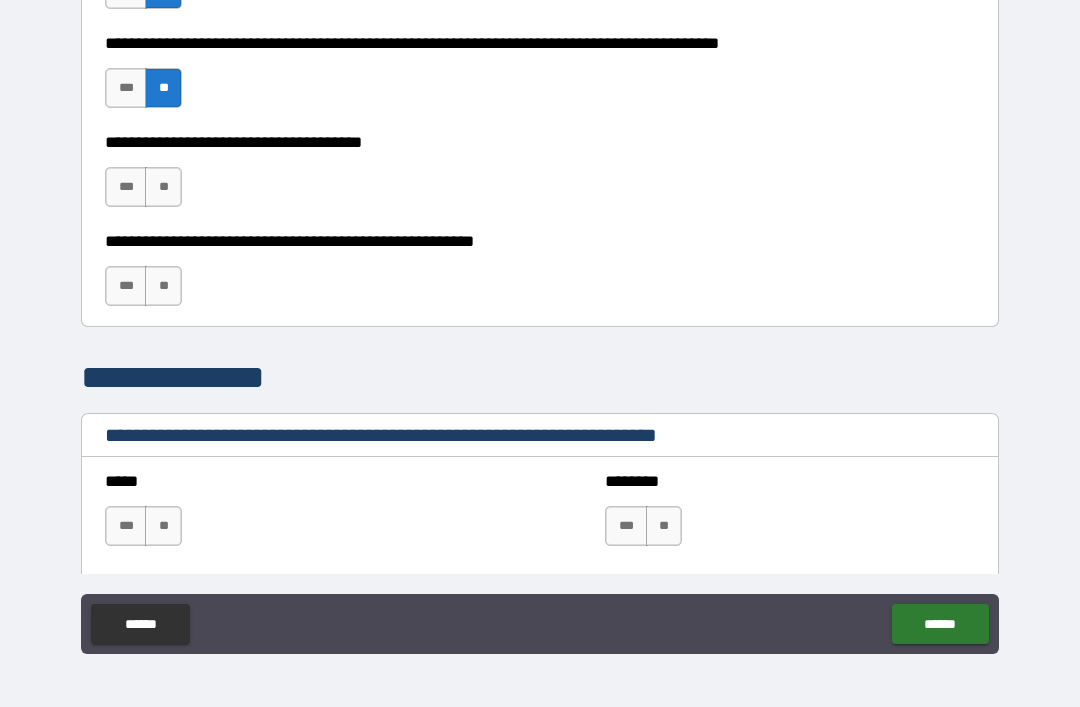 click on "**" at bounding box center [163, 187] 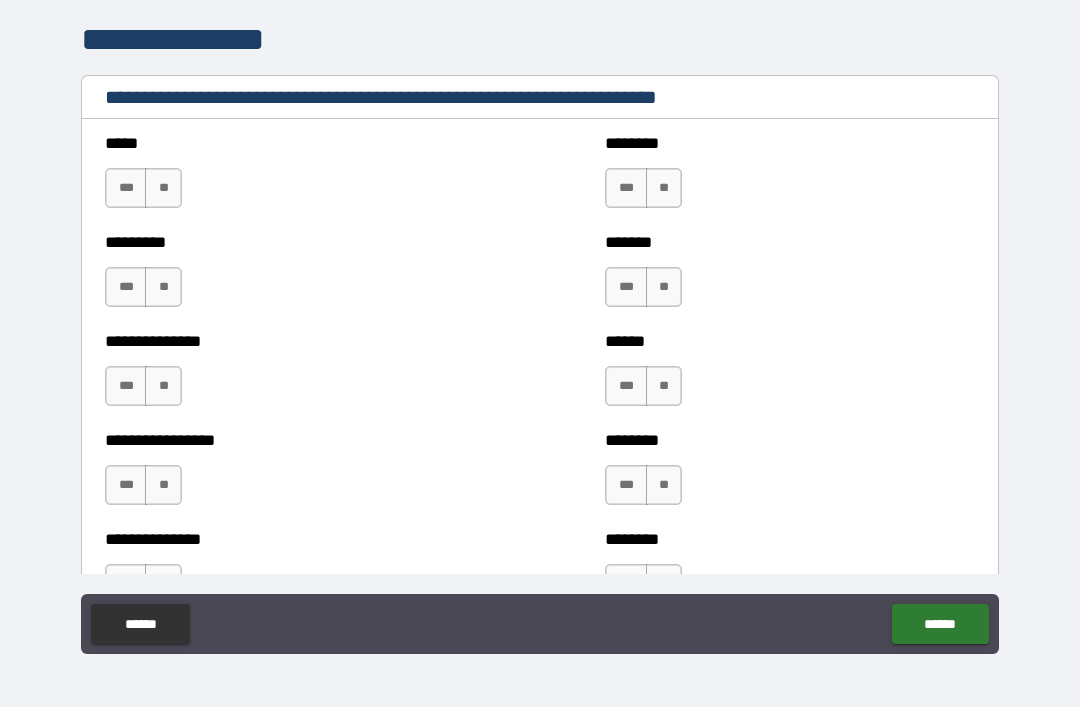 scroll, scrollTop: 1354, scrollLeft: 0, axis: vertical 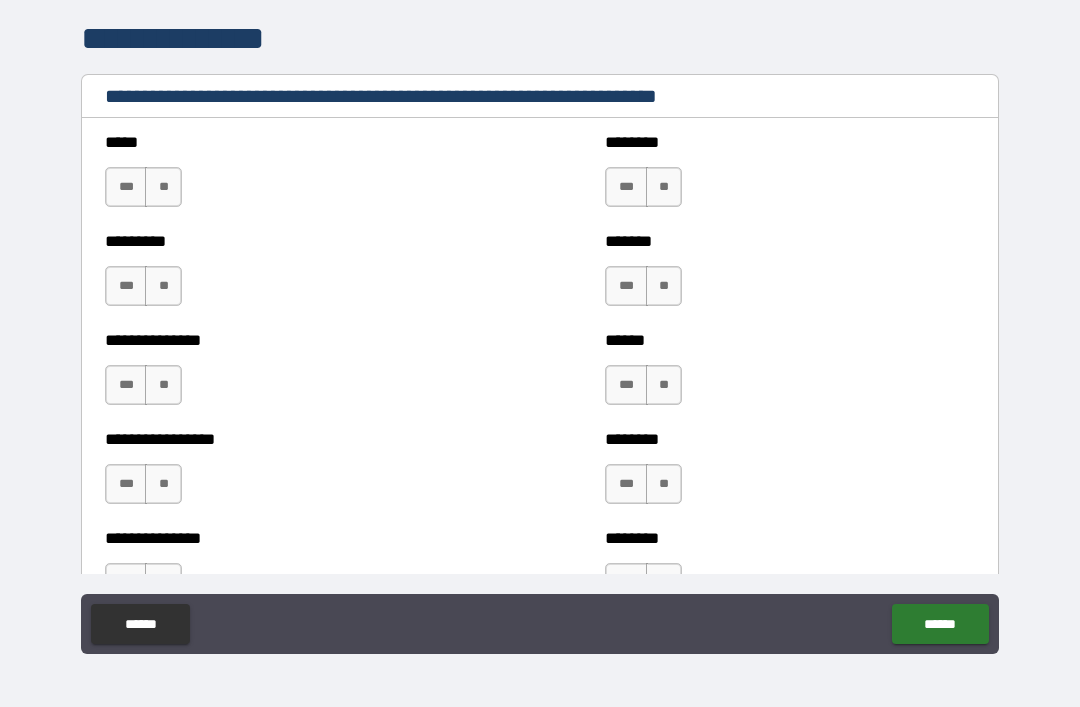 click on "**" at bounding box center [163, 187] 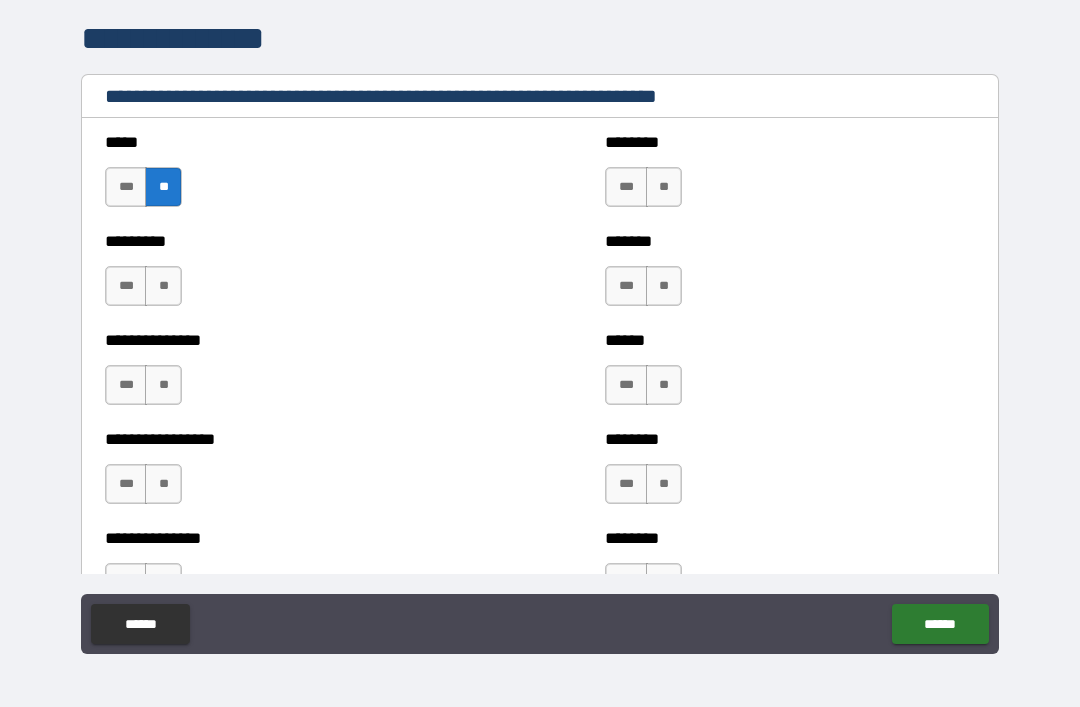 click on "**" at bounding box center (163, 286) 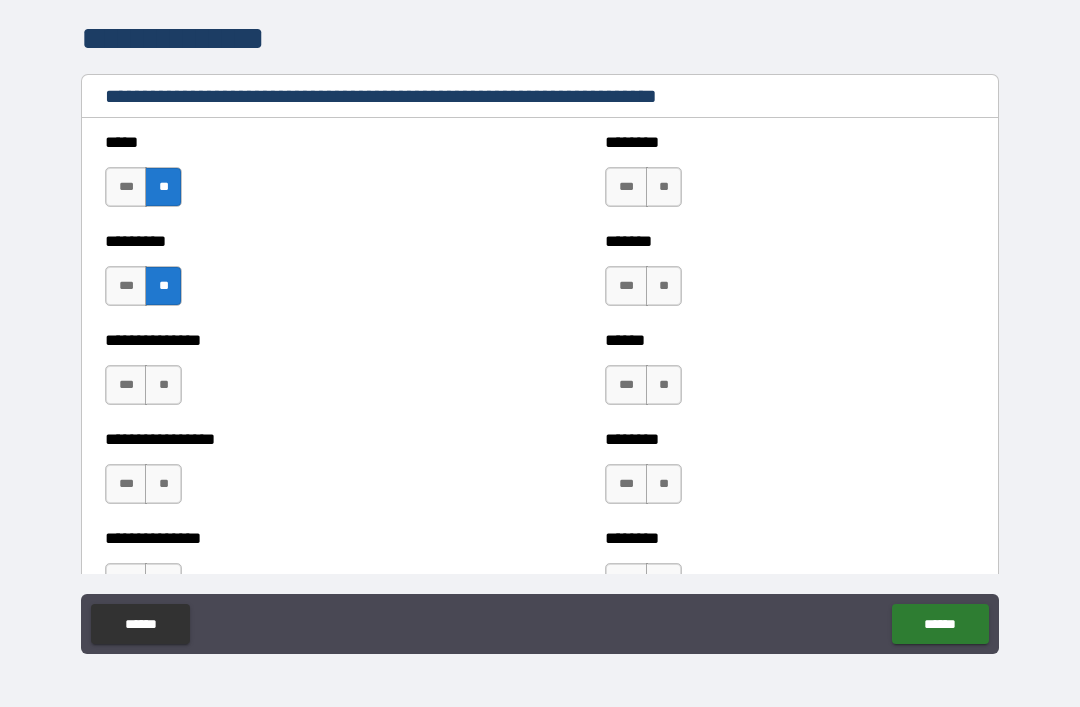 click on "**" at bounding box center [163, 385] 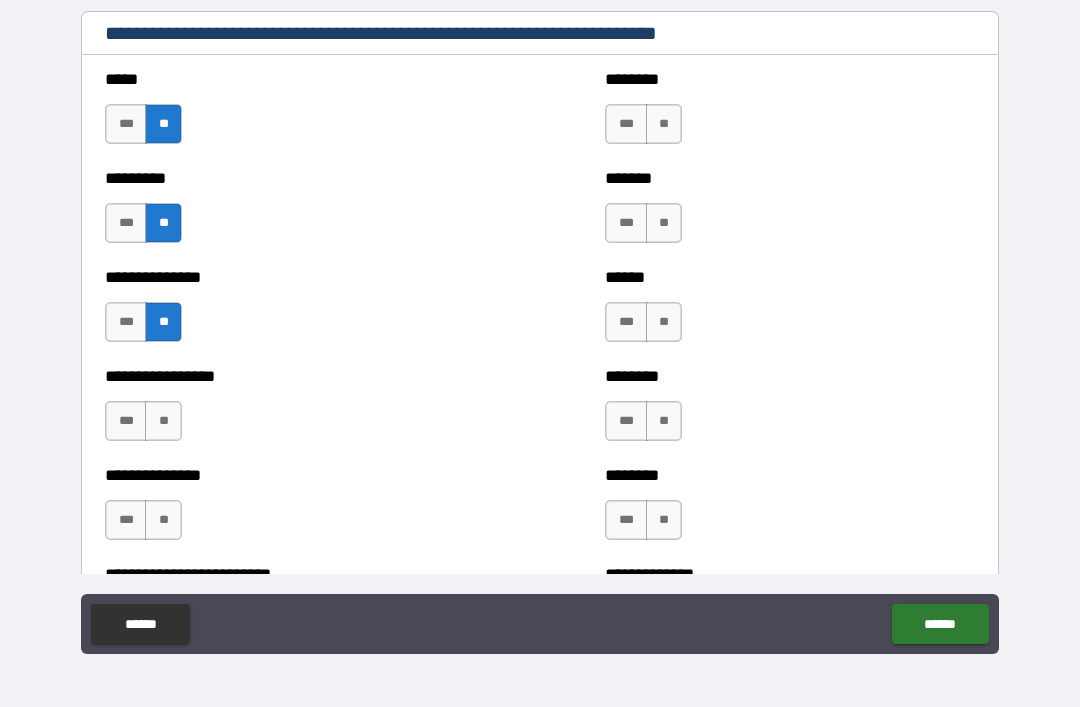 scroll, scrollTop: 1423, scrollLeft: 0, axis: vertical 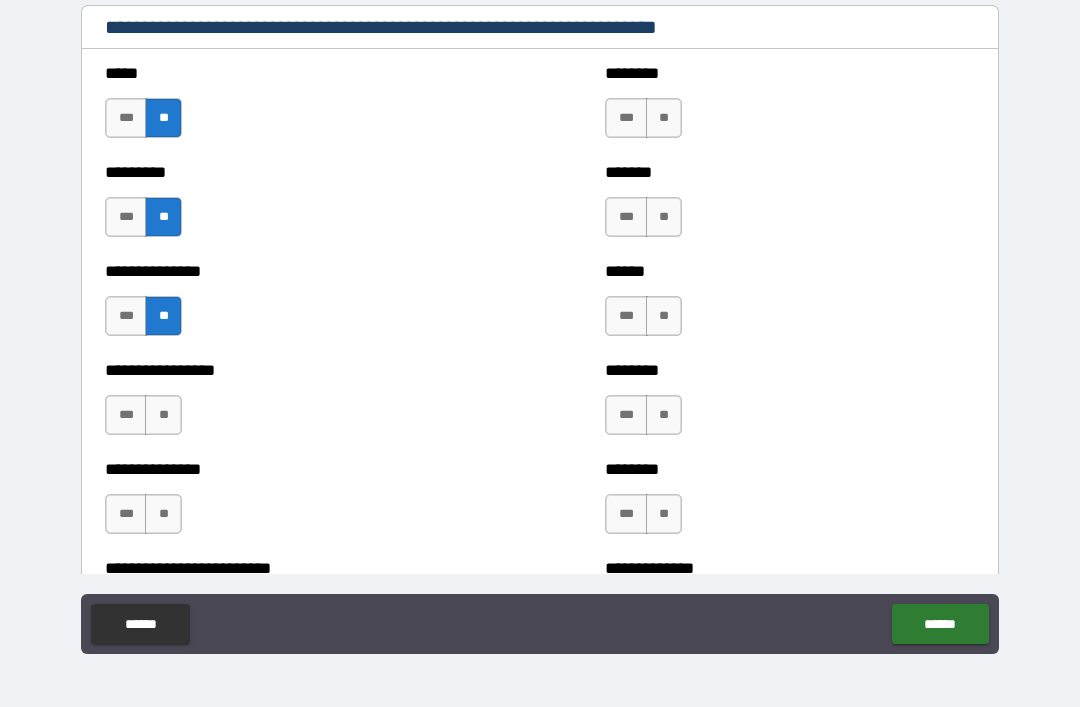 click on "**" at bounding box center [163, 415] 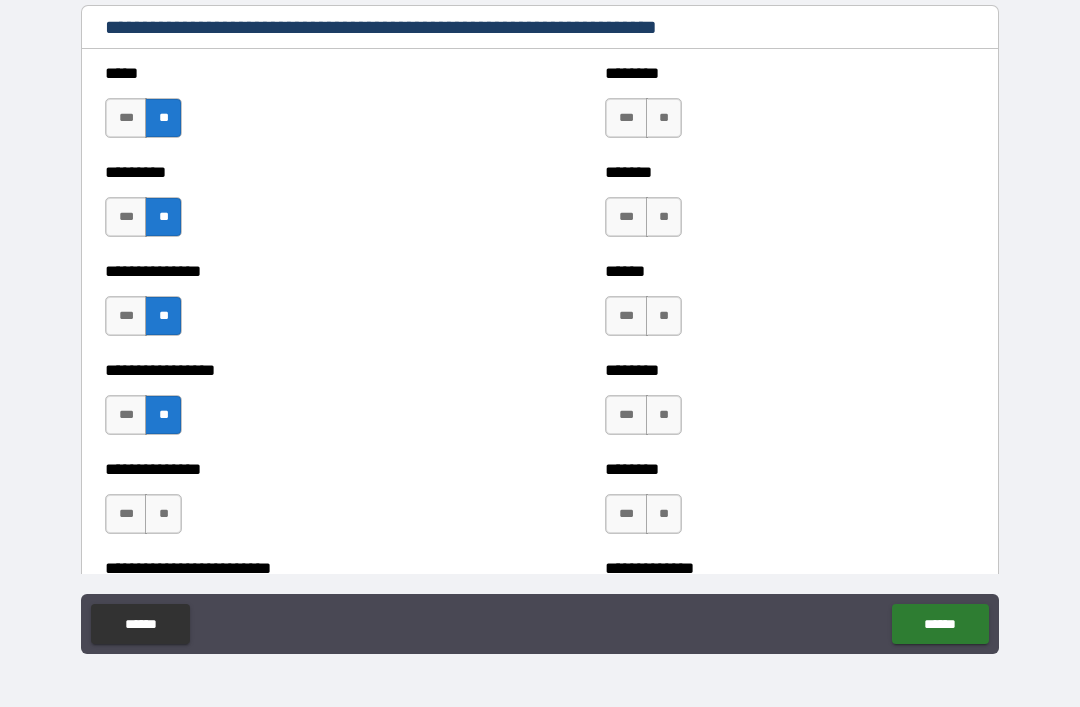 scroll, scrollTop: 1526, scrollLeft: 0, axis: vertical 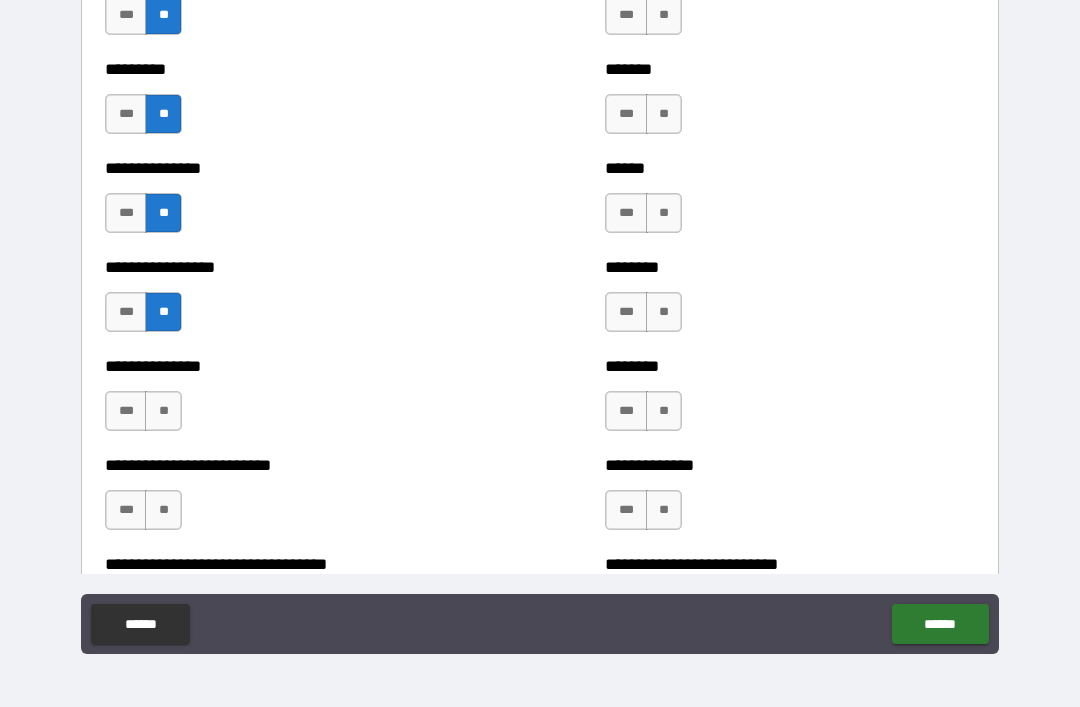 click on "**" at bounding box center (163, 411) 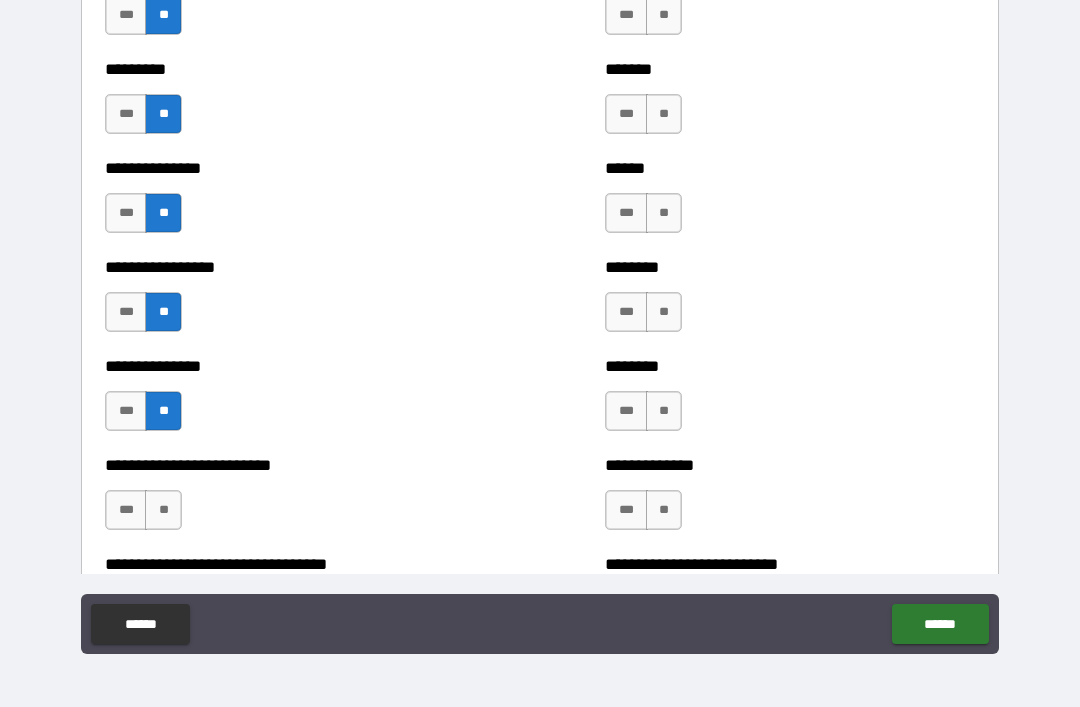 click on "**" at bounding box center [163, 510] 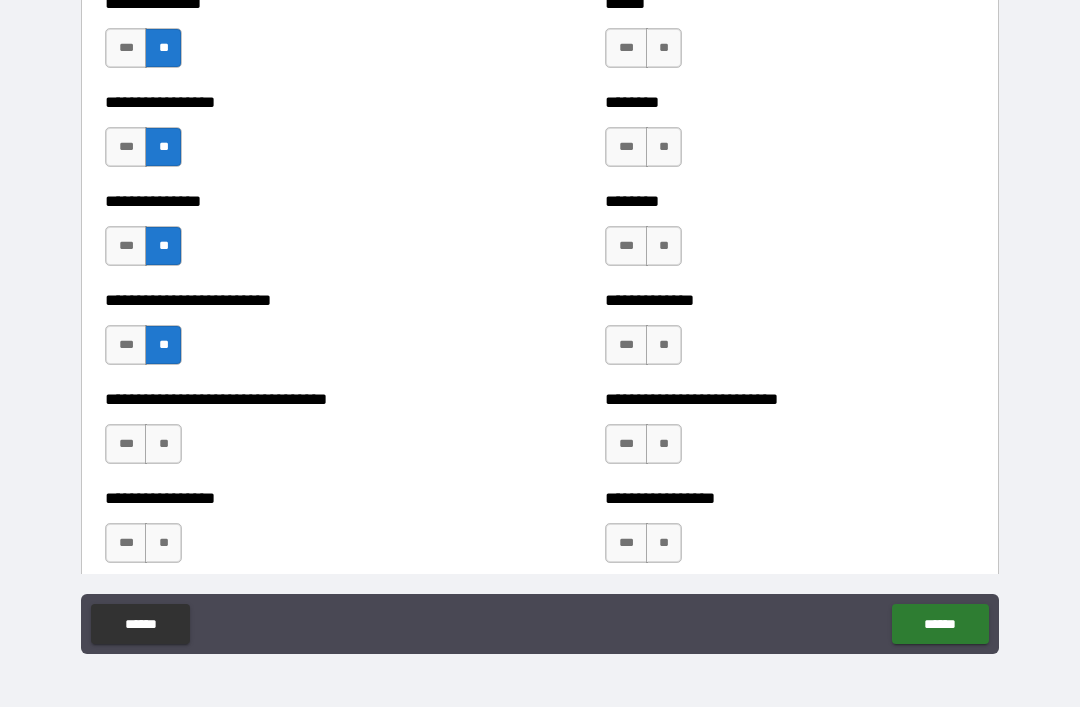 scroll, scrollTop: 1702, scrollLeft: 0, axis: vertical 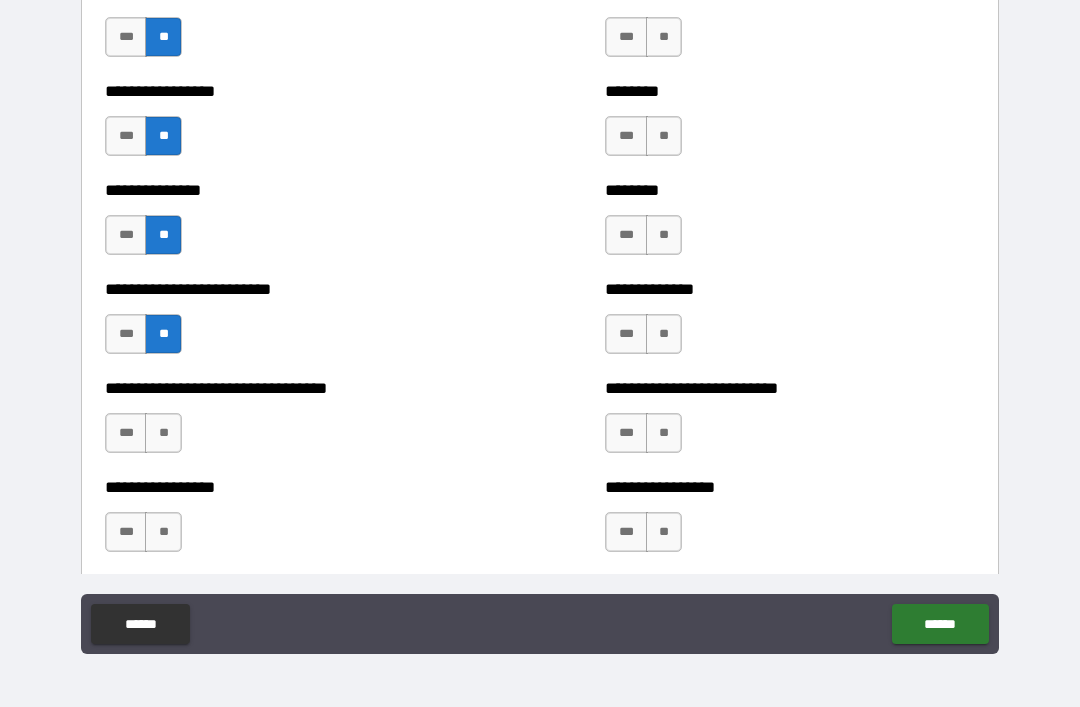 click on "**" at bounding box center [163, 433] 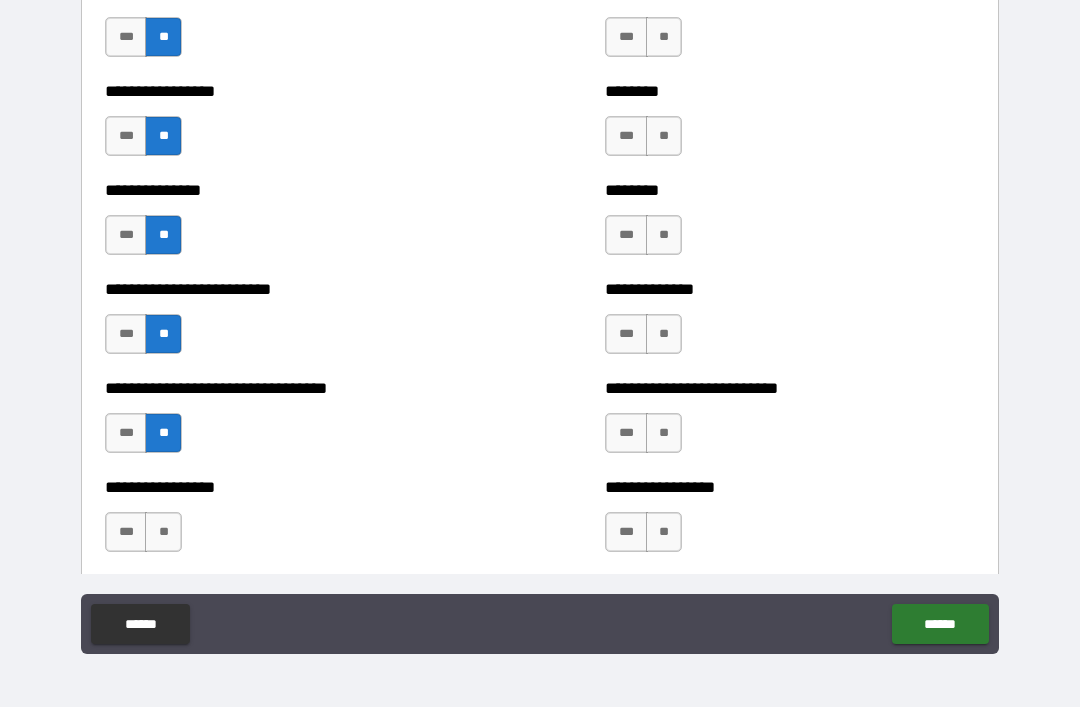 click on "**" at bounding box center [163, 532] 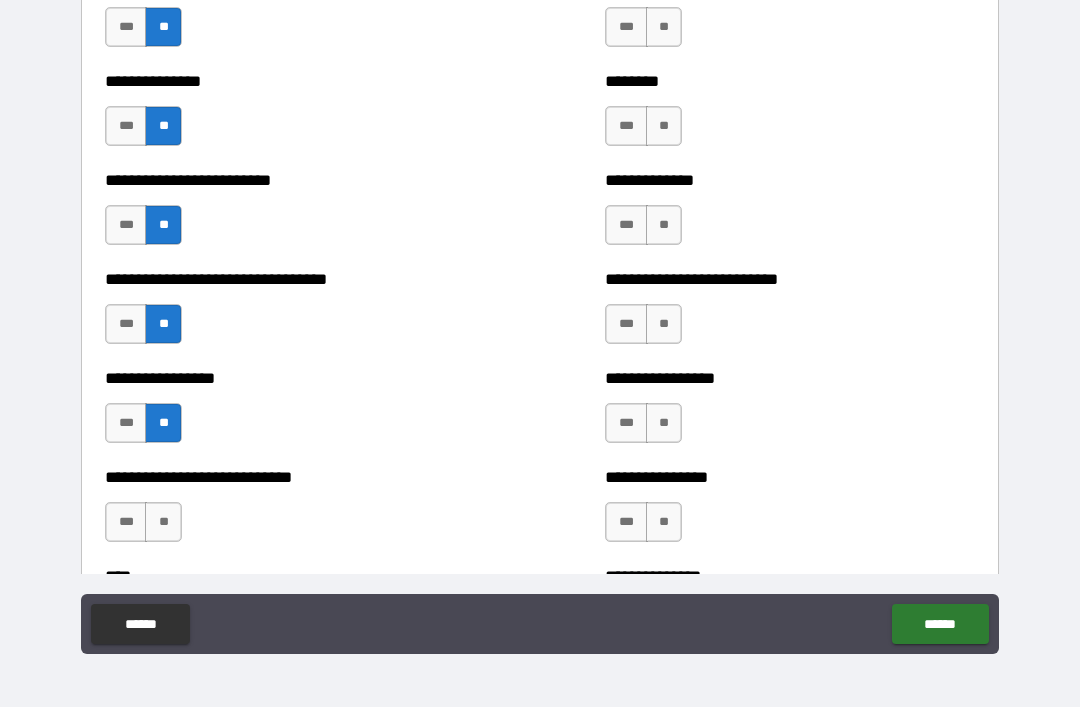 scroll, scrollTop: 1877, scrollLeft: 0, axis: vertical 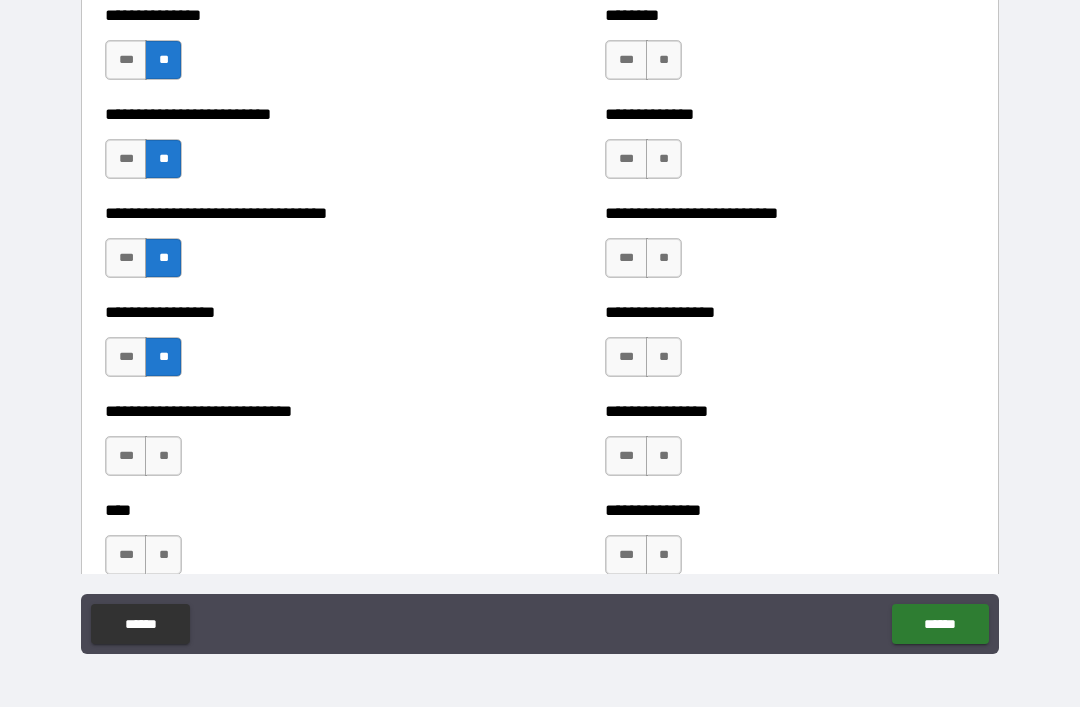 click on "**" at bounding box center [163, 456] 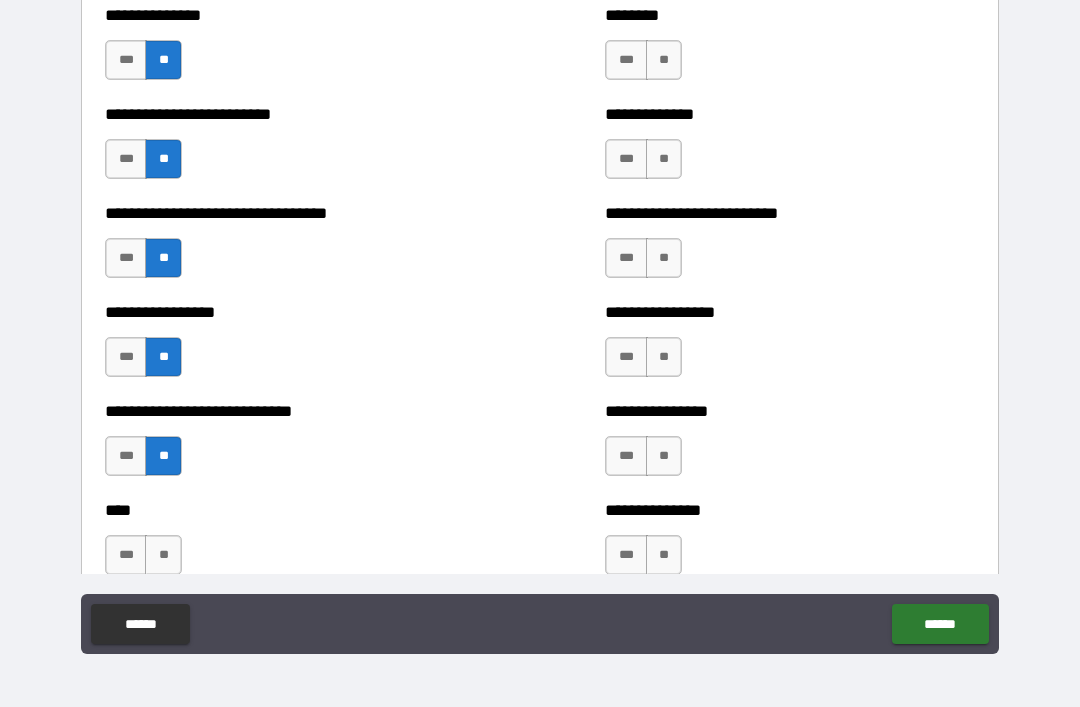 click on "**" at bounding box center [163, 555] 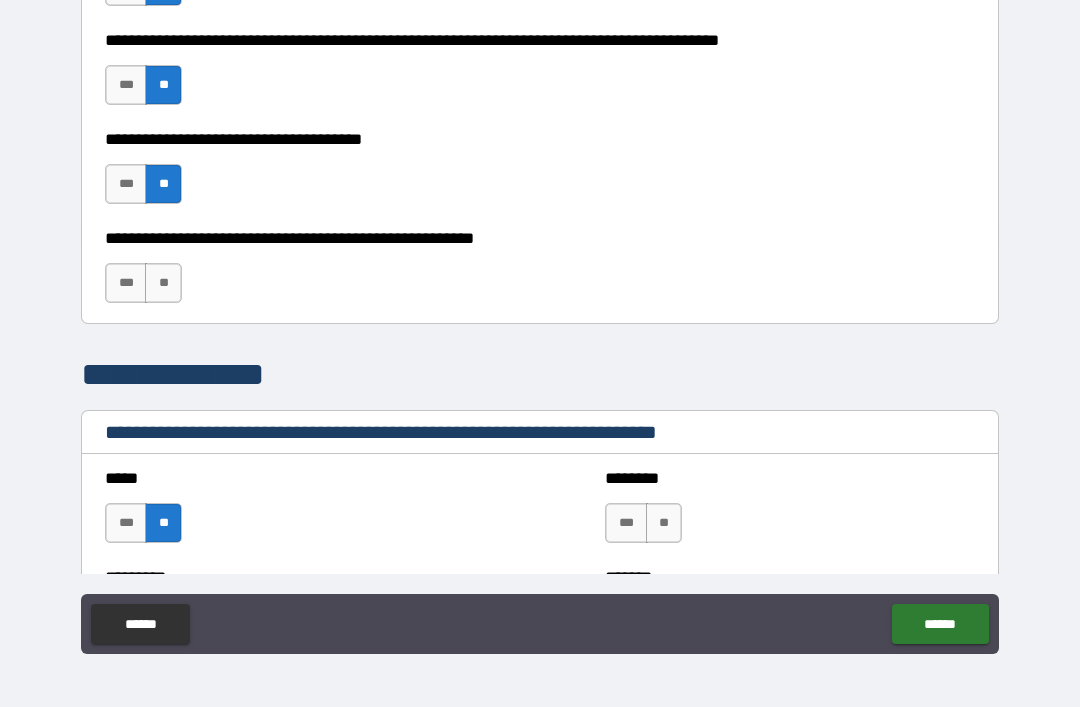 scroll, scrollTop: 986, scrollLeft: 0, axis: vertical 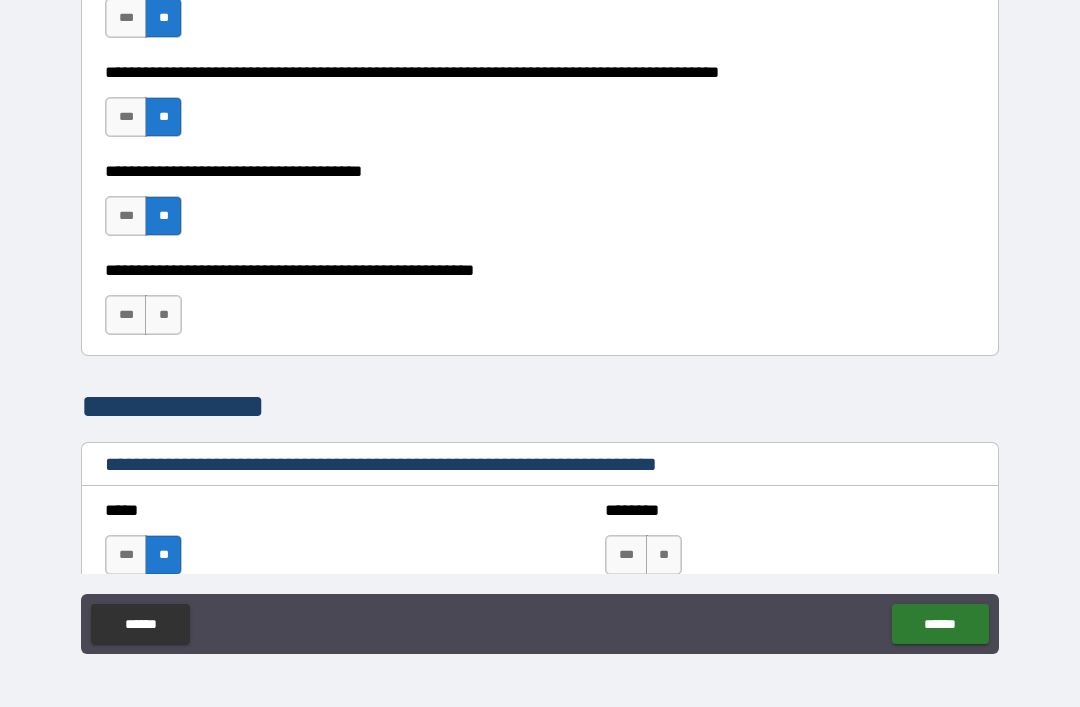 click on "**" at bounding box center (163, 315) 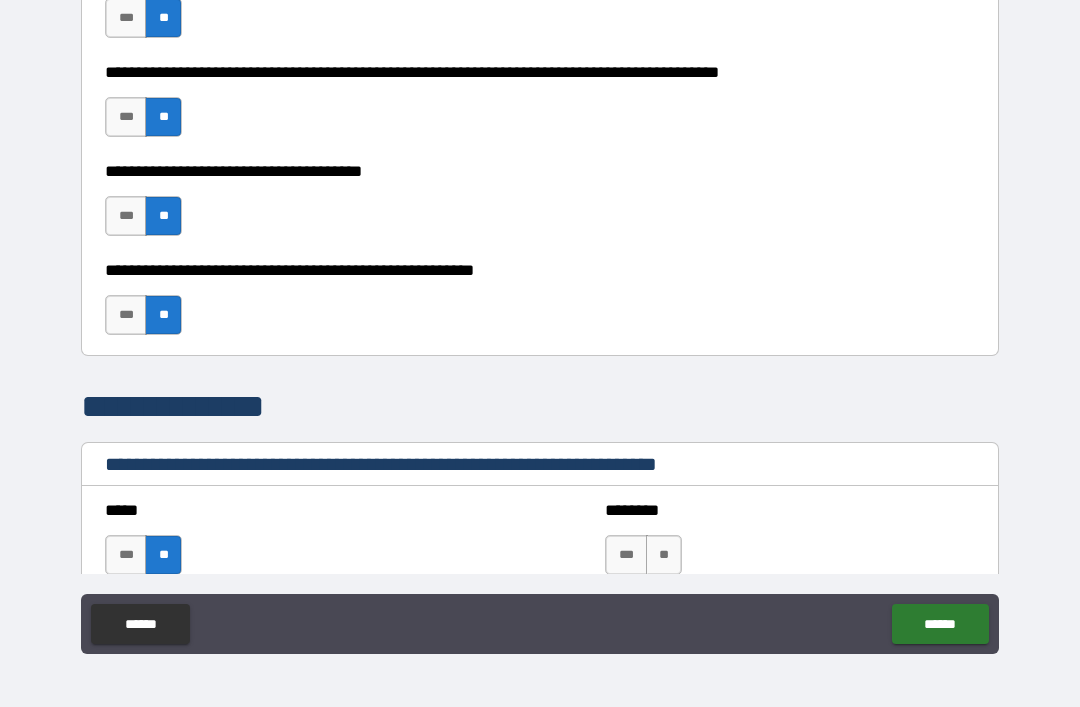 click on "***" at bounding box center (126, 315) 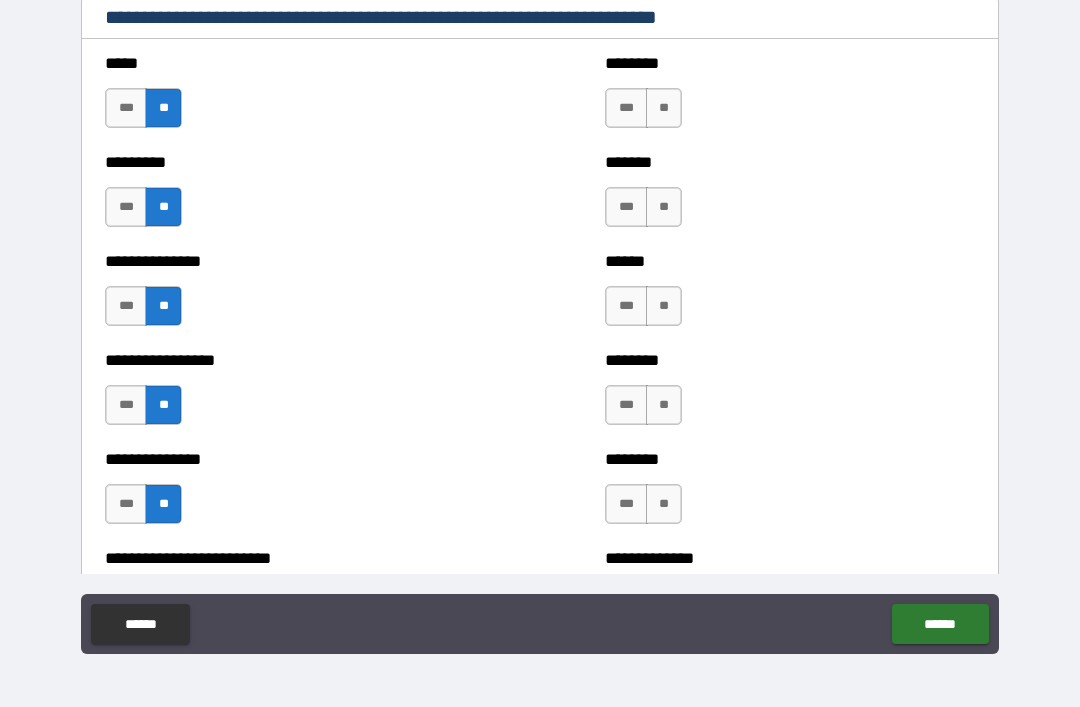 scroll, scrollTop: 1432, scrollLeft: 0, axis: vertical 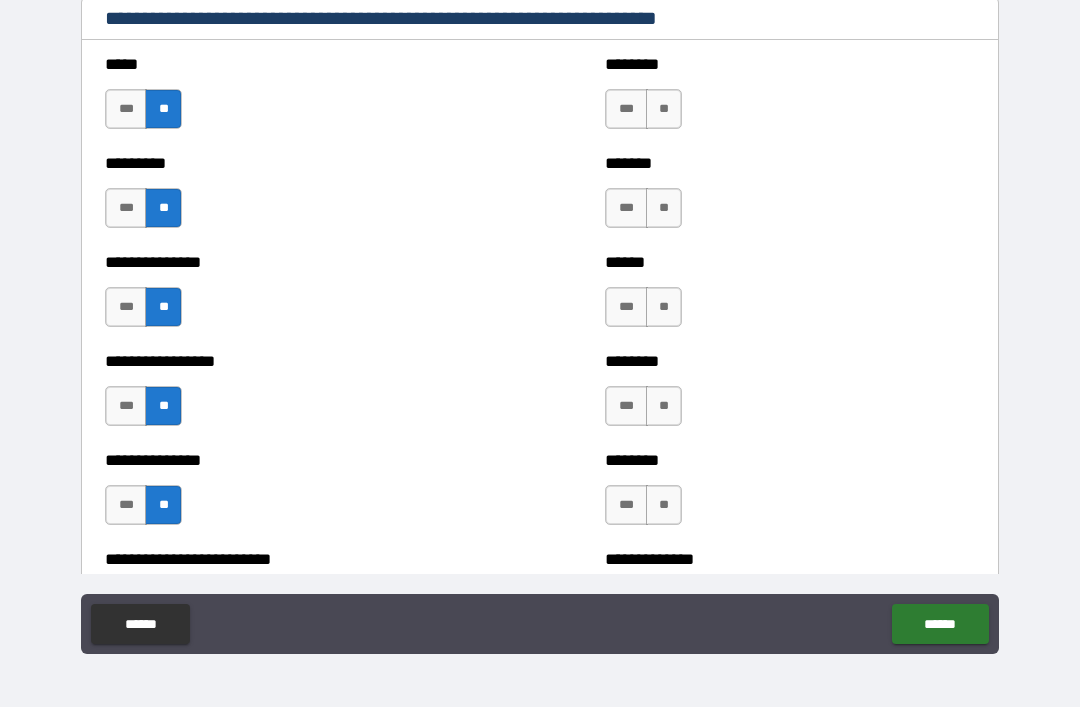 click on "**" at bounding box center [664, 109] 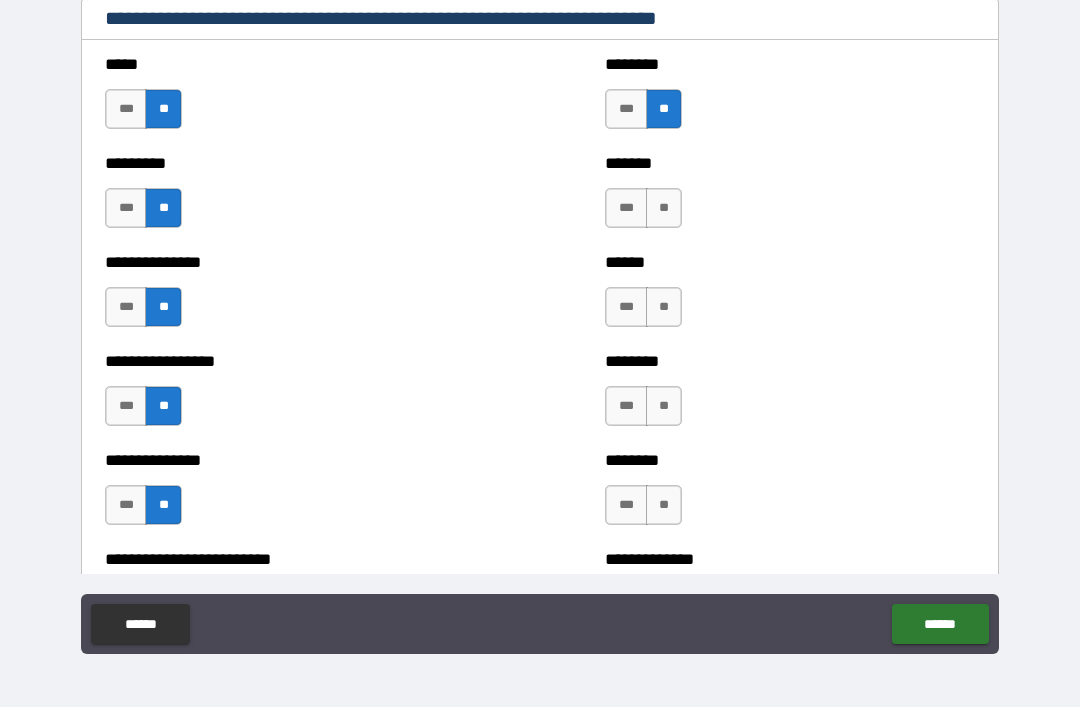 click on "**" at bounding box center (664, 208) 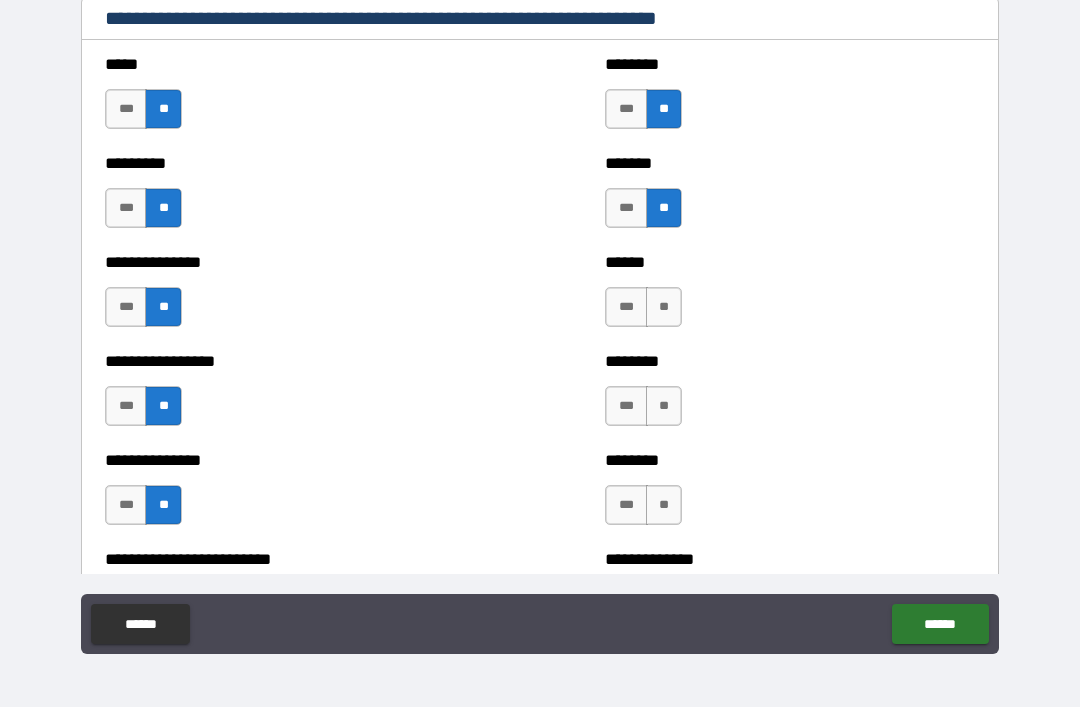 click on "**" at bounding box center [664, 307] 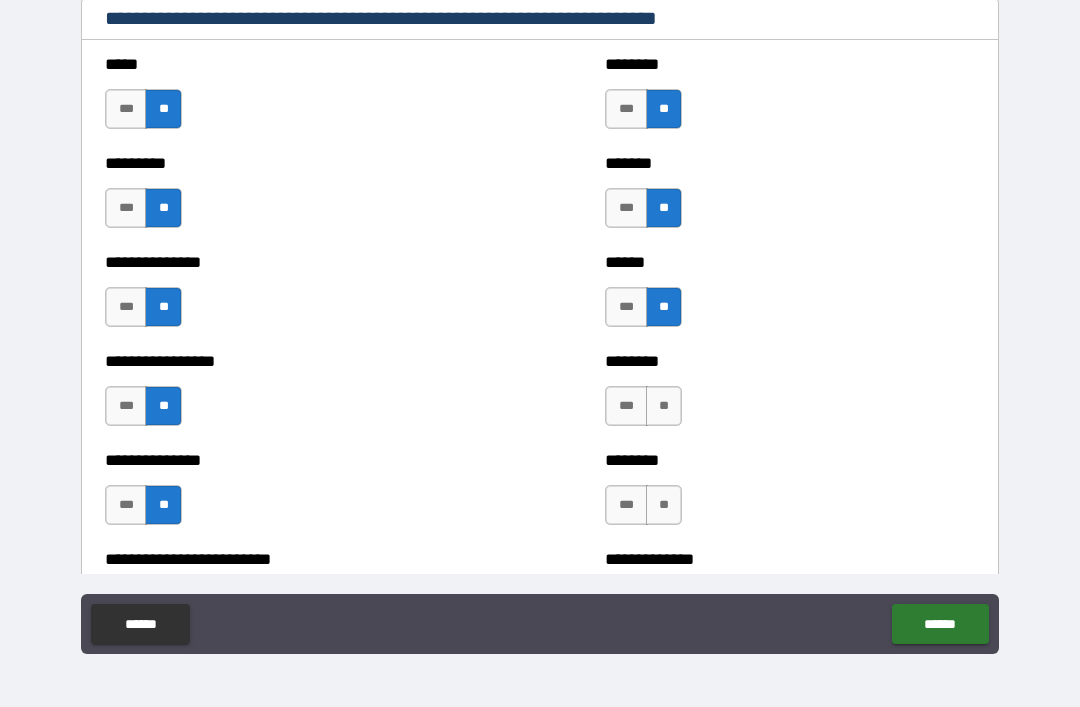 click on "**" at bounding box center (664, 406) 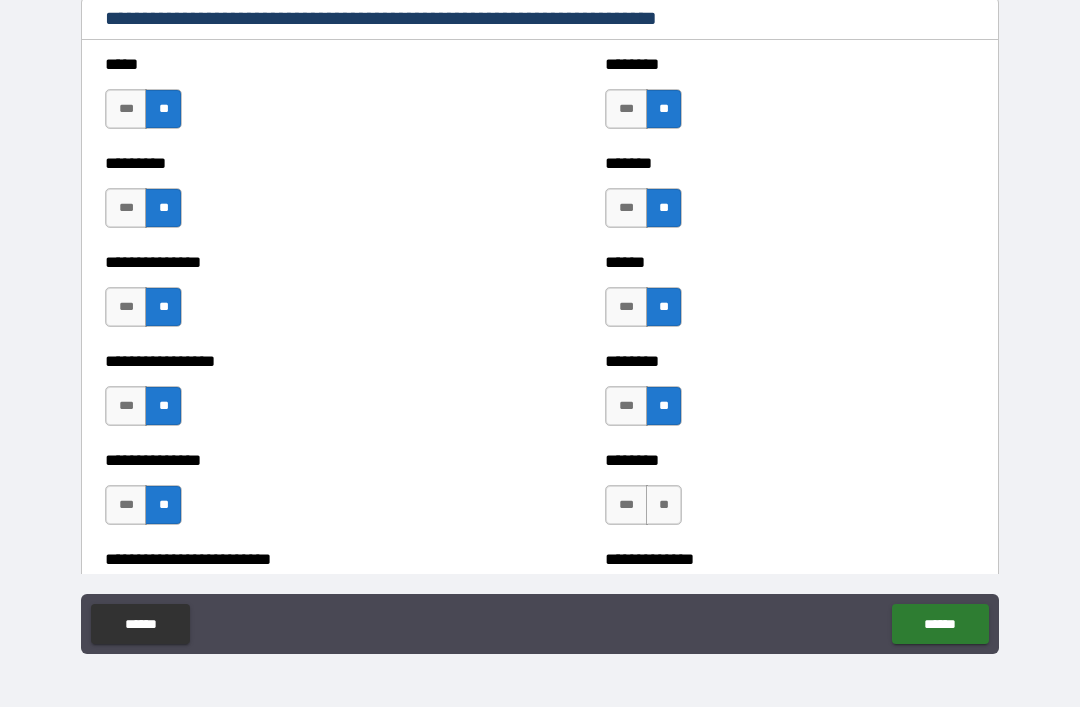 click on "**" at bounding box center (664, 505) 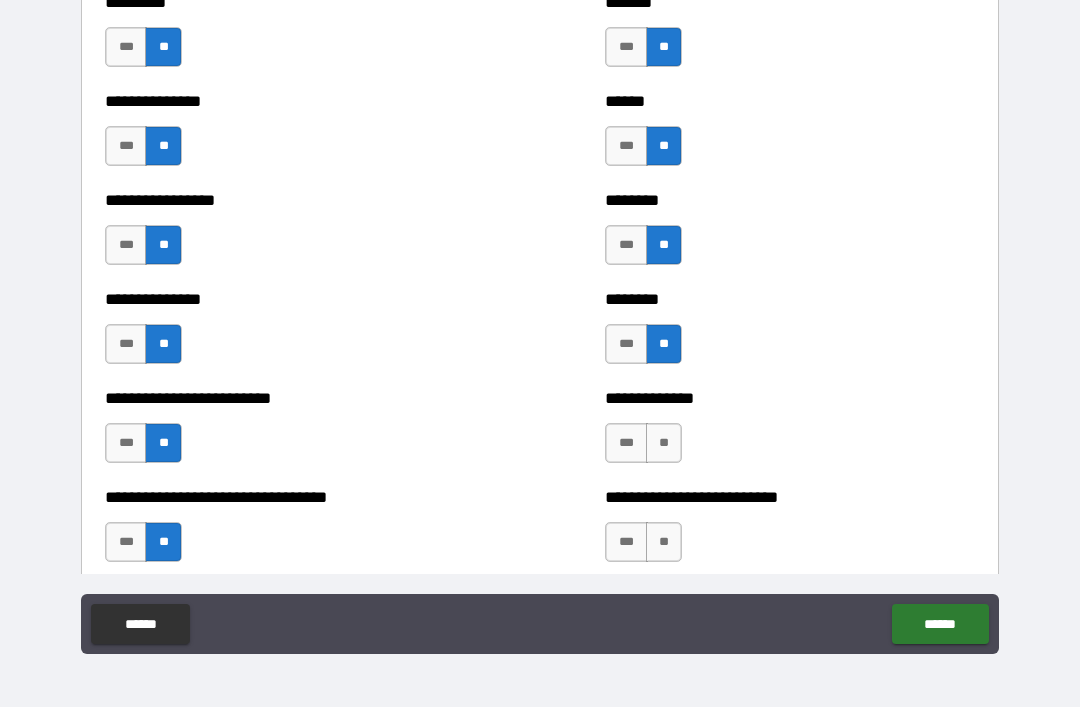 click on "**" at bounding box center [664, 443] 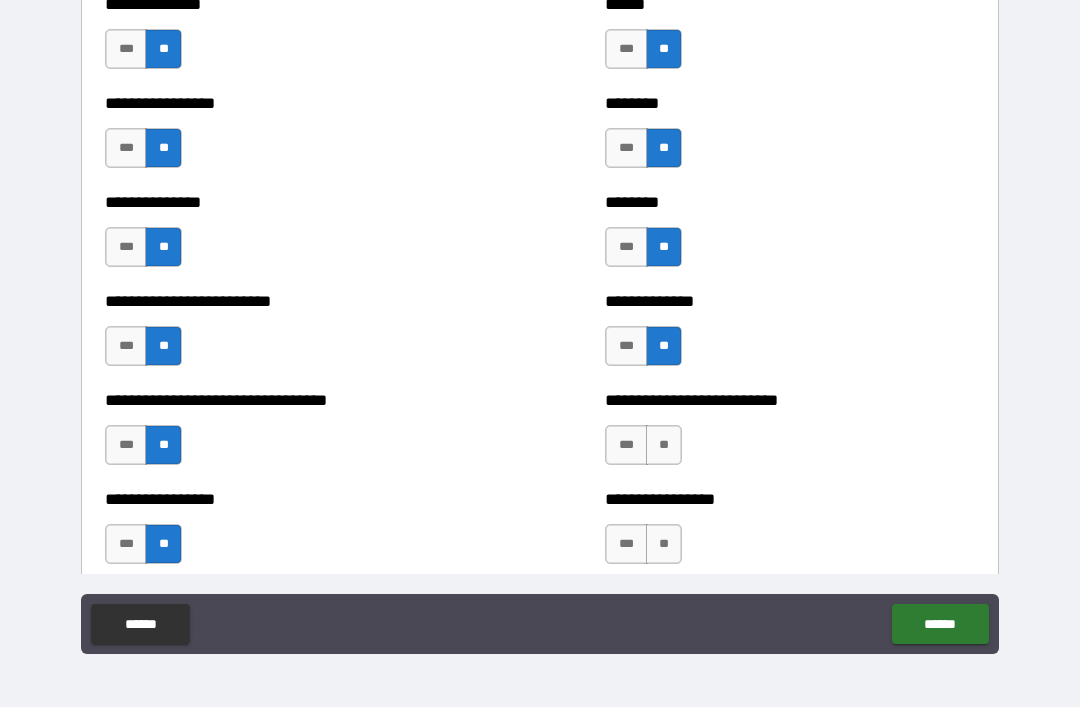 scroll, scrollTop: 1703, scrollLeft: 0, axis: vertical 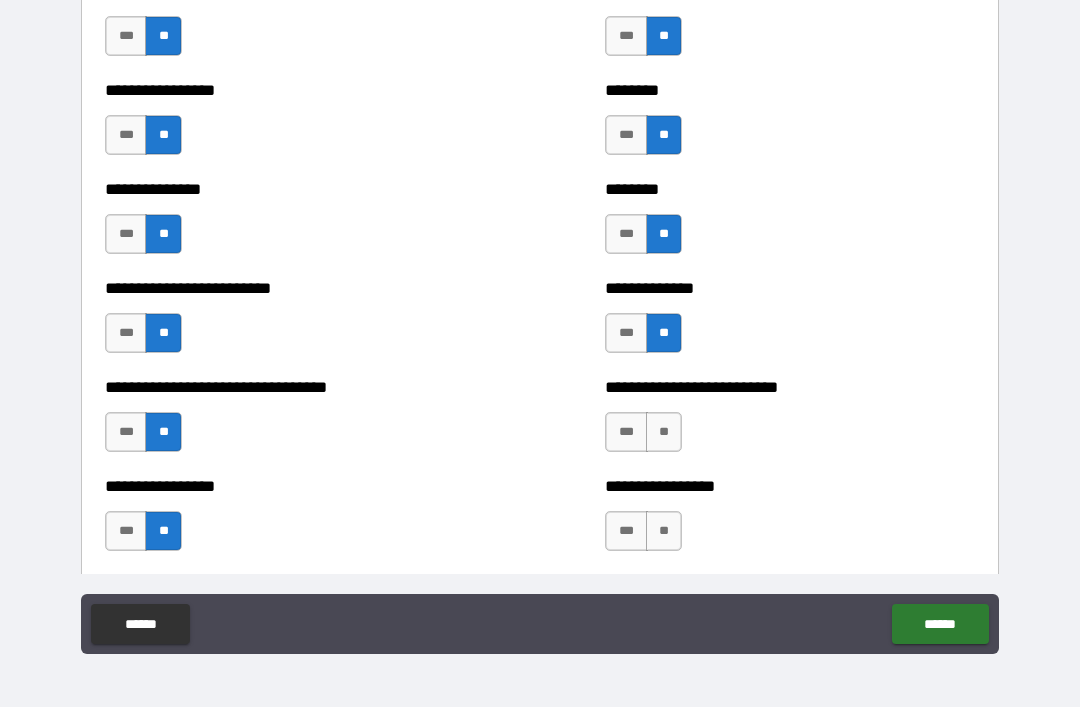 click on "**" at bounding box center (664, 432) 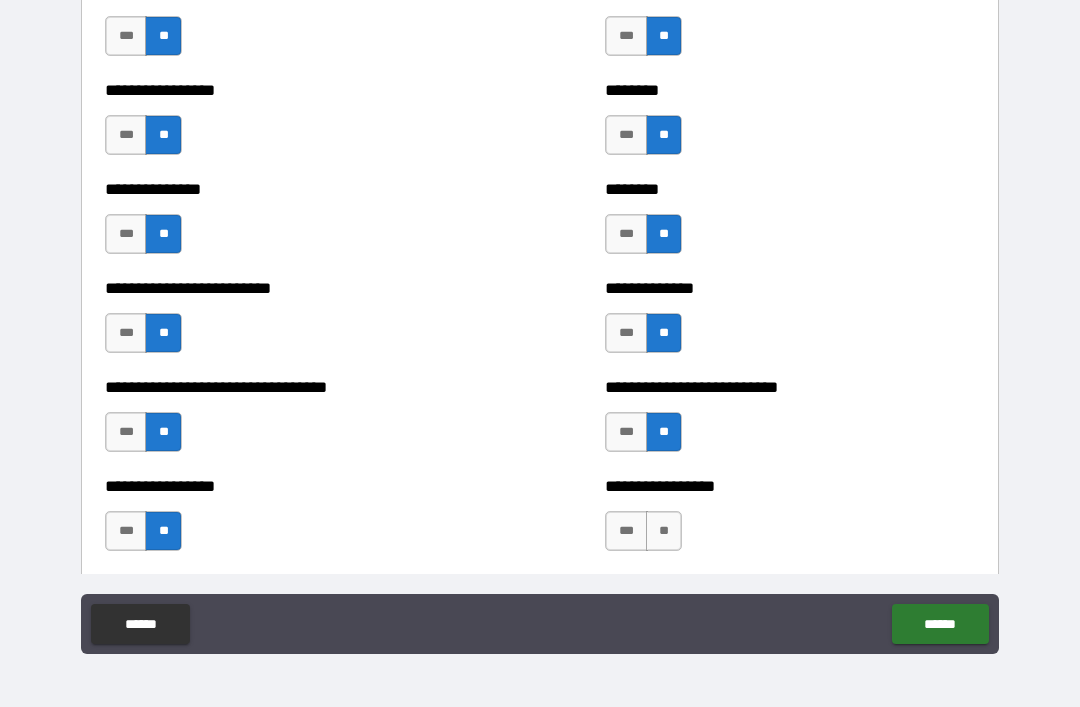 scroll, scrollTop: 1837, scrollLeft: 0, axis: vertical 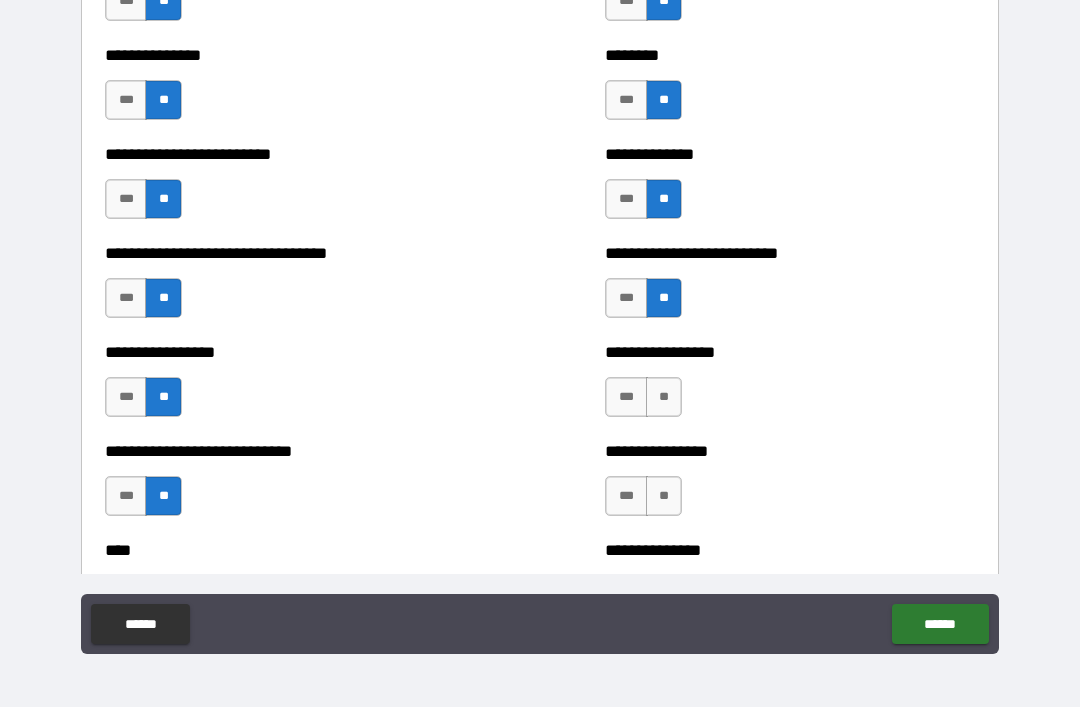 click on "**" at bounding box center [664, 397] 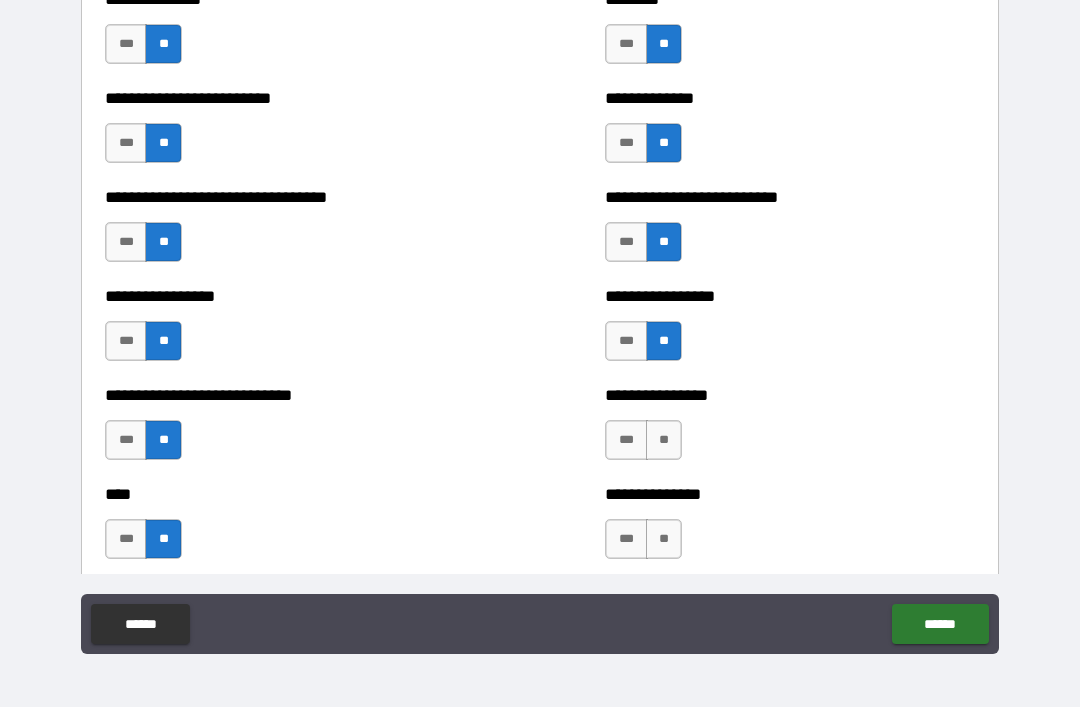click on "**" at bounding box center [664, 440] 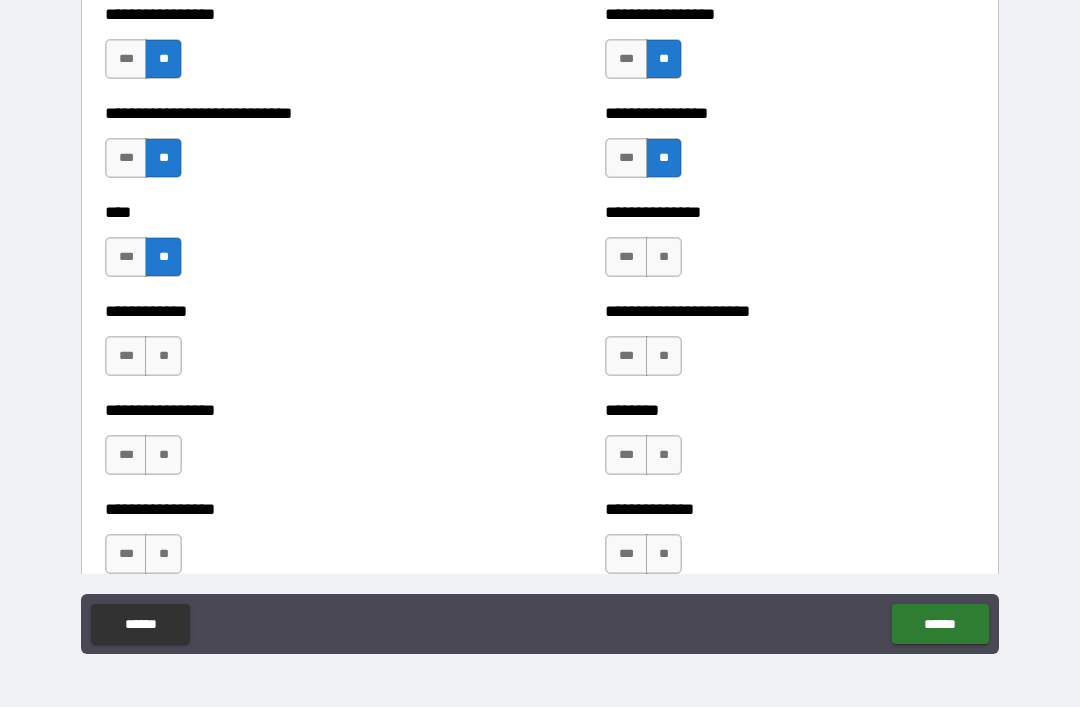 scroll, scrollTop: 2178, scrollLeft: 0, axis: vertical 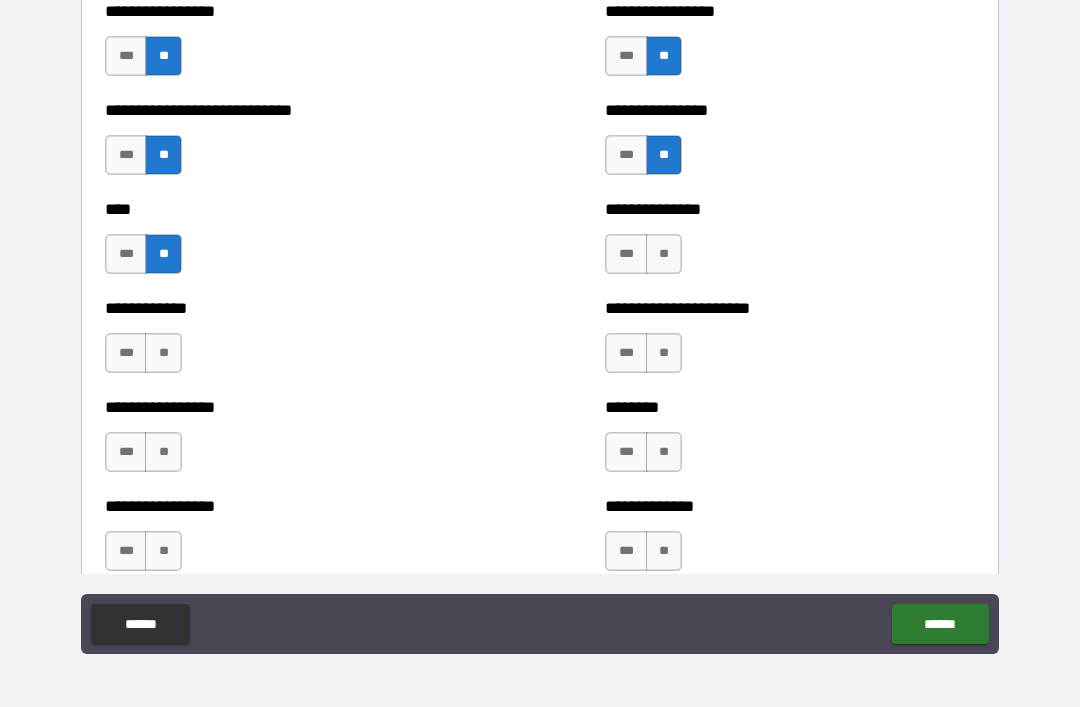 click on "**" at bounding box center (664, 254) 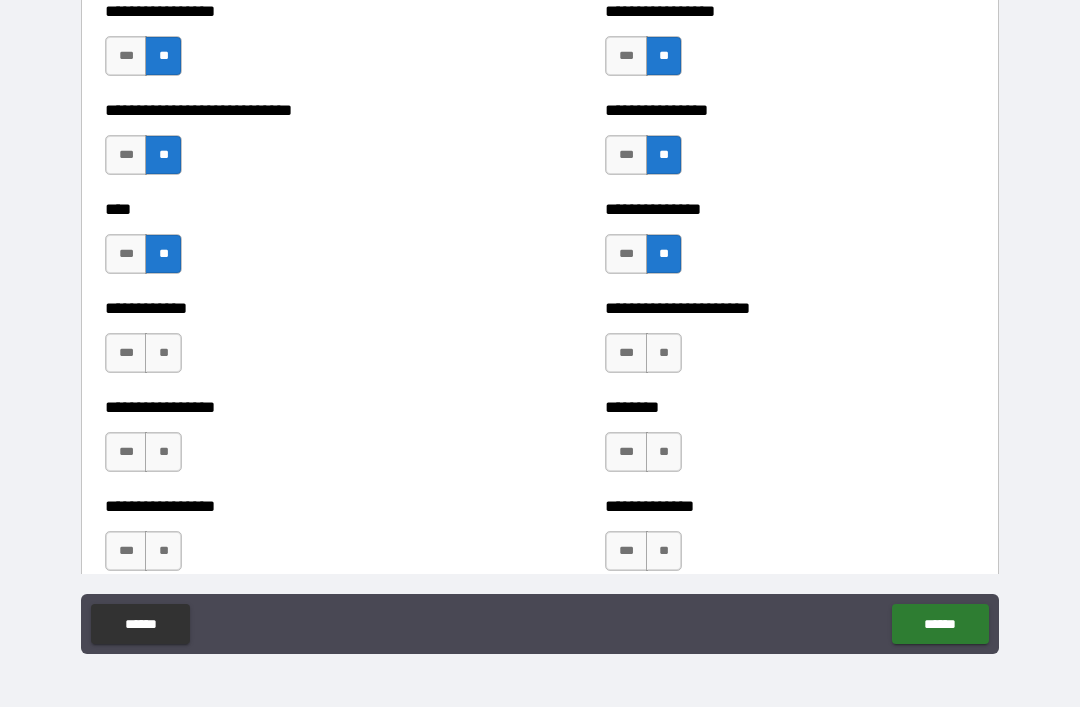 click on "**" at bounding box center (664, 353) 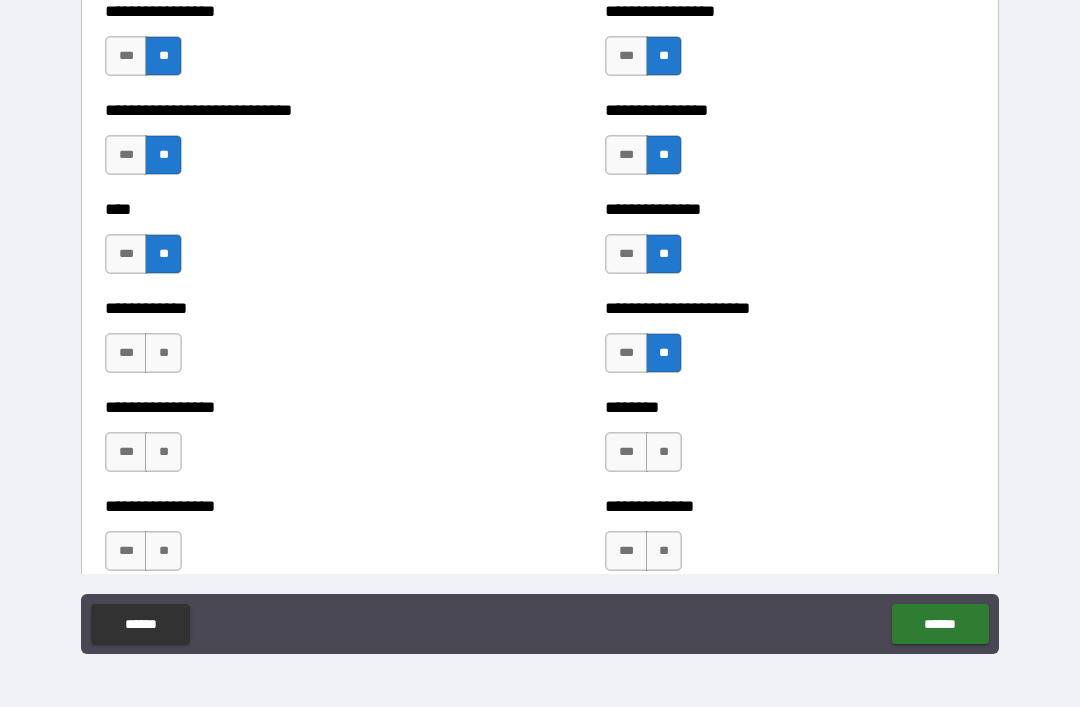 scroll, scrollTop: 2224, scrollLeft: 0, axis: vertical 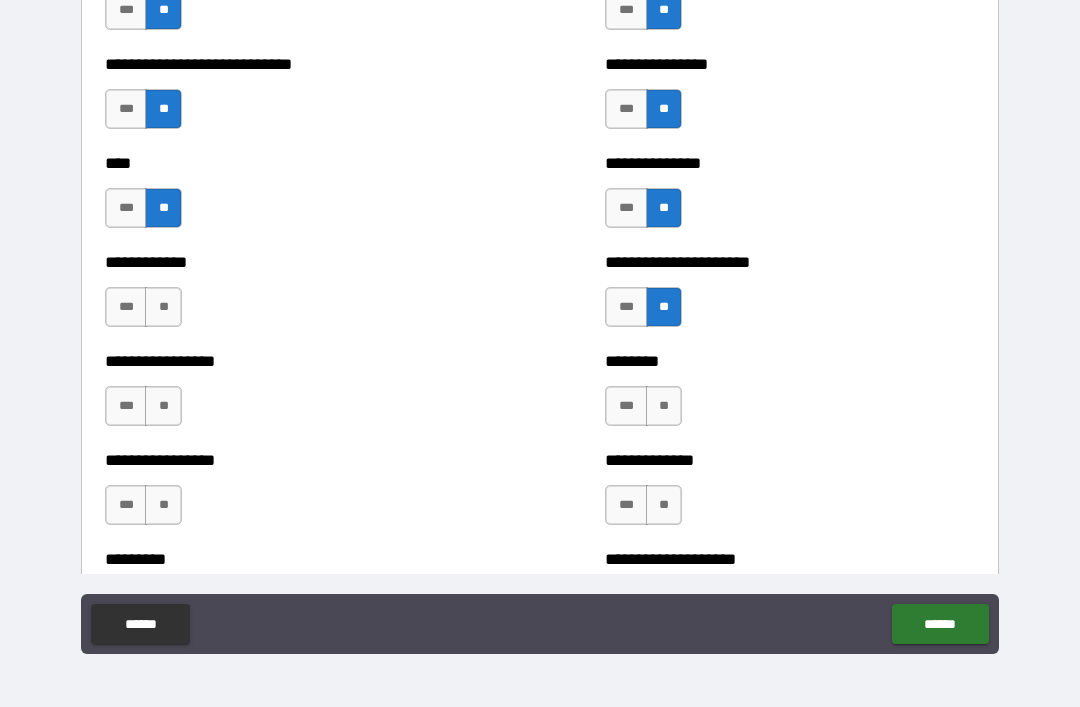click on "**" at bounding box center (664, 406) 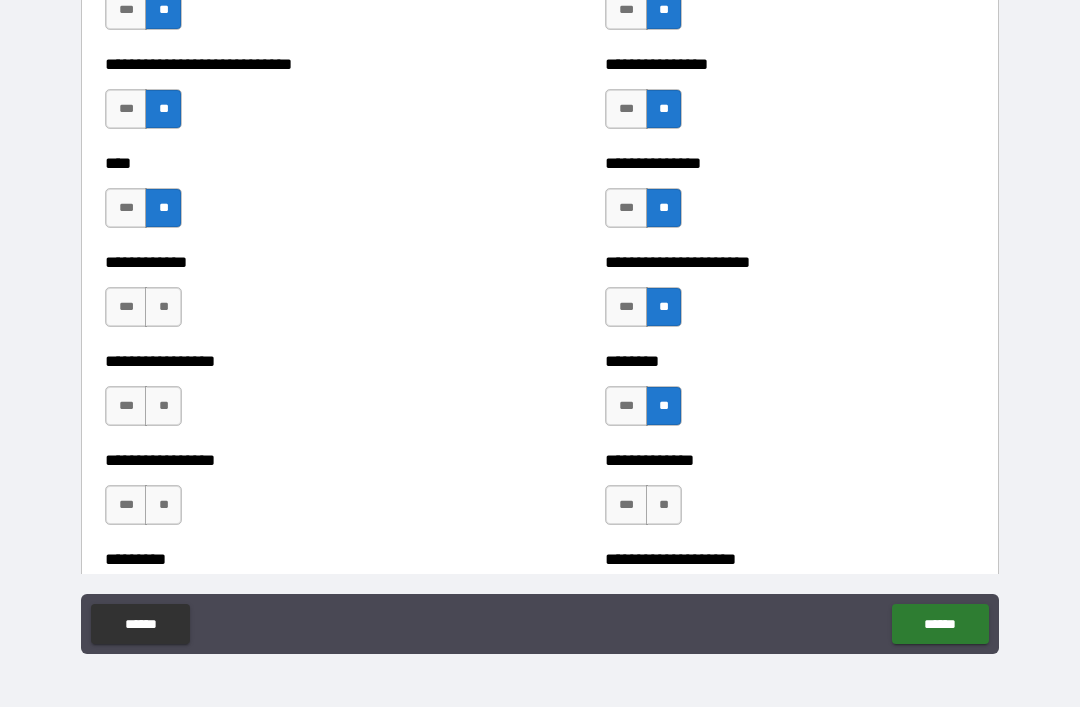 click on "**" at bounding box center [163, 307] 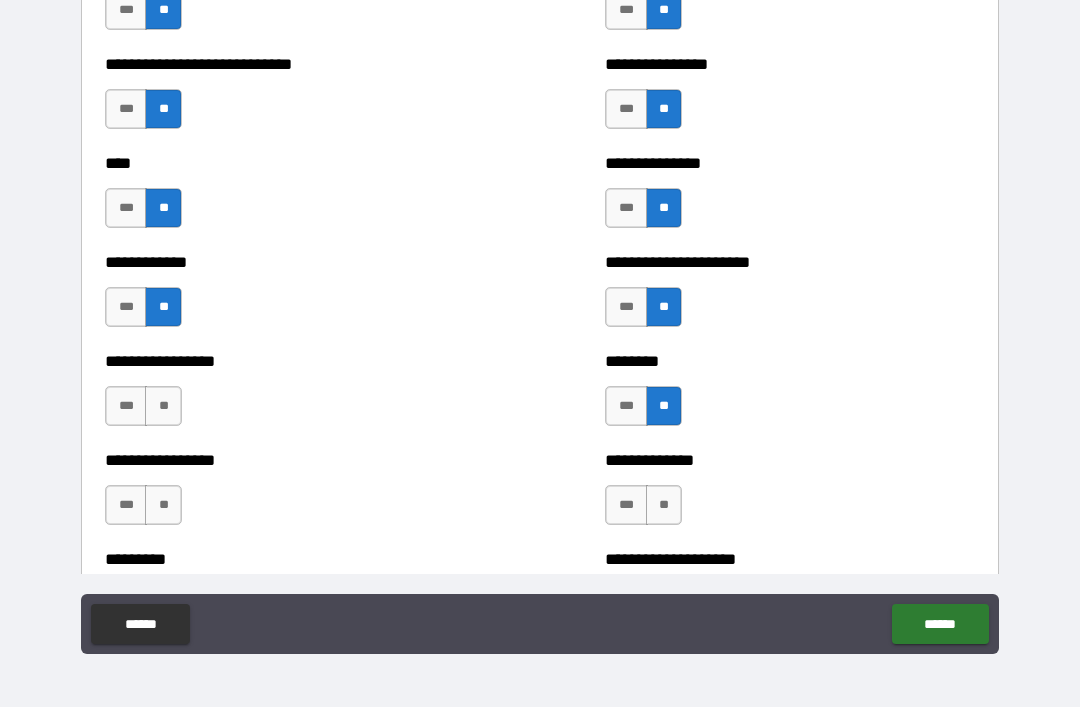 click on "**" at bounding box center [163, 406] 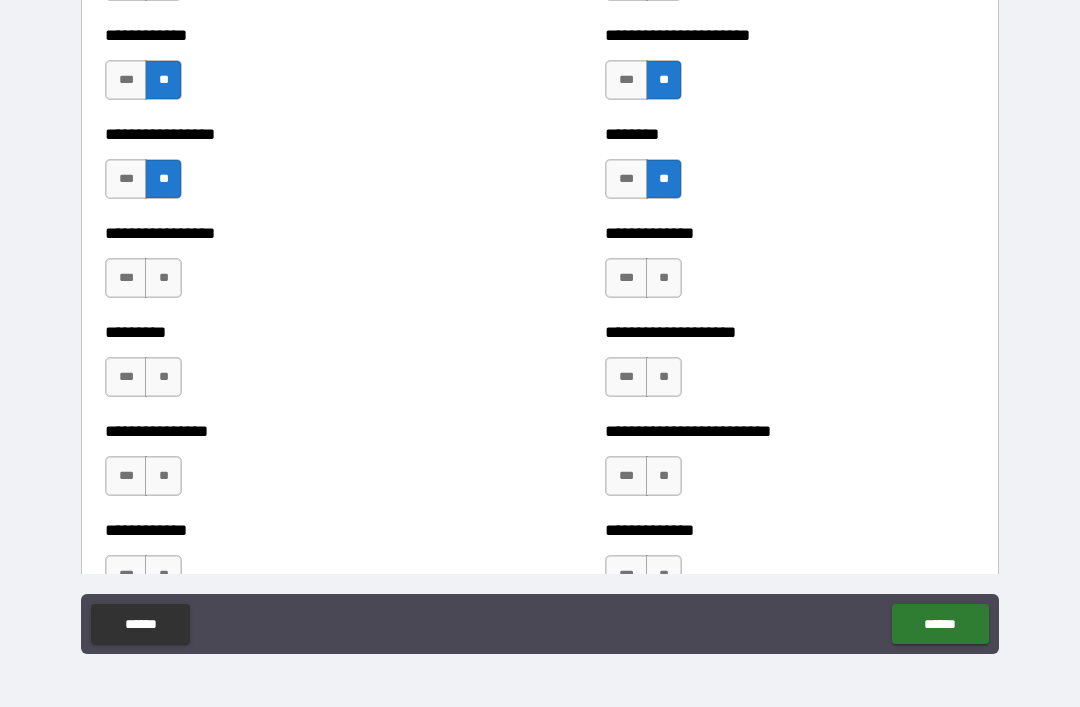 scroll, scrollTop: 2459, scrollLeft: 0, axis: vertical 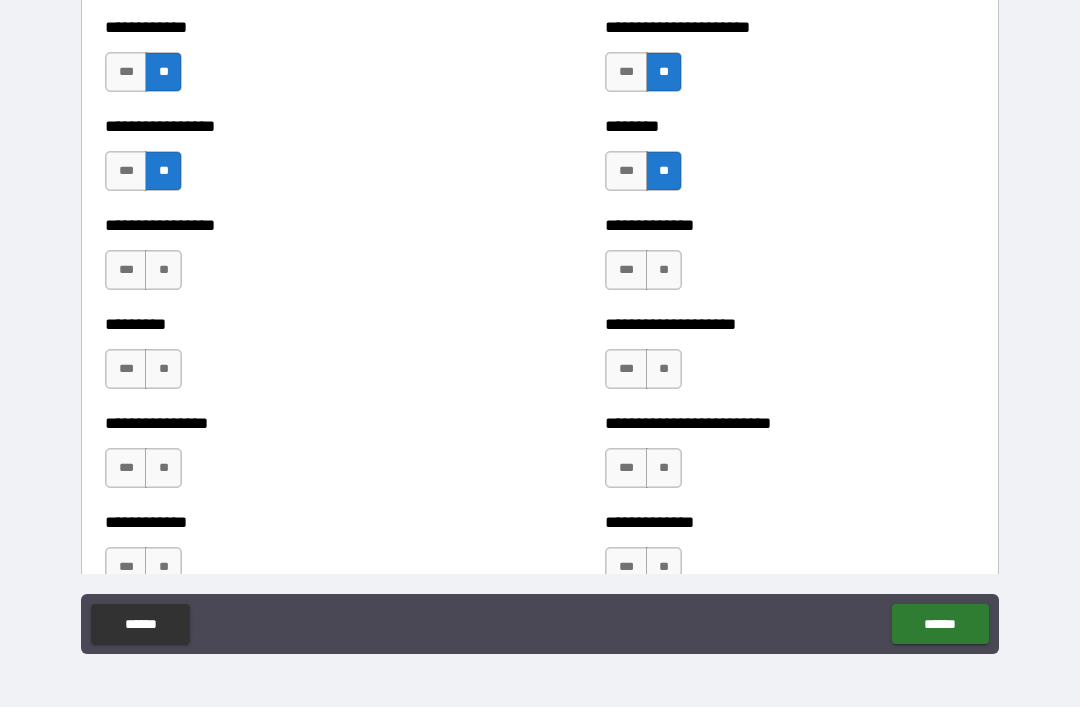 click on "**" at bounding box center (163, 270) 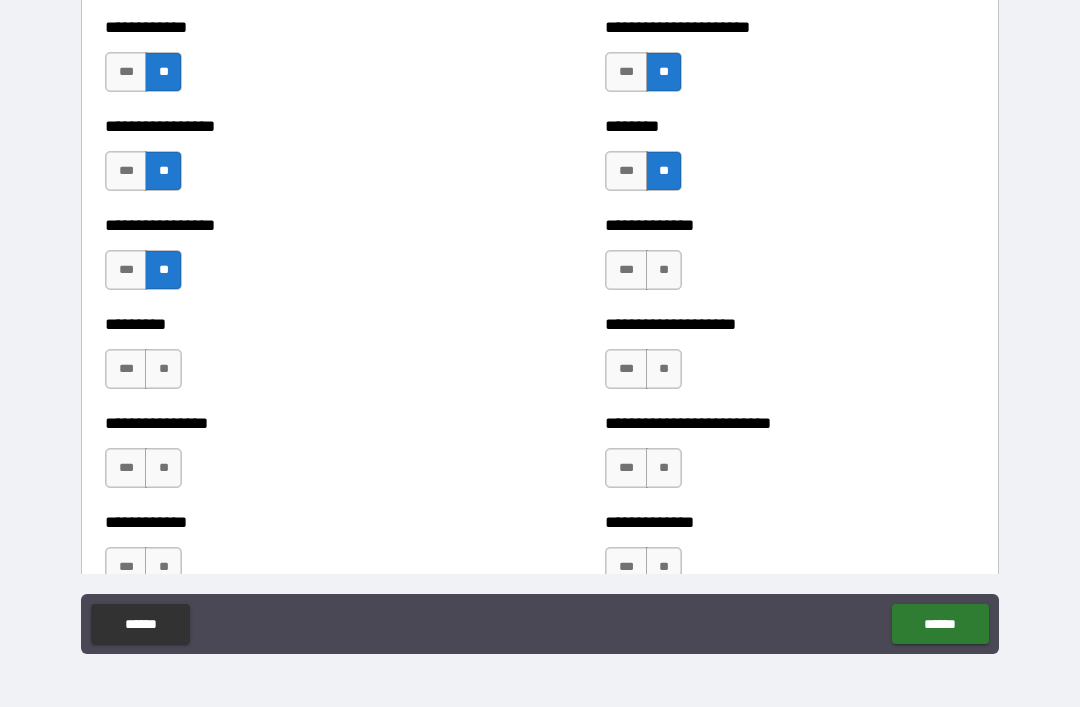 click on "**" at bounding box center [163, 369] 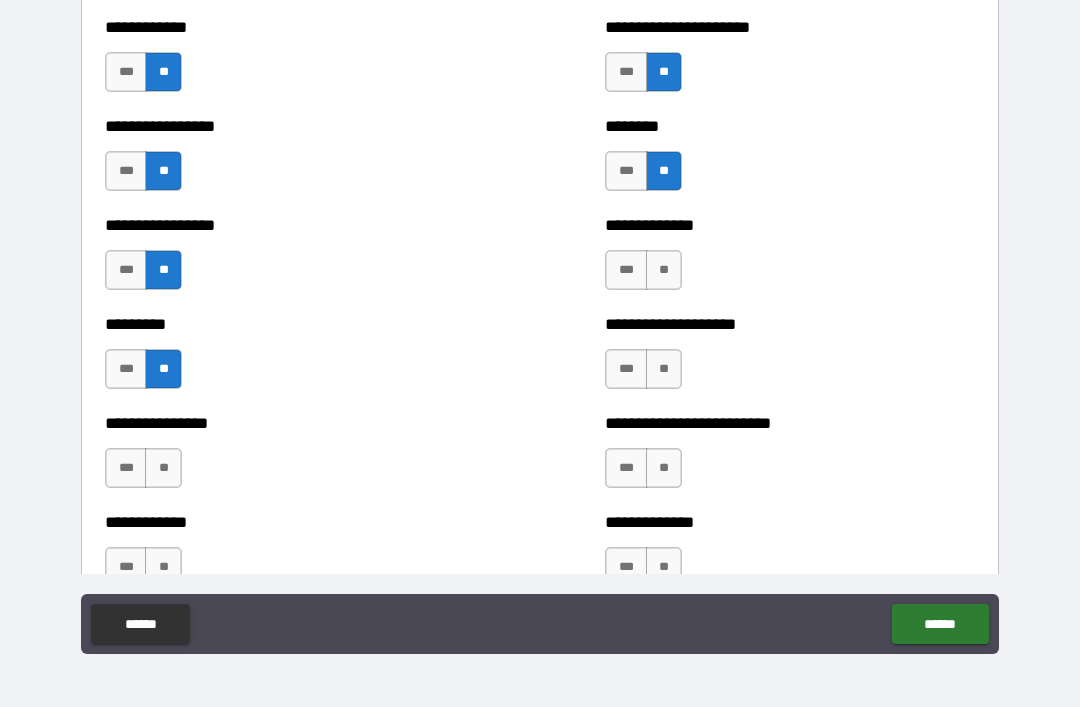 click on "**" at bounding box center (163, 468) 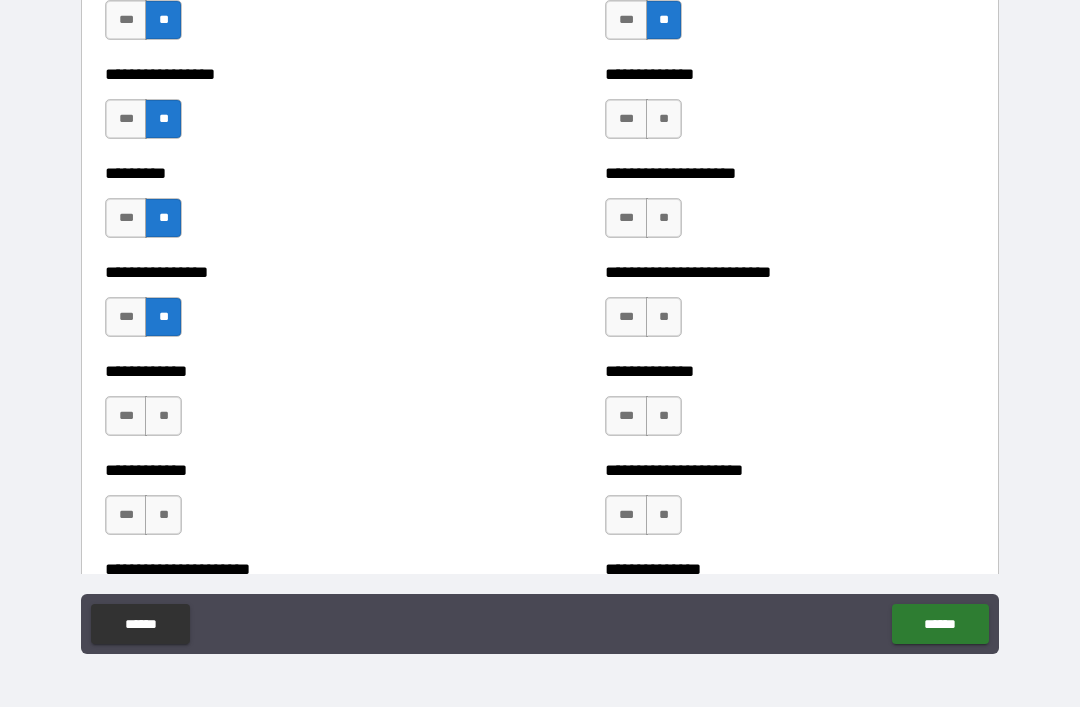 scroll, scrollTop: 2613, scrollLeft: 0, axis: vertical 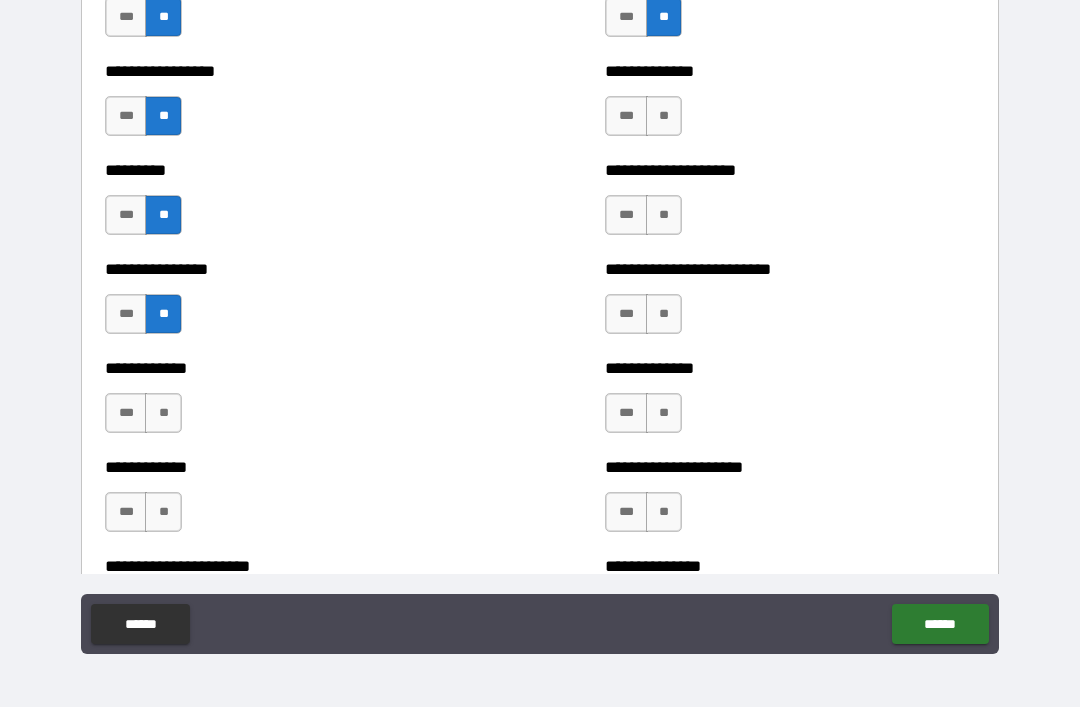 click on "**" at bounding box center [163, 413] 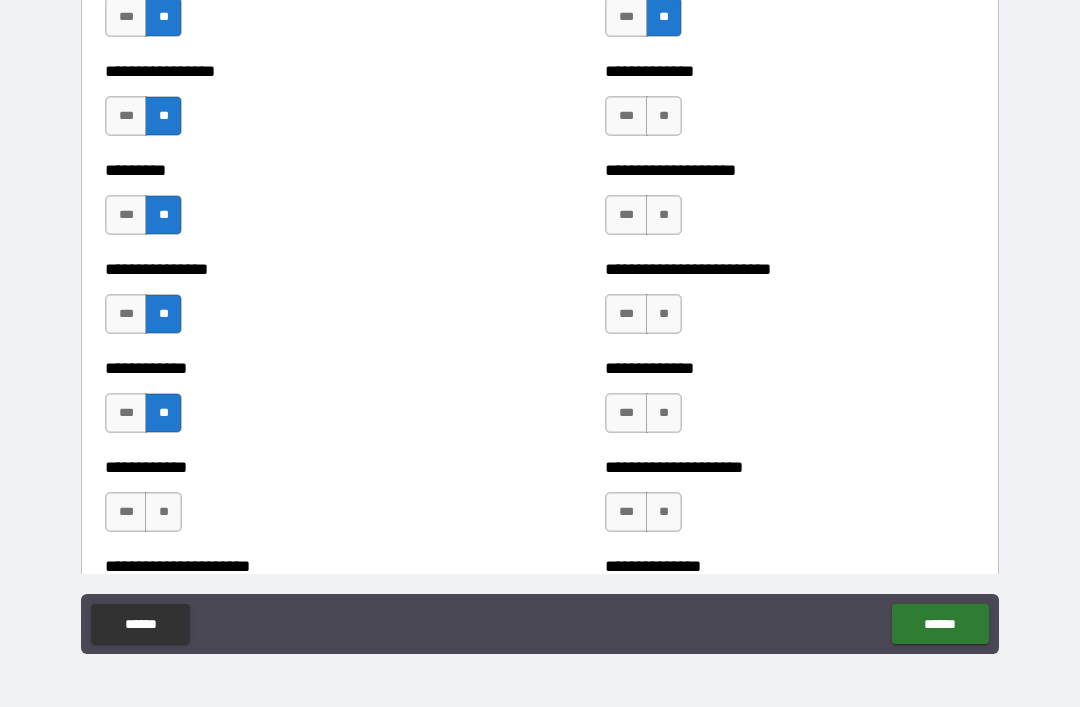 click on "**" at bounding box center [163, 512] 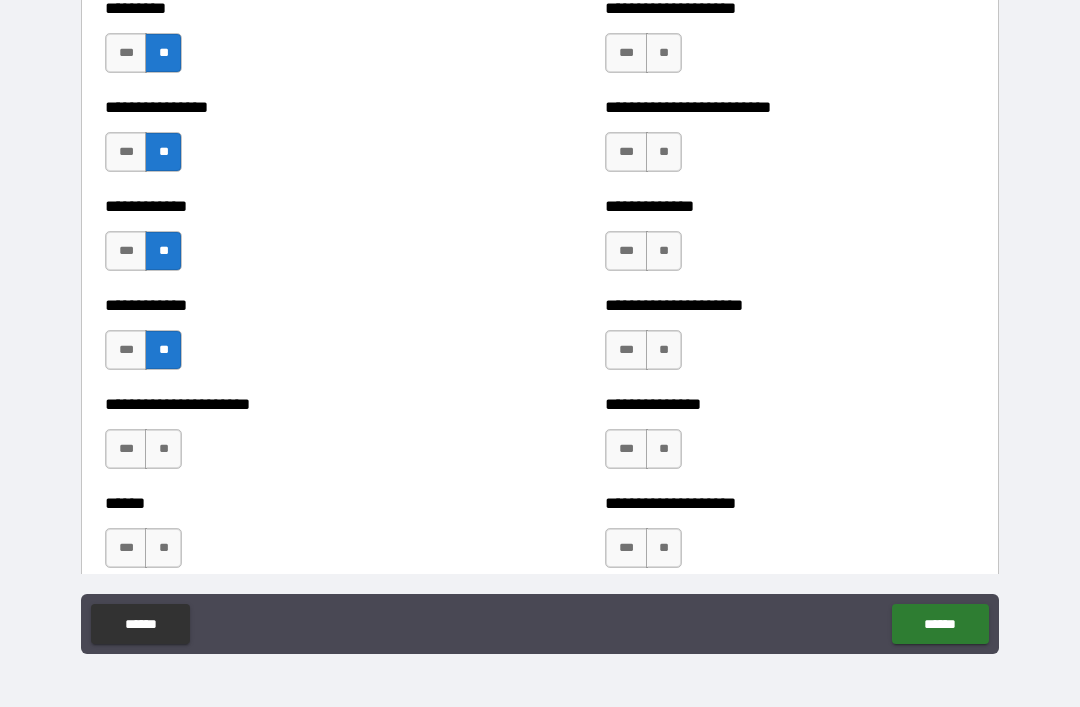 scroll, scrollTop: 2780, scrollLeft: 0, axis: vertical 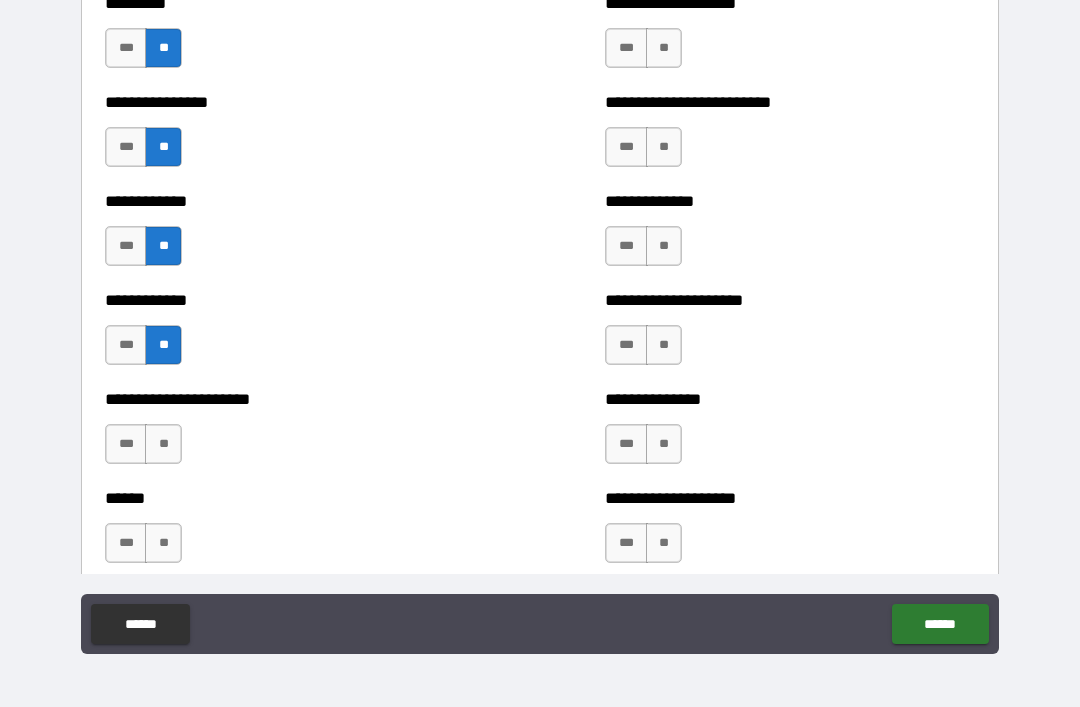 click on "**" at bounding box center (163, 444) 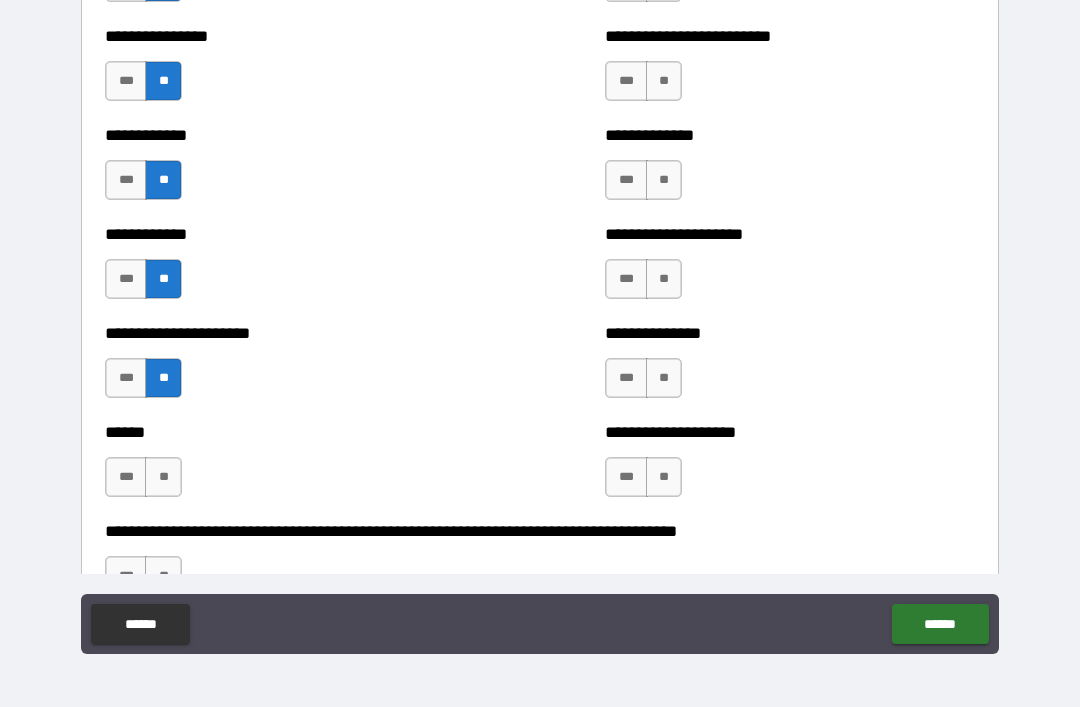 click on "**" at bounding box center [163, 477] 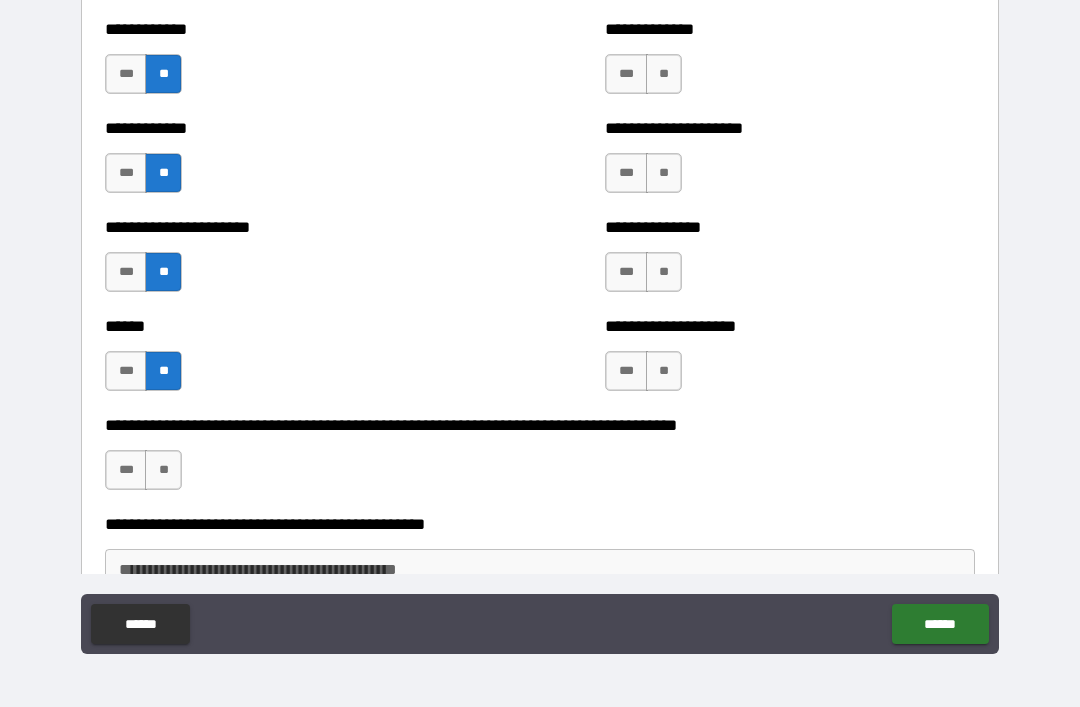 click on "**" at bounding box center [163, 470] 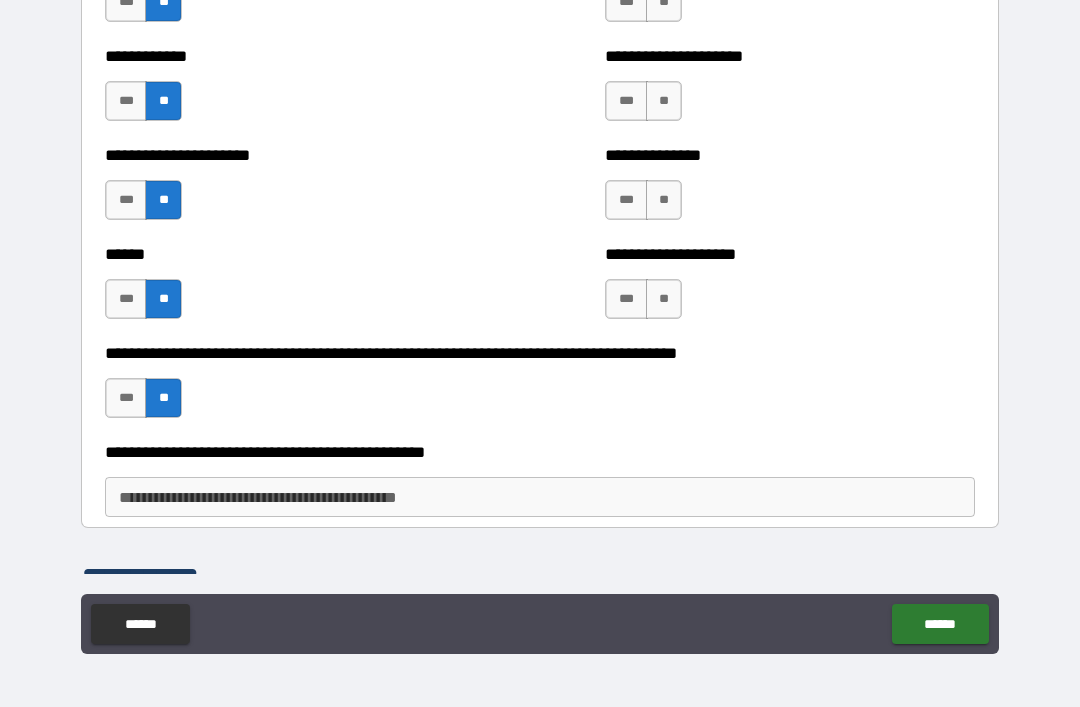scroll, scrollTop: 3023, scrollLeft: 0, axis: vertical 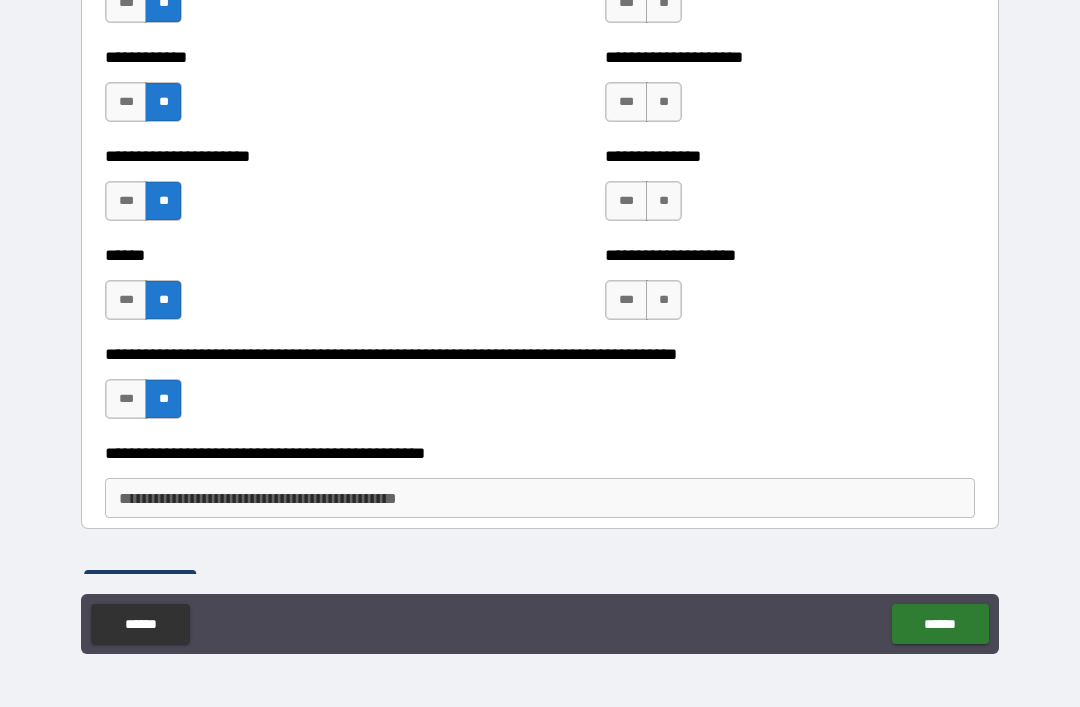 click on "**" at bounding box center [664, 300] 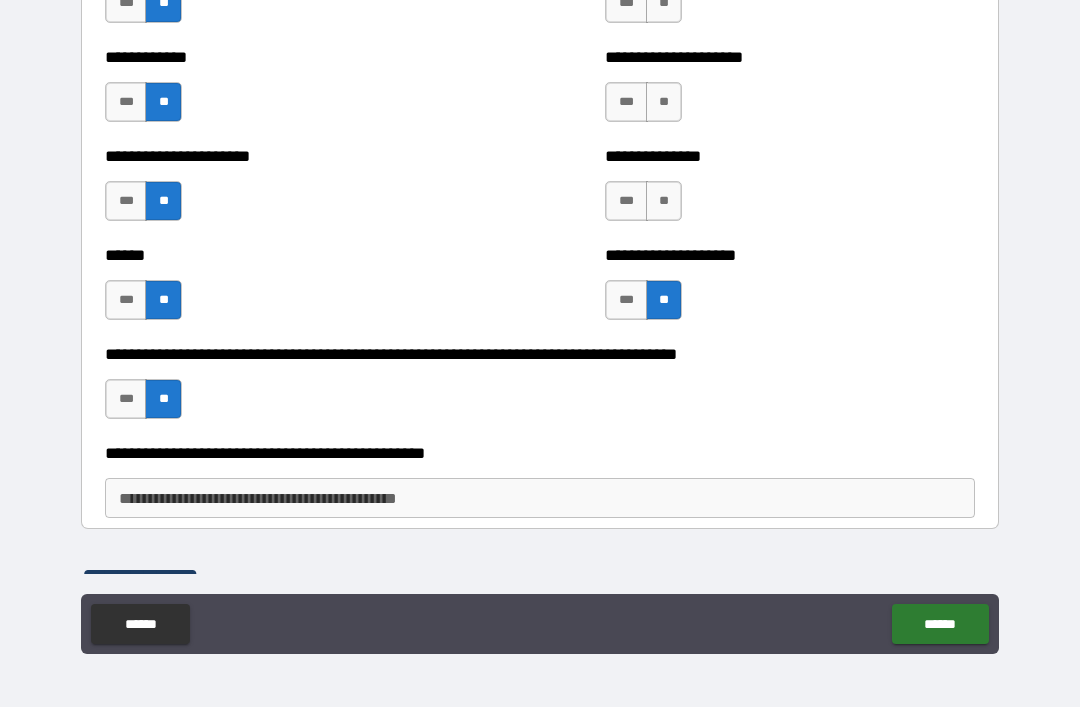 click on "**" at bounding box center (664, 201) 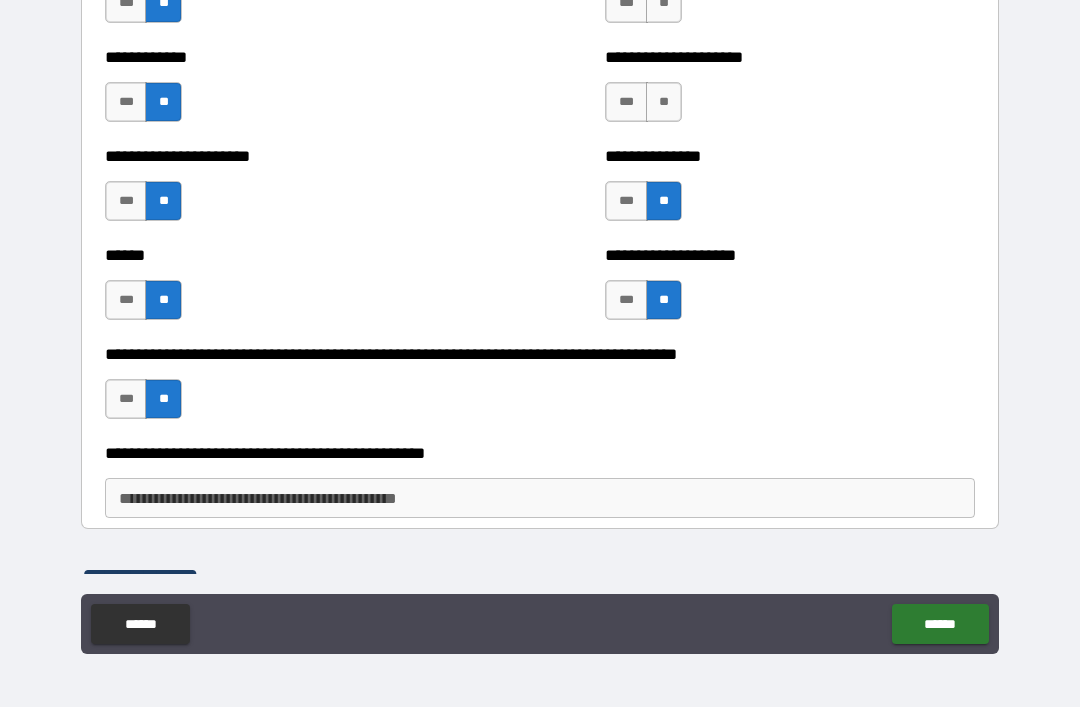 click on "**" at bounding box center (664, 102) 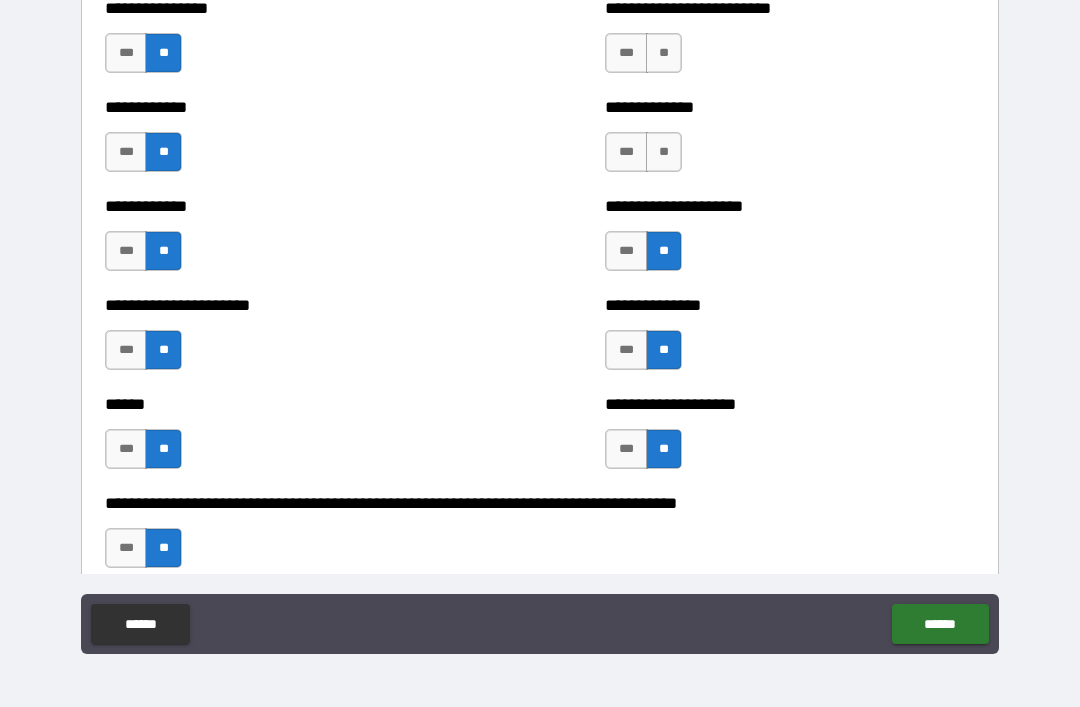 click on "**" at bounding box center [664, 152] 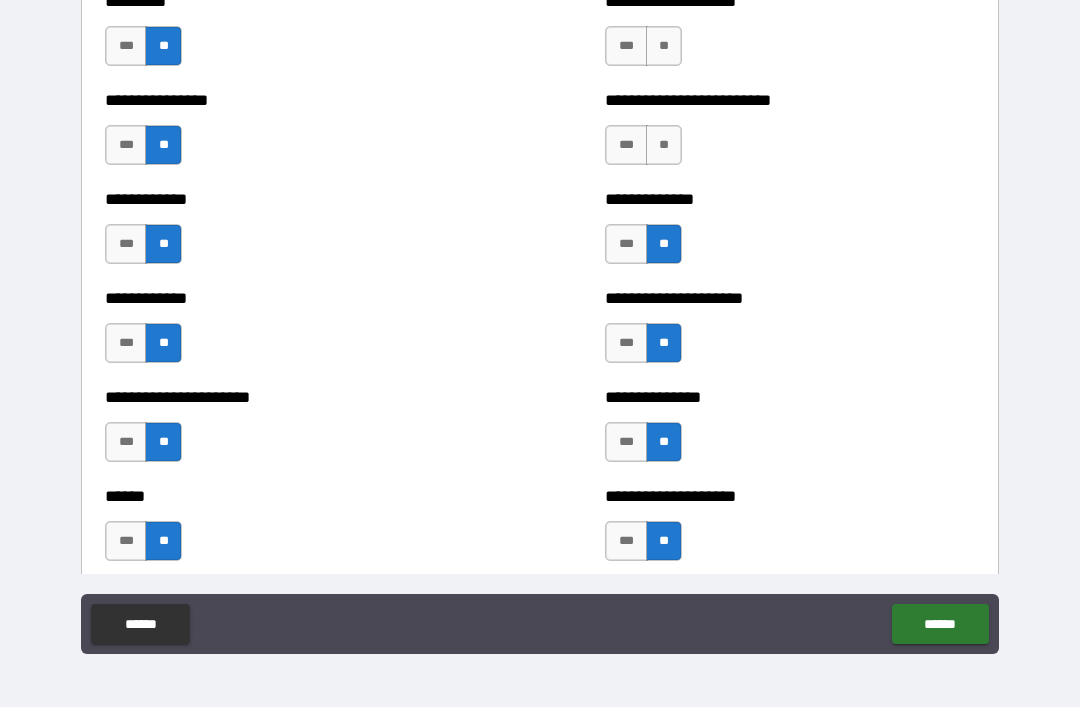 click on "**" at bounding box center (664, 145) 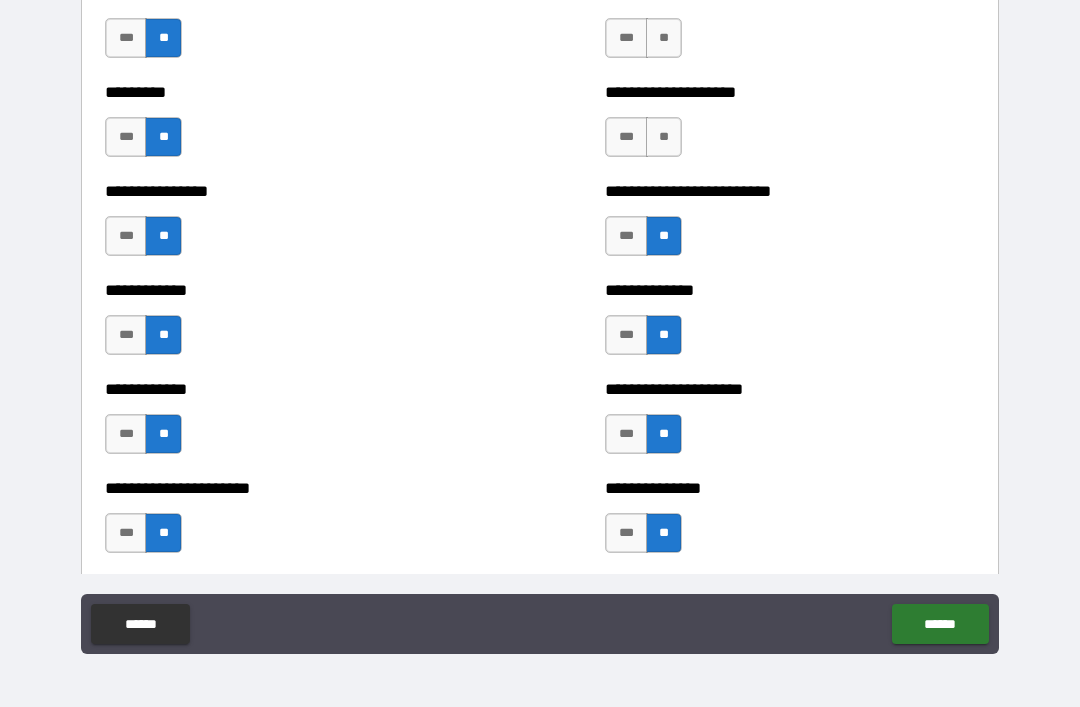click on "**" at bounding box center (664, 137) 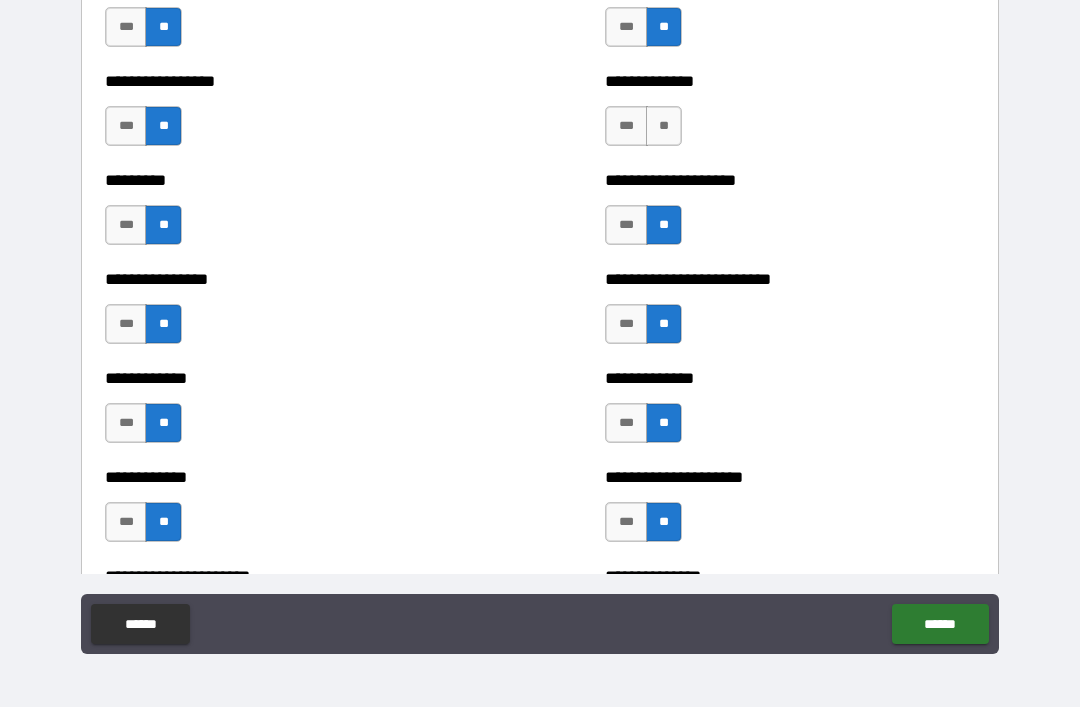 click on "**" at bounding box center [664, 126] 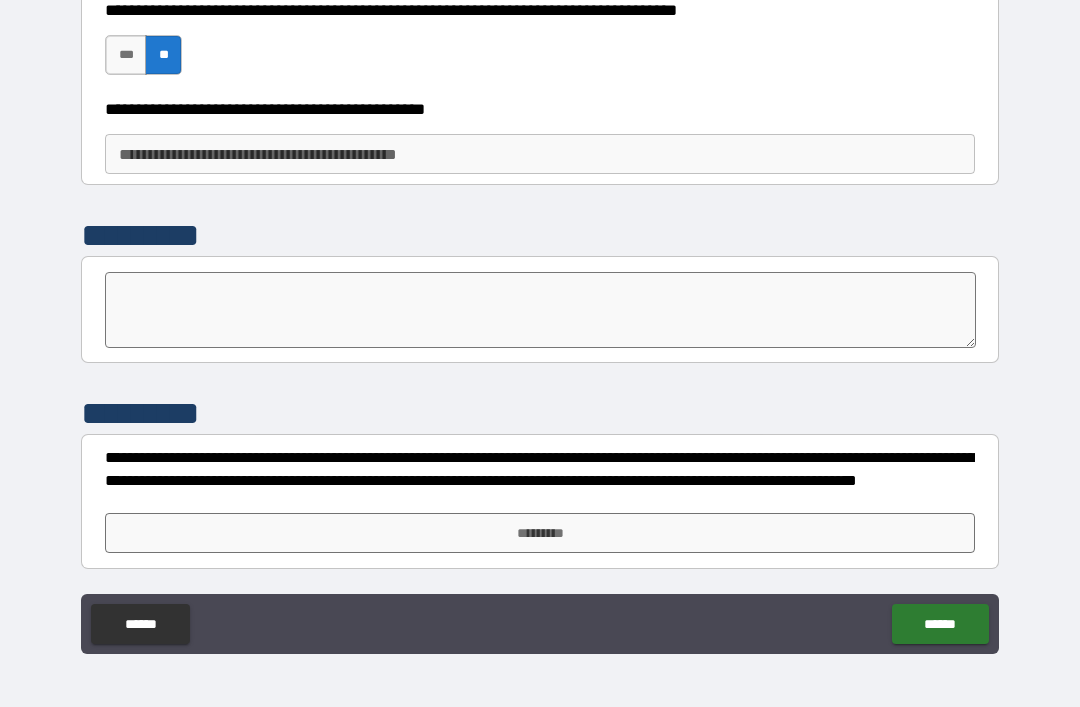 scroll, scrollTop: 3367, scrollLeft: 0, axis: vertical 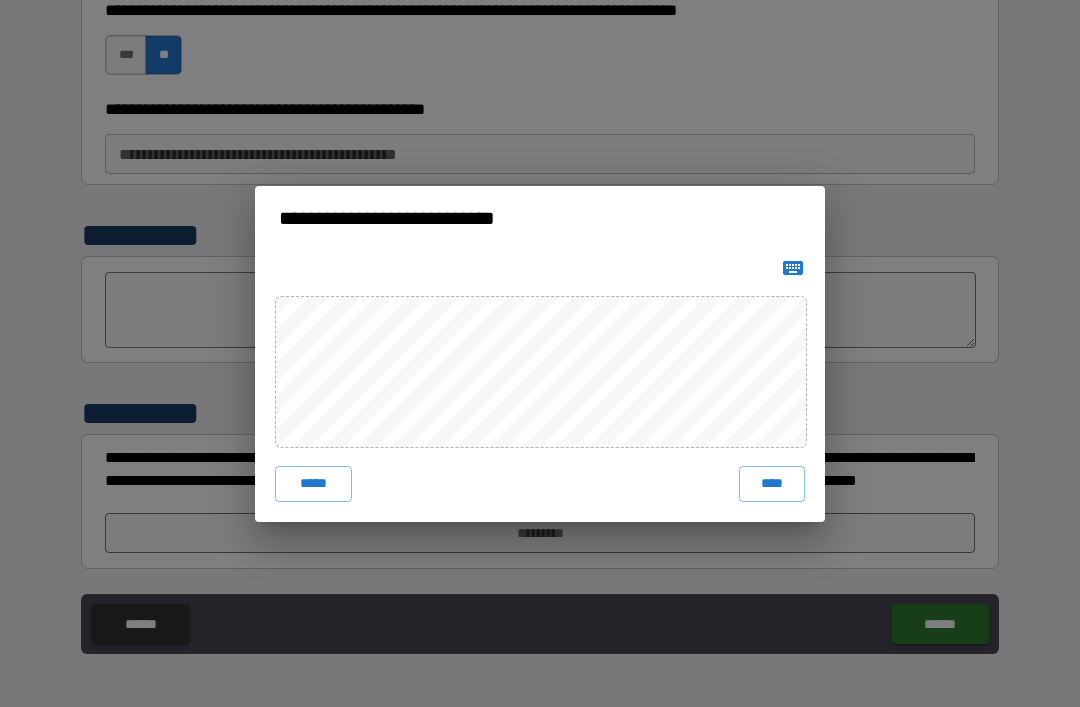 click on "****" at bounding box center (772, 484) 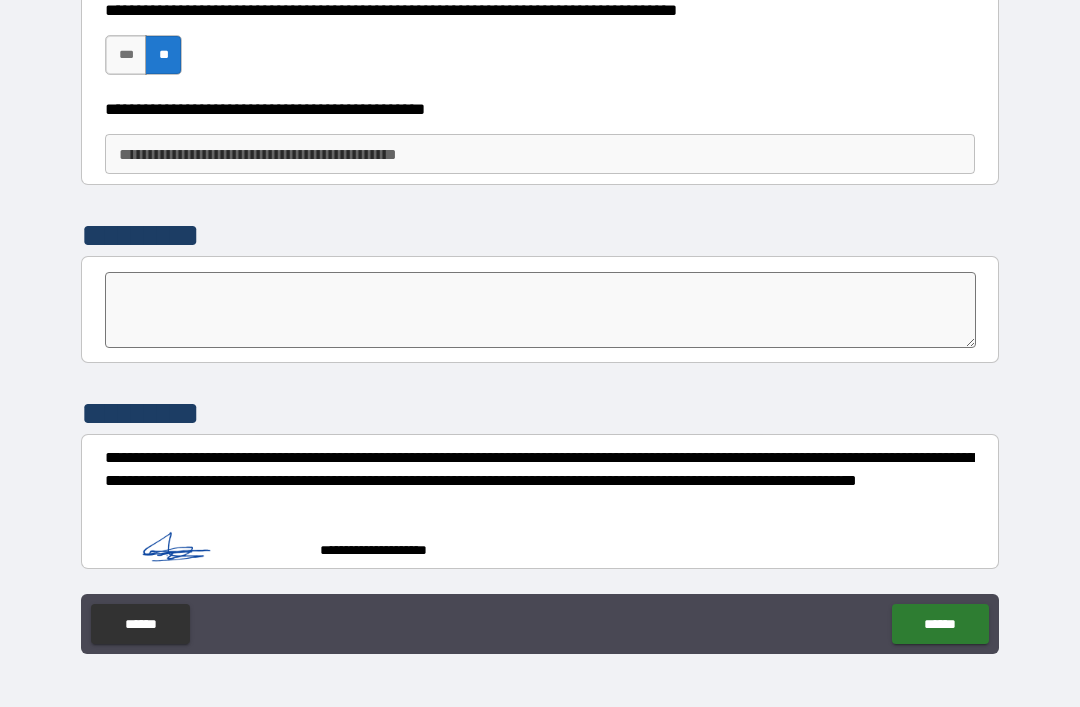 scroll, scrollTop: 3357, scrollLeft: 0, axis: vertical 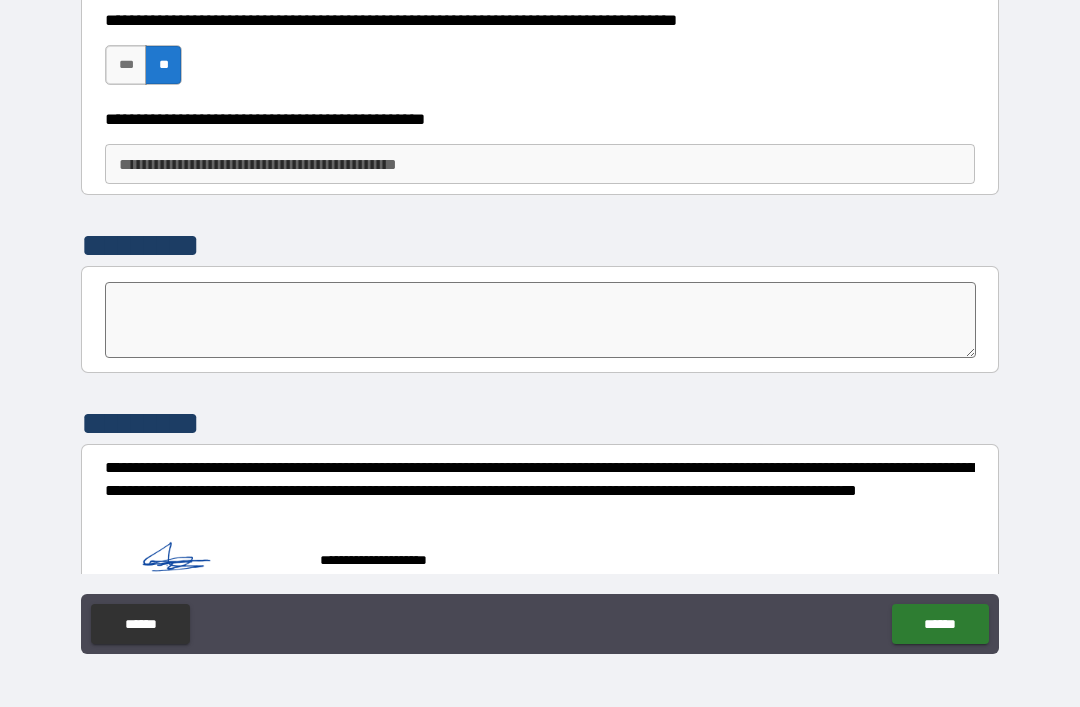 click on "******" at bounding box center (940, 624) 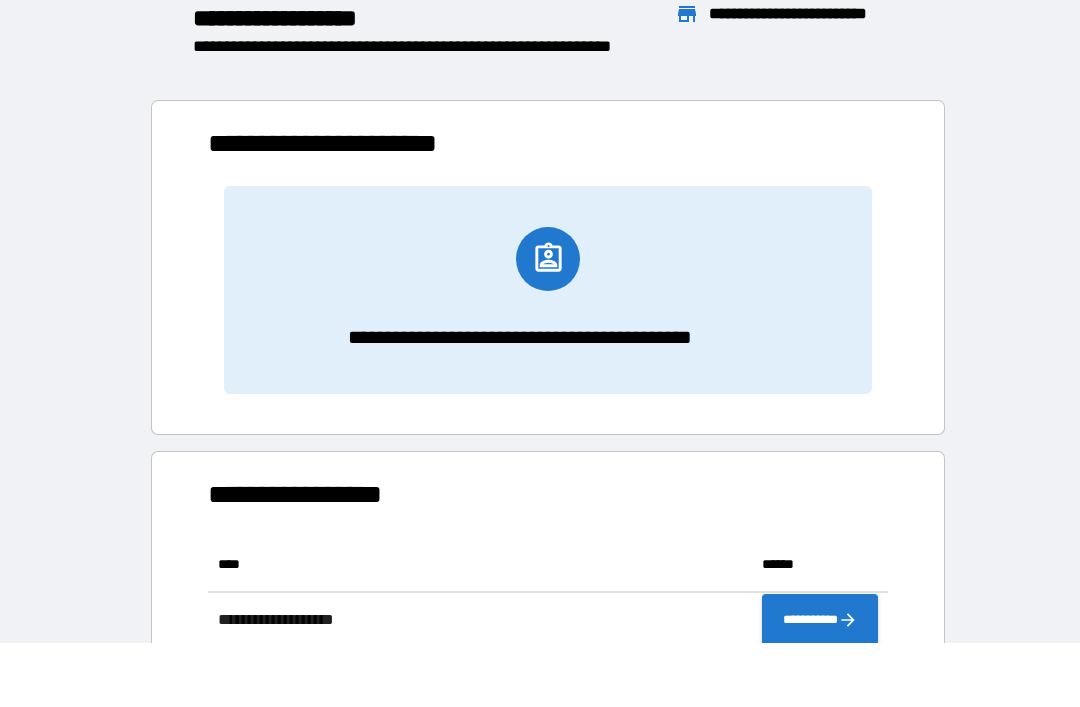 scroll, scrollTop: 1, scrollLeft: 1, axis: both 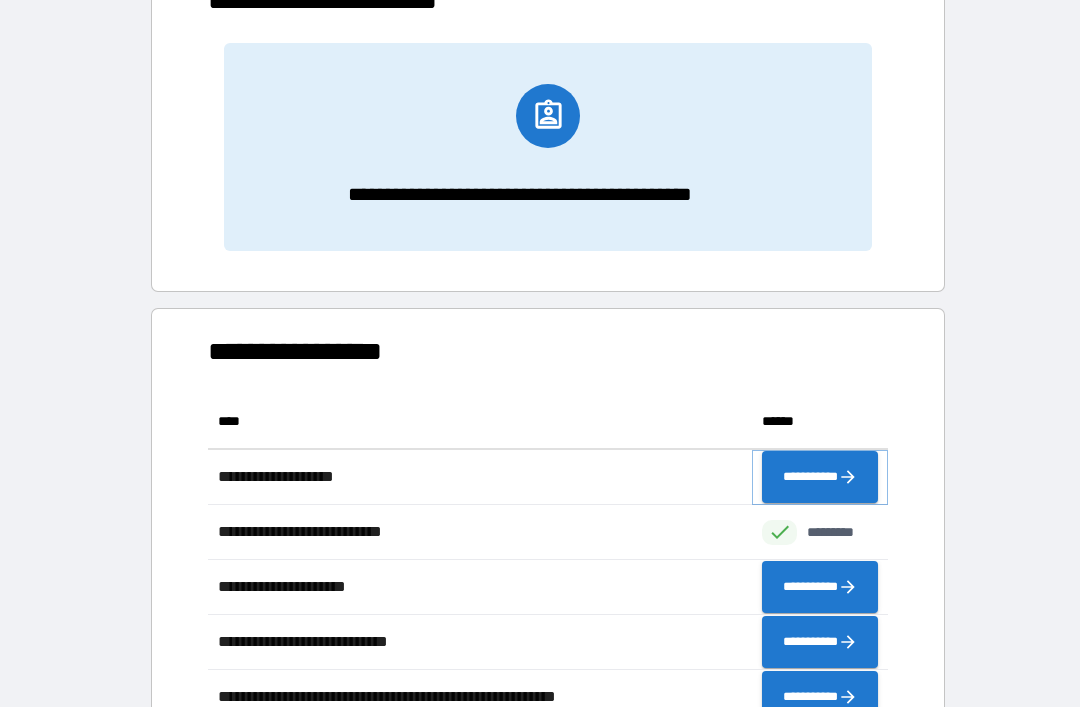 click 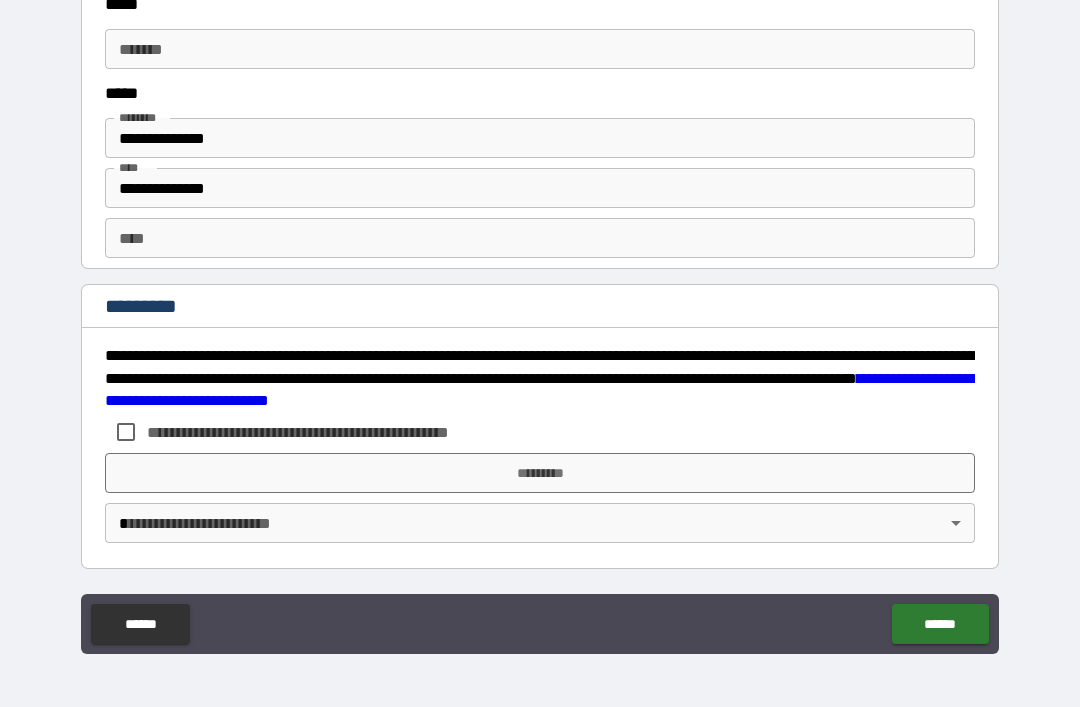 scroll, scrollTop: 2211, scrollLeft: 0, axis: vertical 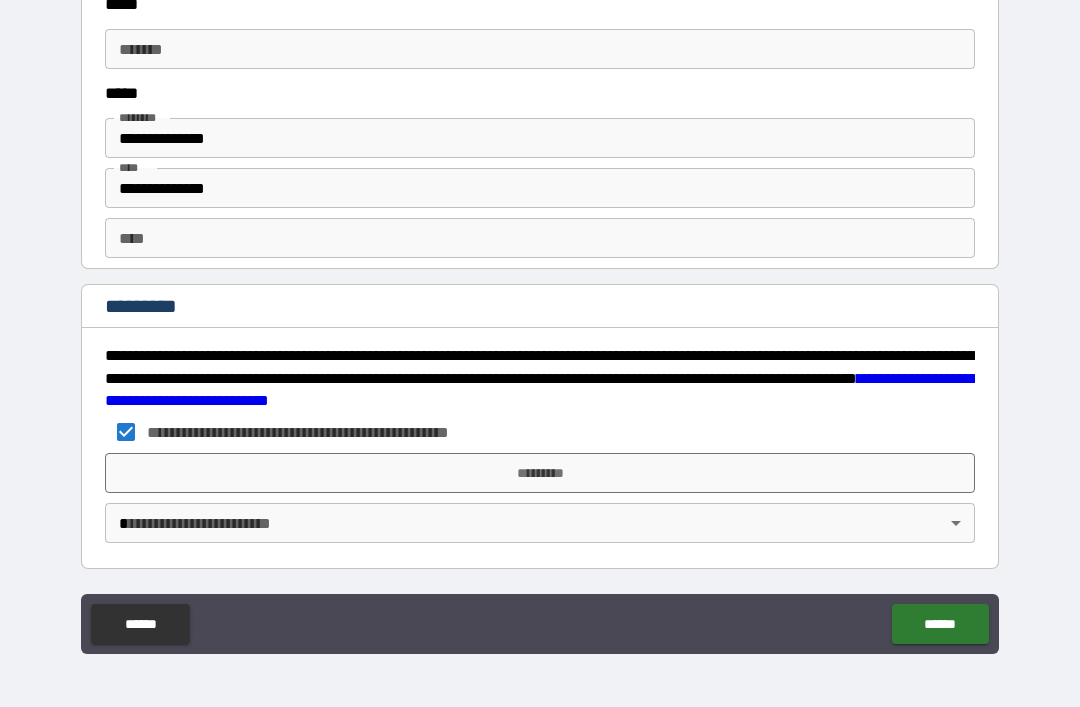 click on "*********" at bounding box center (540, 473) 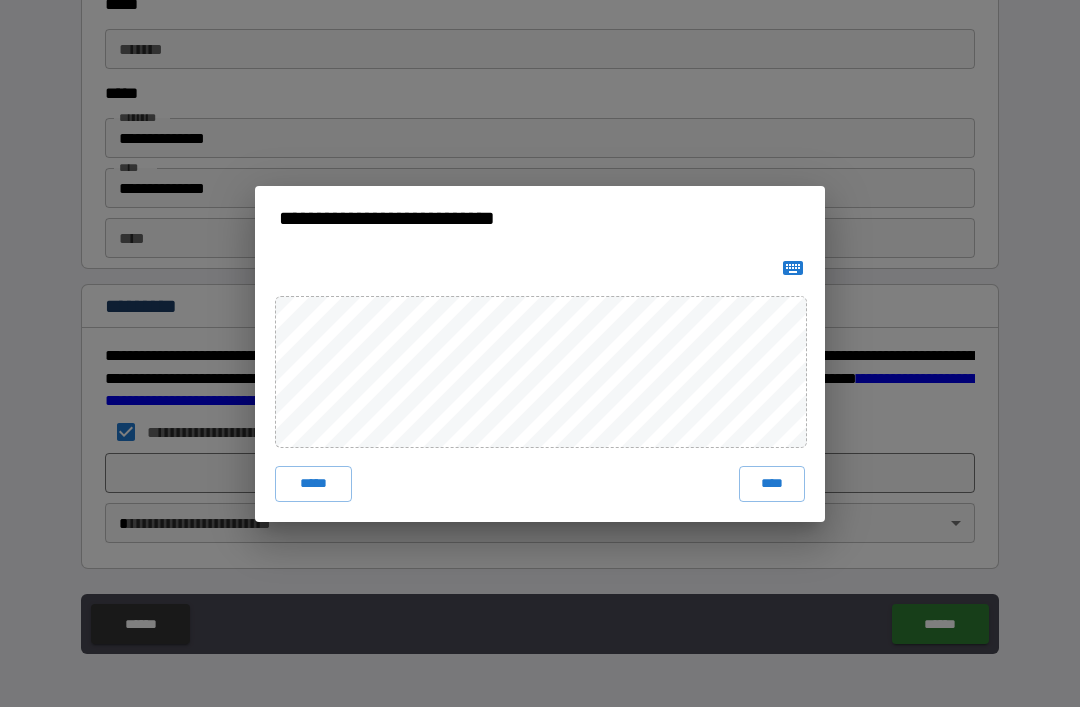 click on "****" at bounding box center [772, 484] 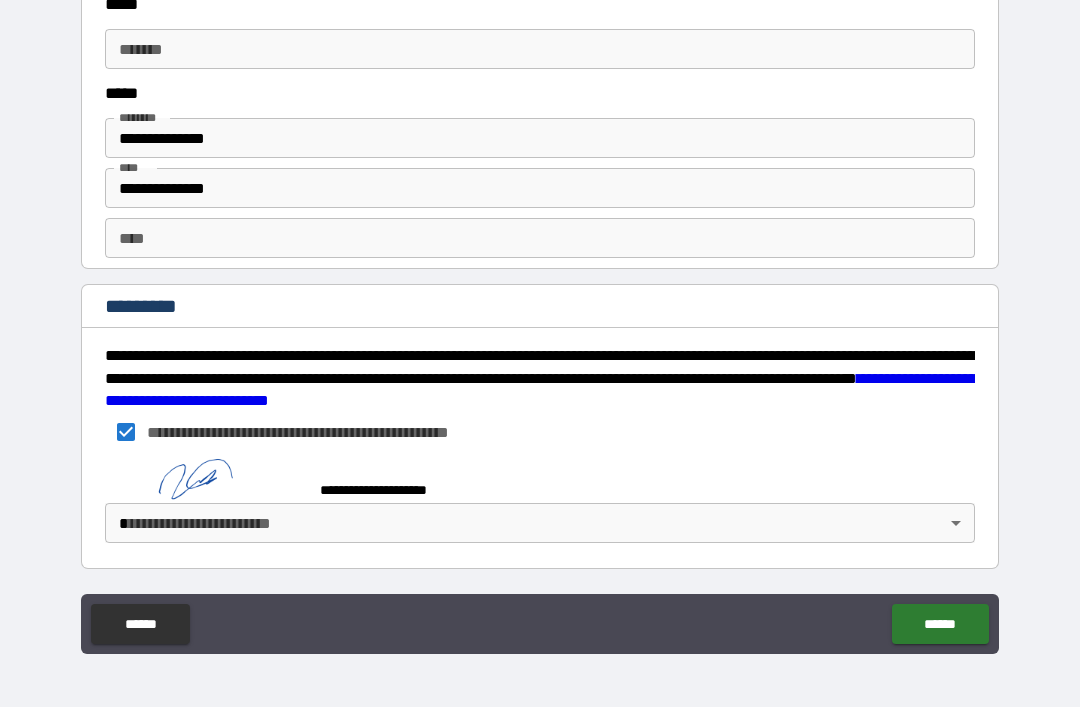 scroll, scrollTop: 2201, scrollLeft: 0, axis: vertical 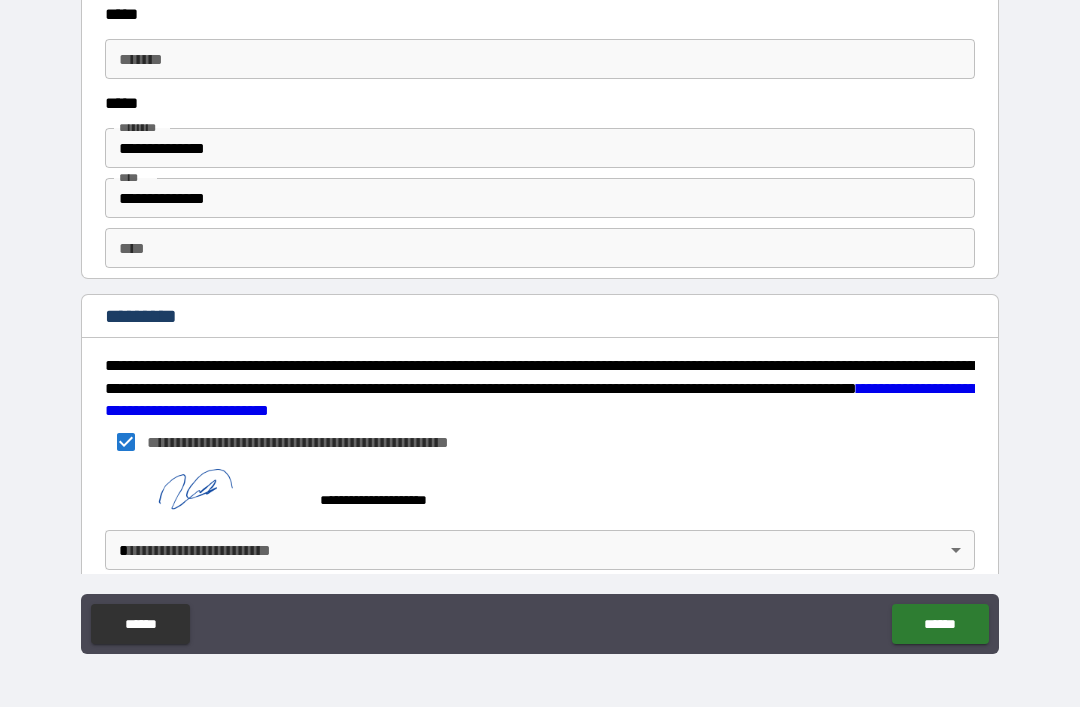 click on "******" at bounding box center (940, 624) 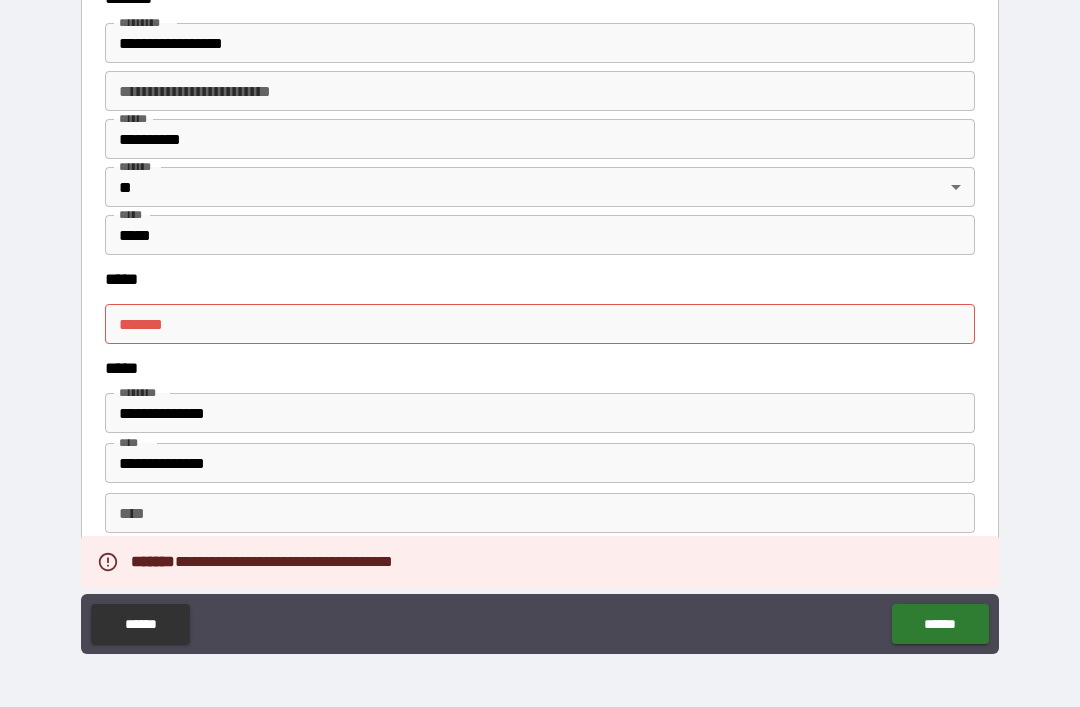 scroll, scrollTop: 1932, scrollLeft: 0, axis: vertical 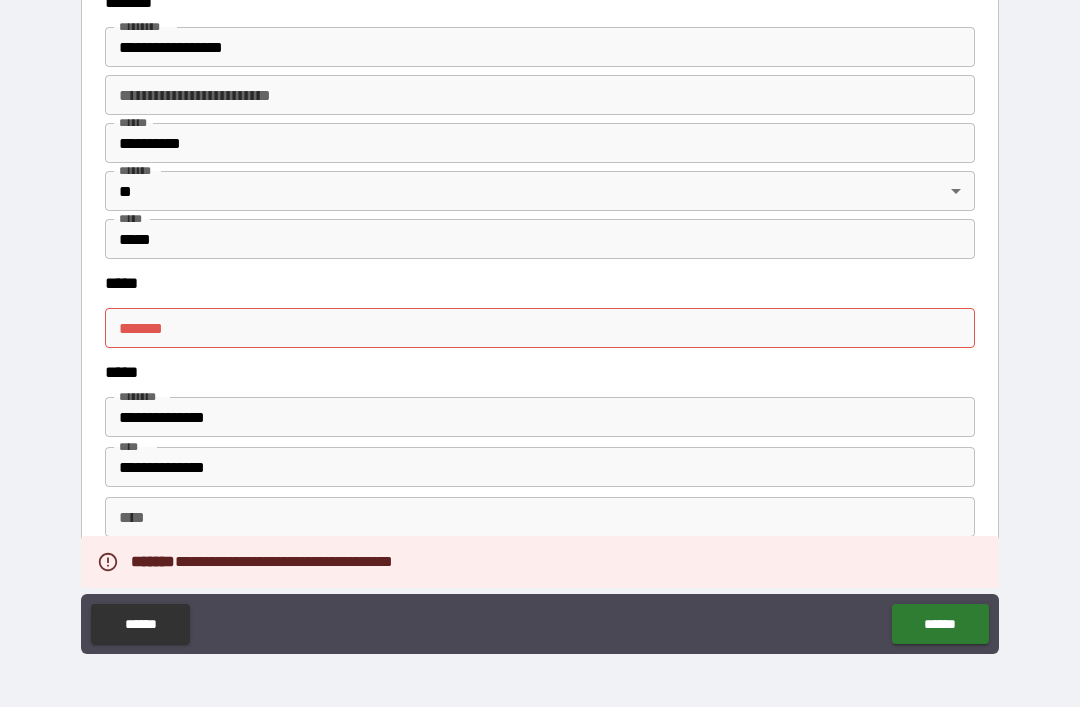 click on "*****   *" at bounding box center [540, 328] 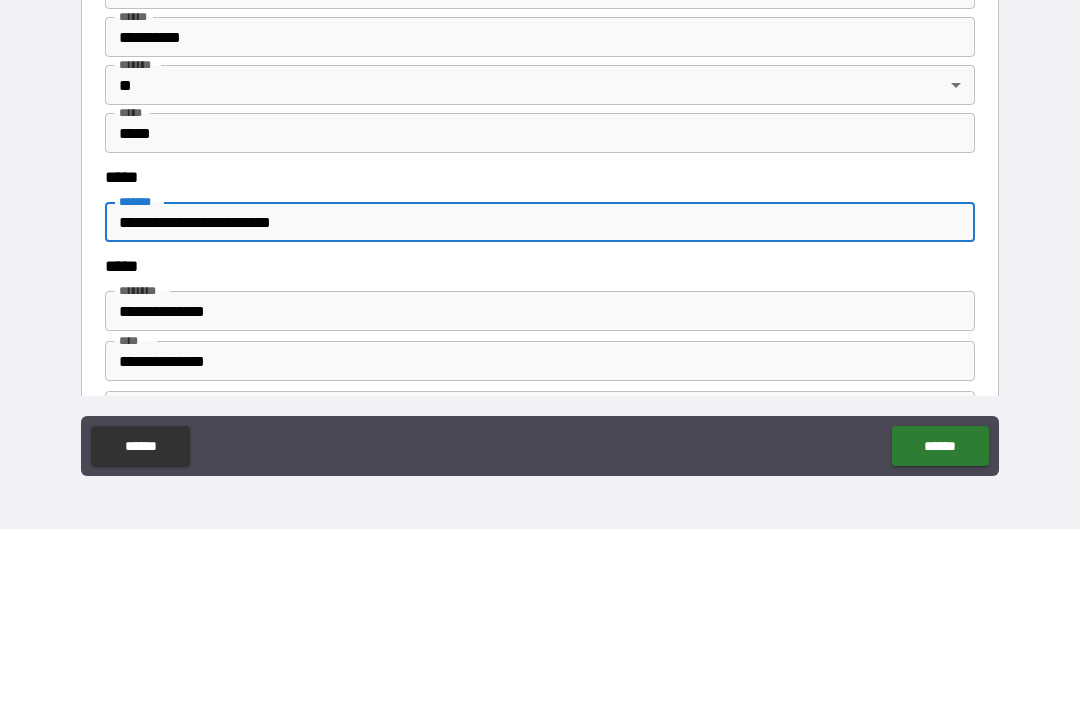 type on "**********" 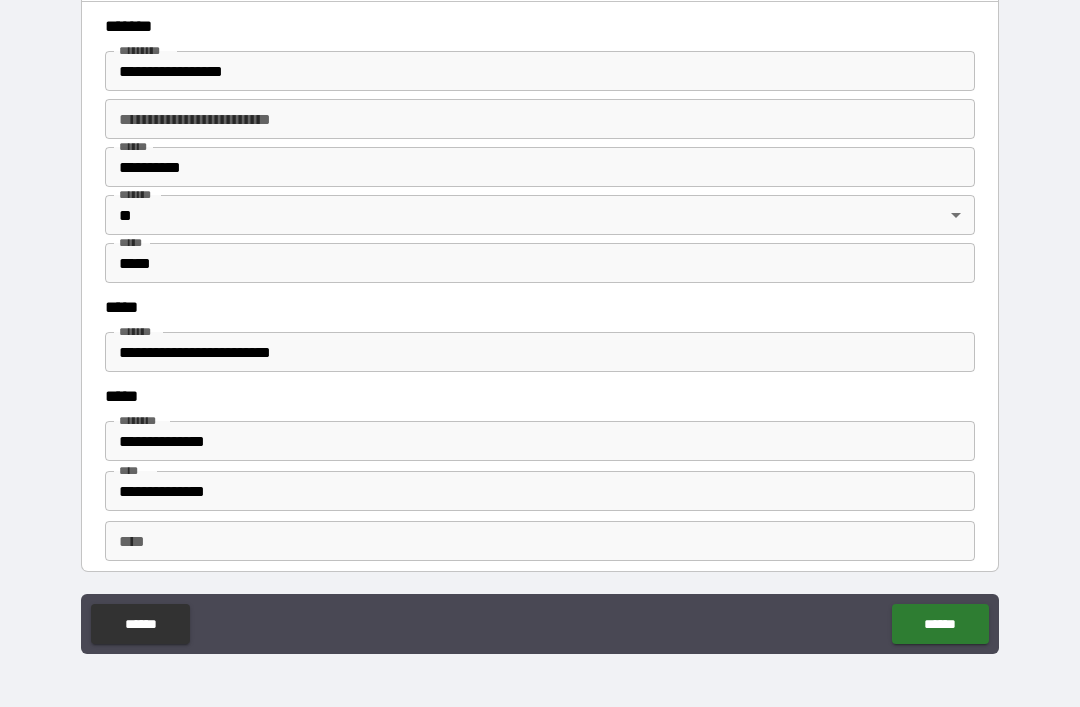 scroll, scrollTop: 1909, scrollLeft: 0, axis: vertical 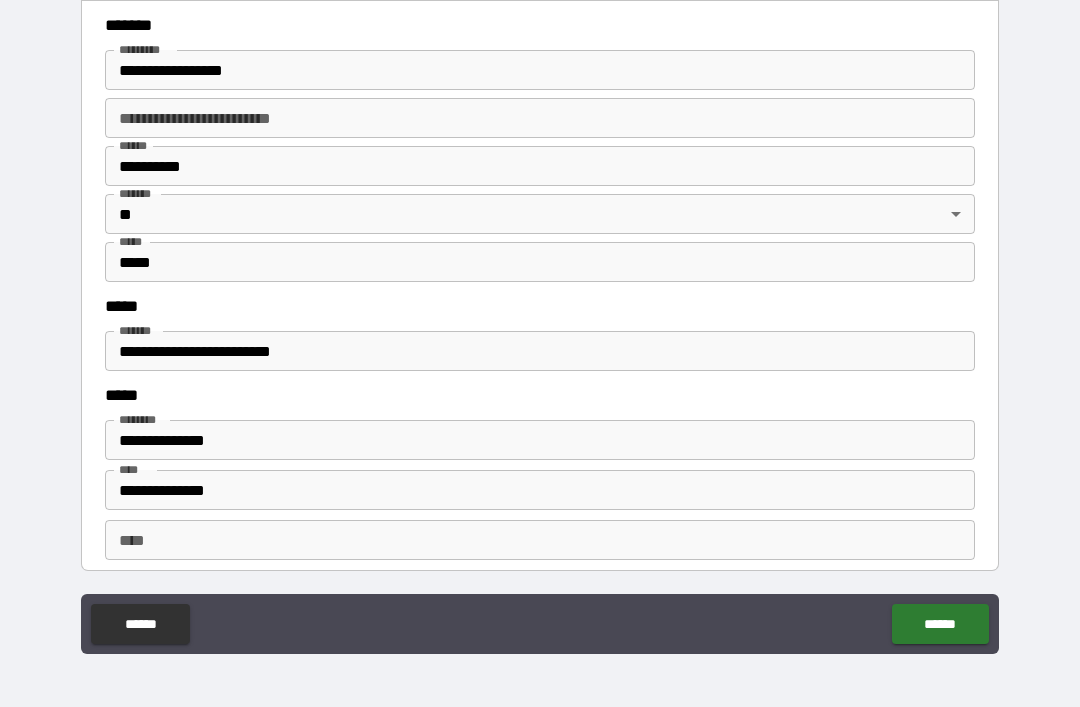 click on "******" at bounding box center [940, 624] 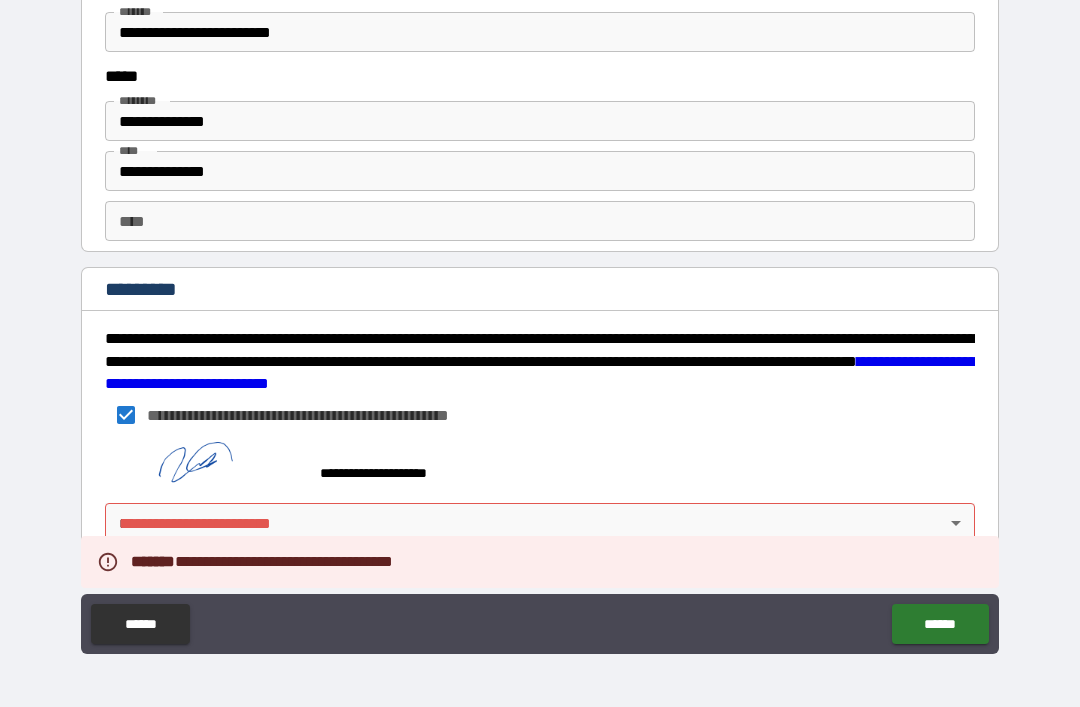 scroll, scrollTop: 2228, scrollLeft: 0, axis: vertical 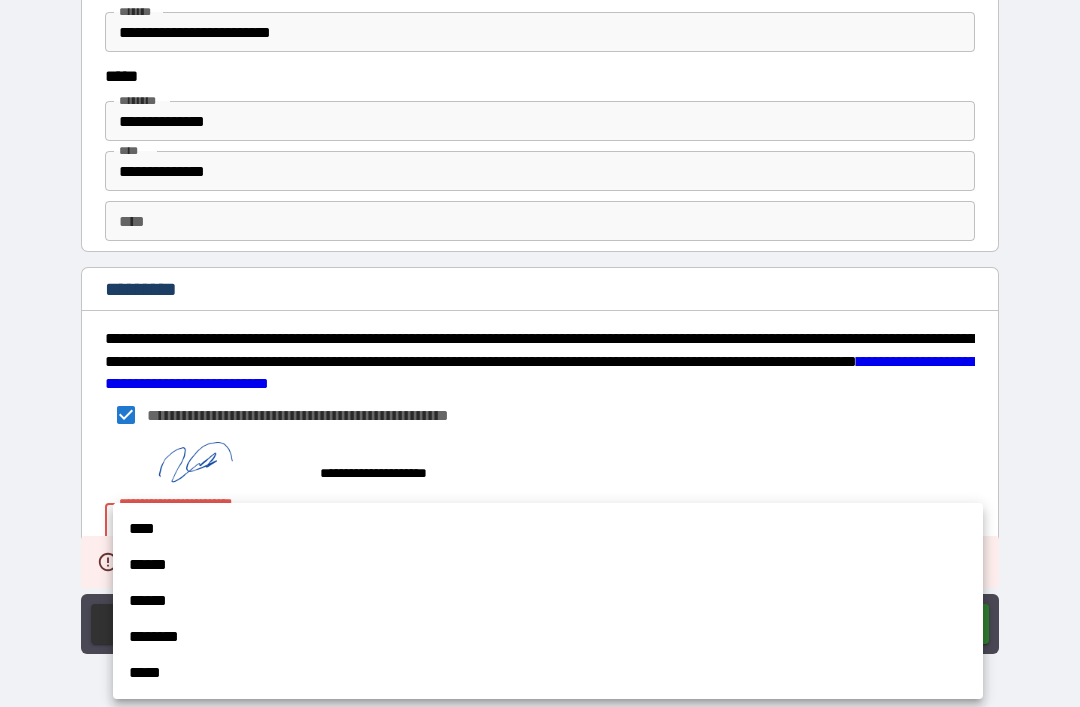 click on "******" at bounding box center [548, 565] 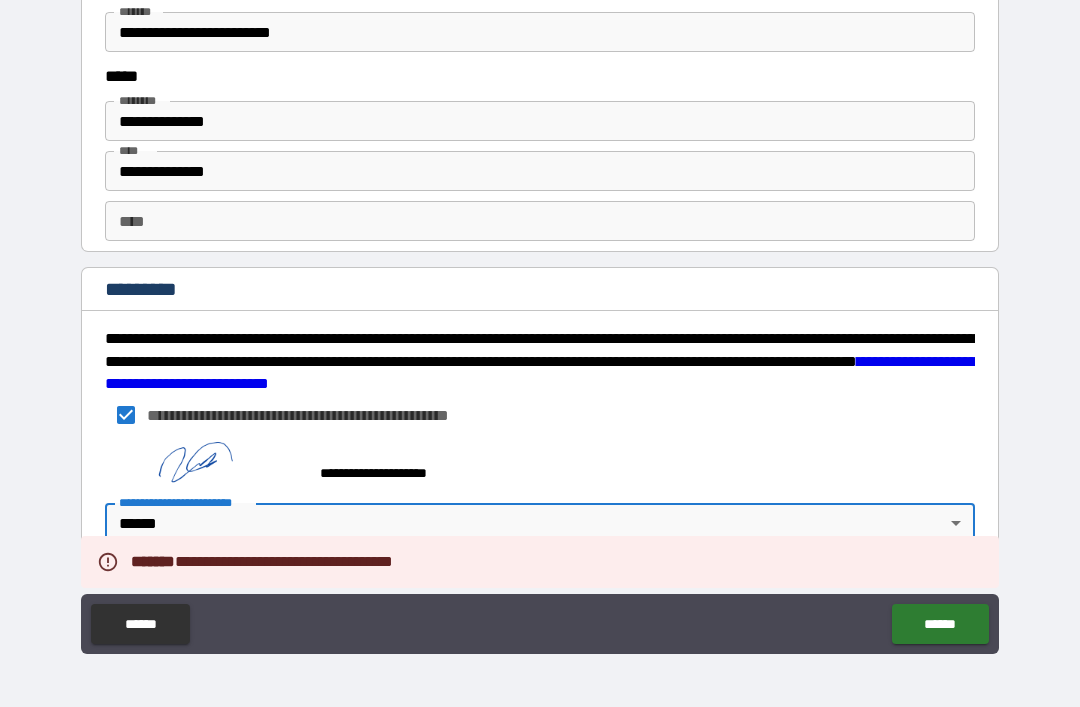 click on "******" at bounding box center (940, 624) 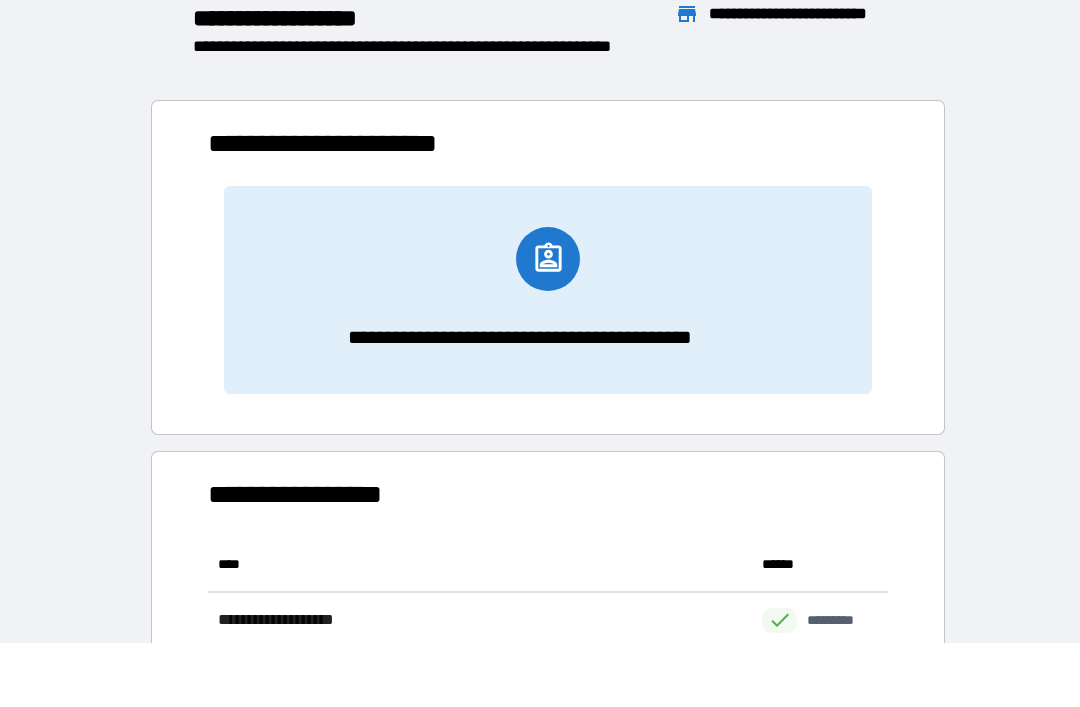scroll, scrollTop: 1, scrollLeft: 1, axis: both 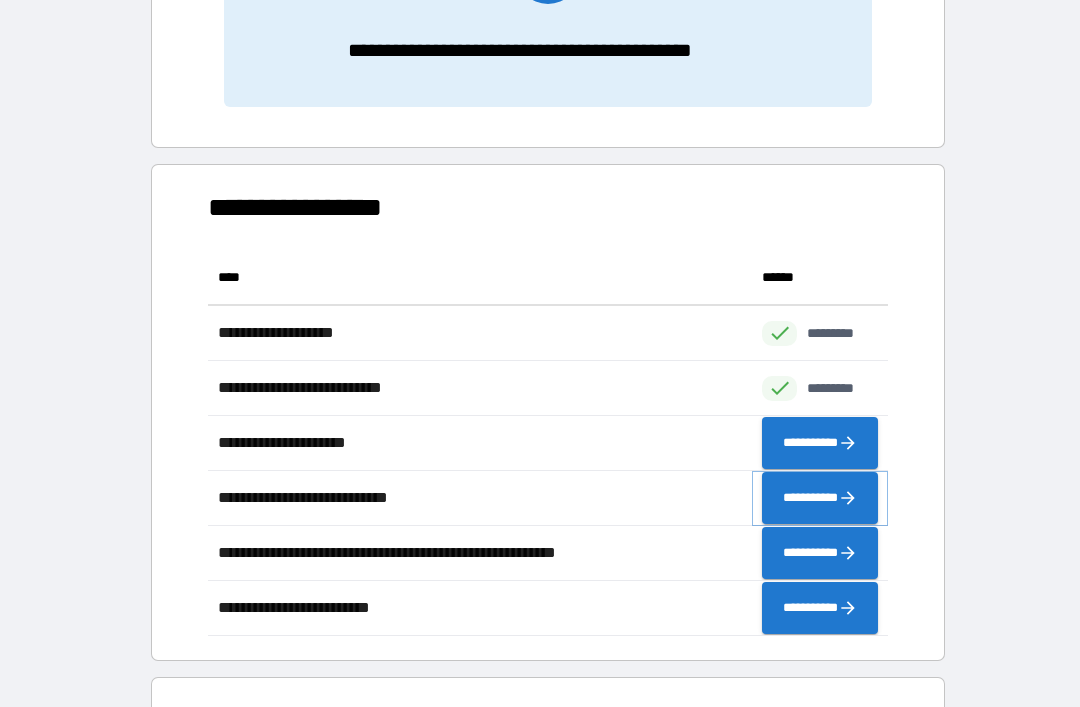 click 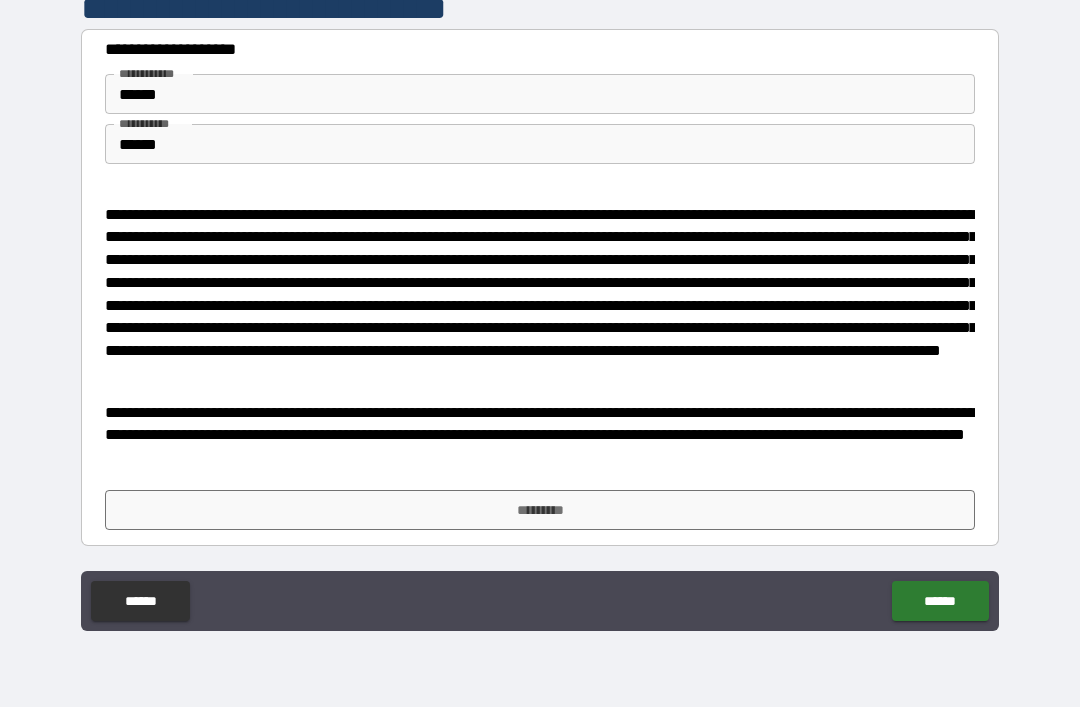 click on "*********" at bounding box center (540, 510) 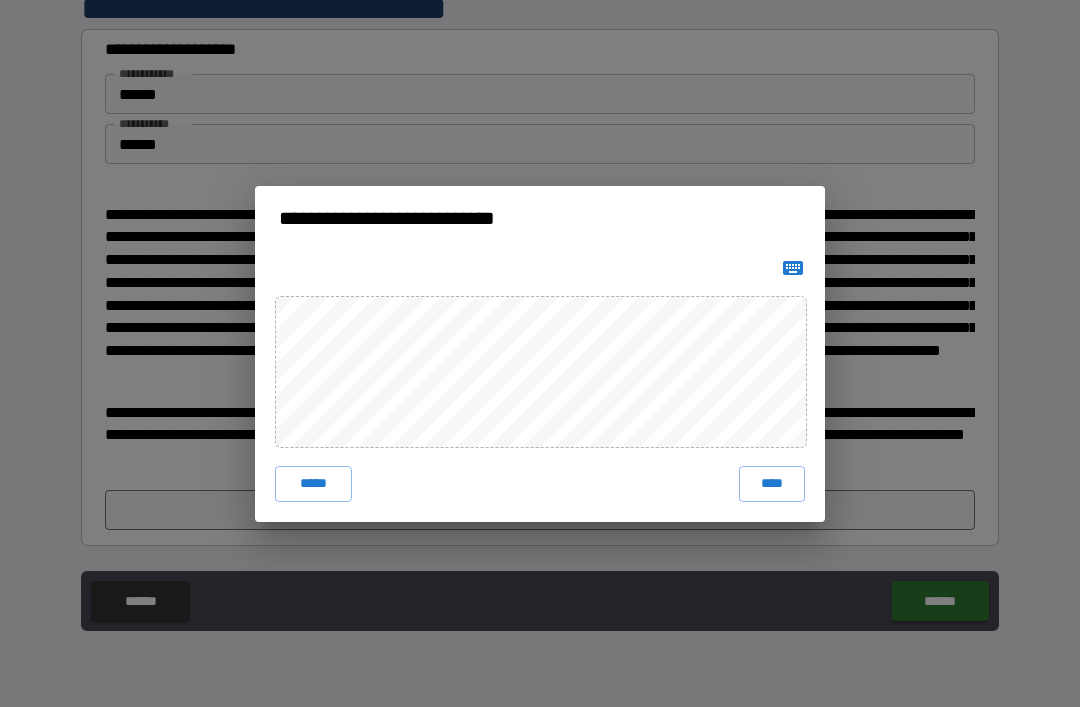 click on "****" at bounding box center (772, 484) 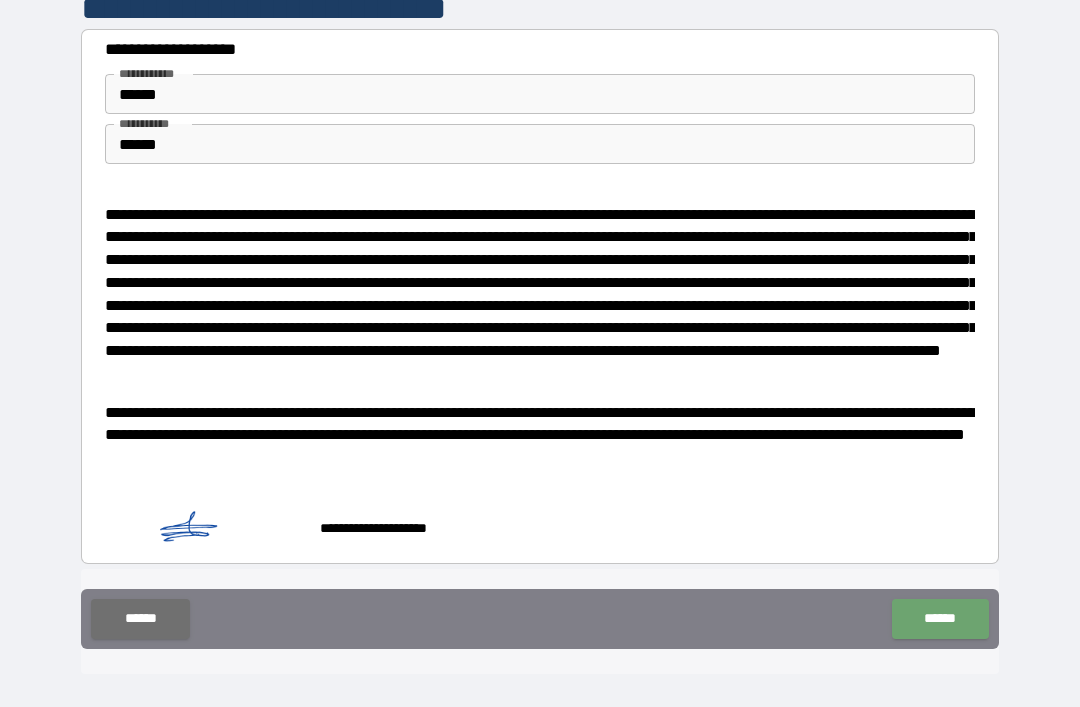 click on "******" at bounding box center (940, 619) 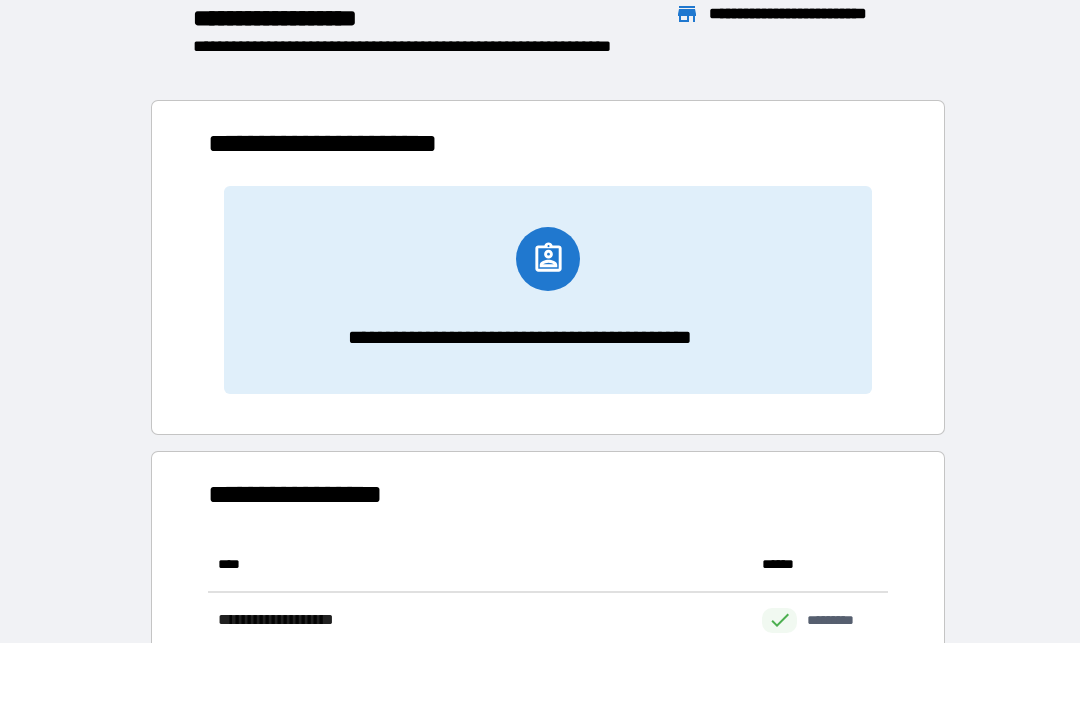scroll, scrollTop: 386, scrollLeft: 680, axis: both 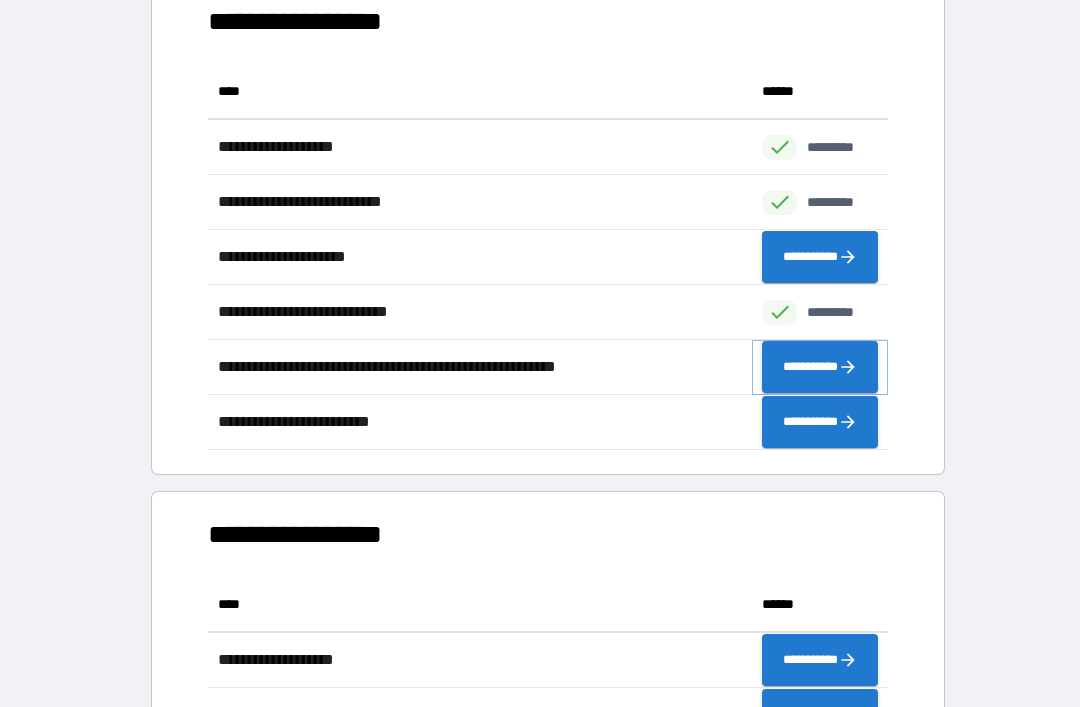 click on "**********" at bounding box center (820, 367) 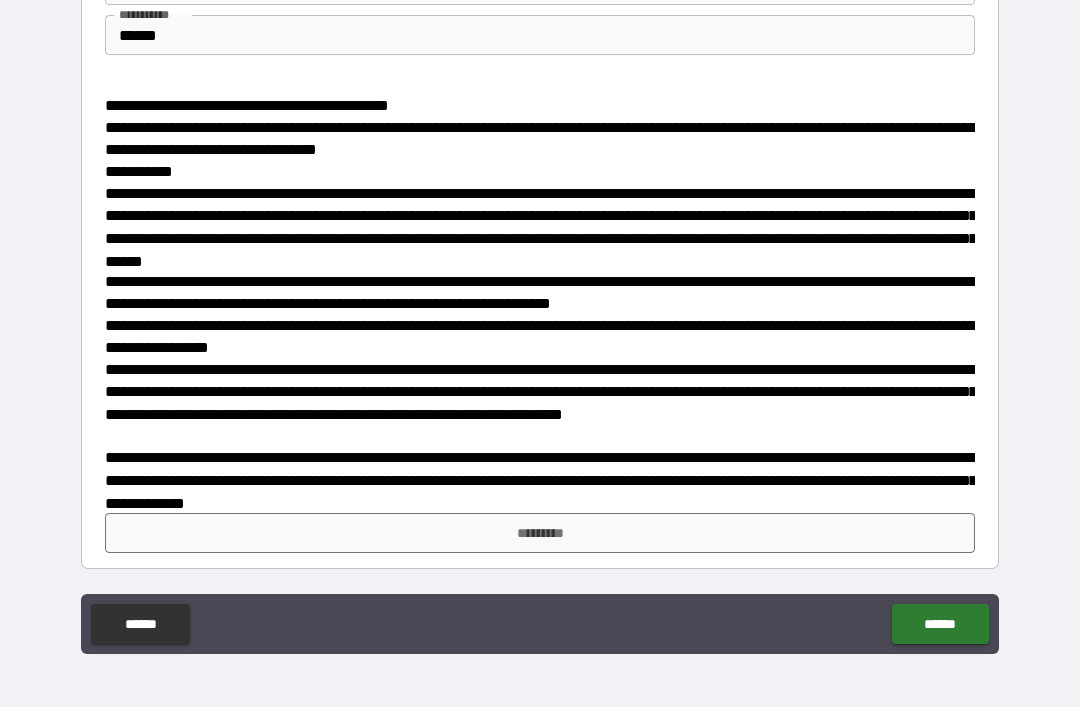 scroll, scrollTop: 108, scrollLeft: 0, axis: vertical 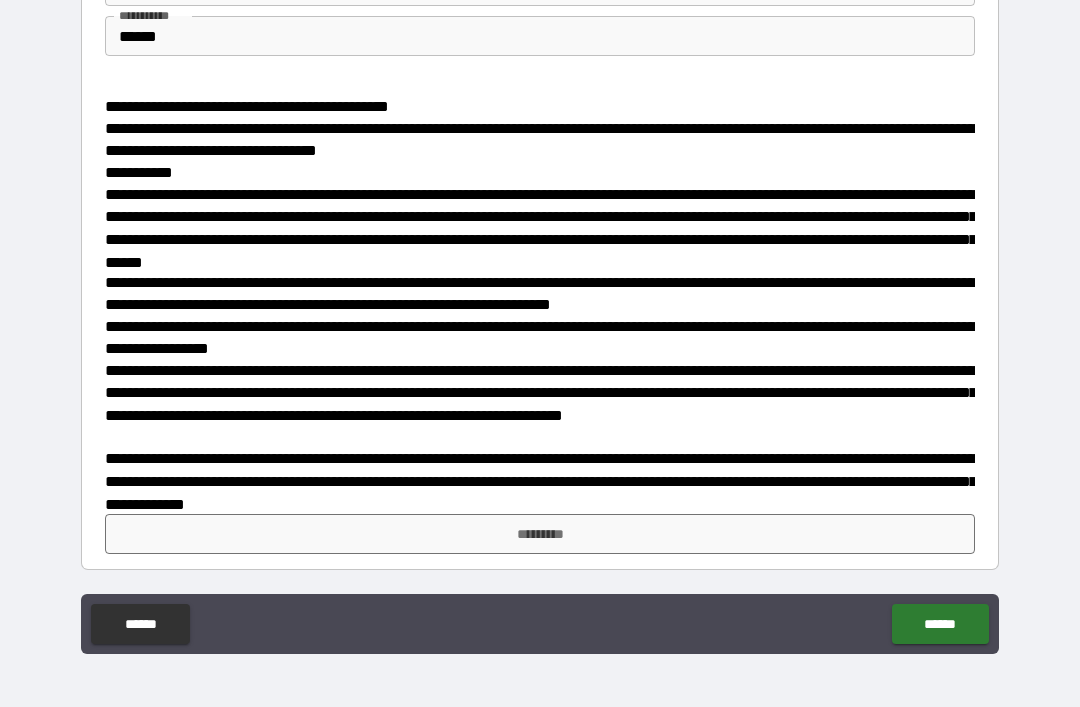 click on "*********" at bounding box center (540, 534) 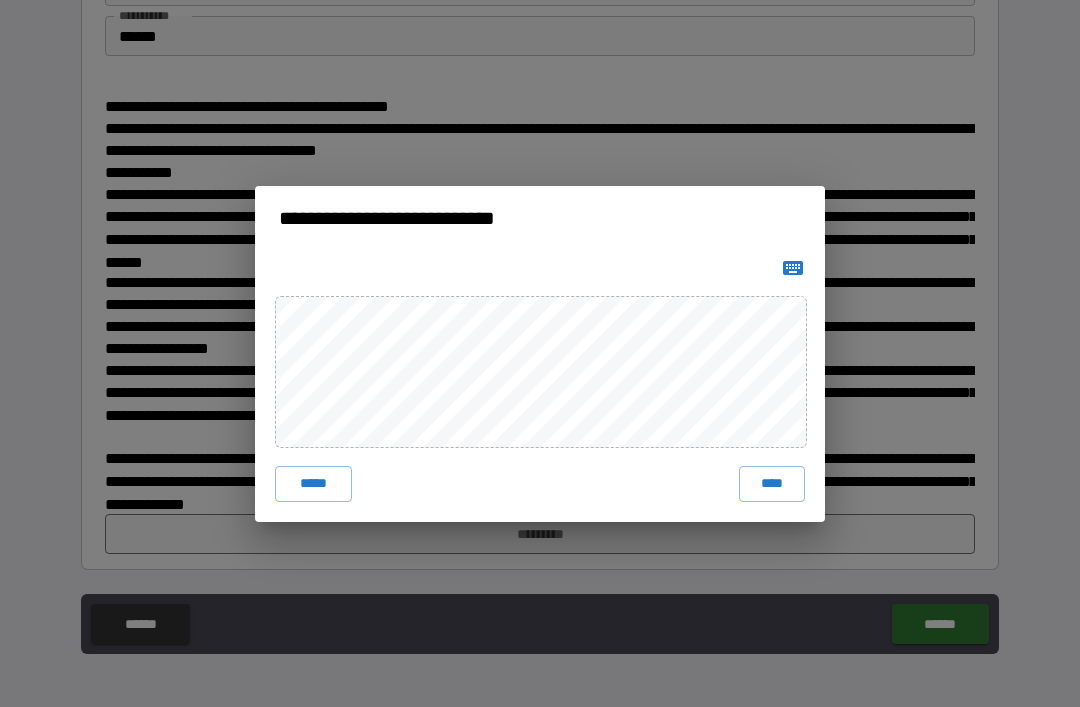 click on "*****" at bounding box center [313, 484] 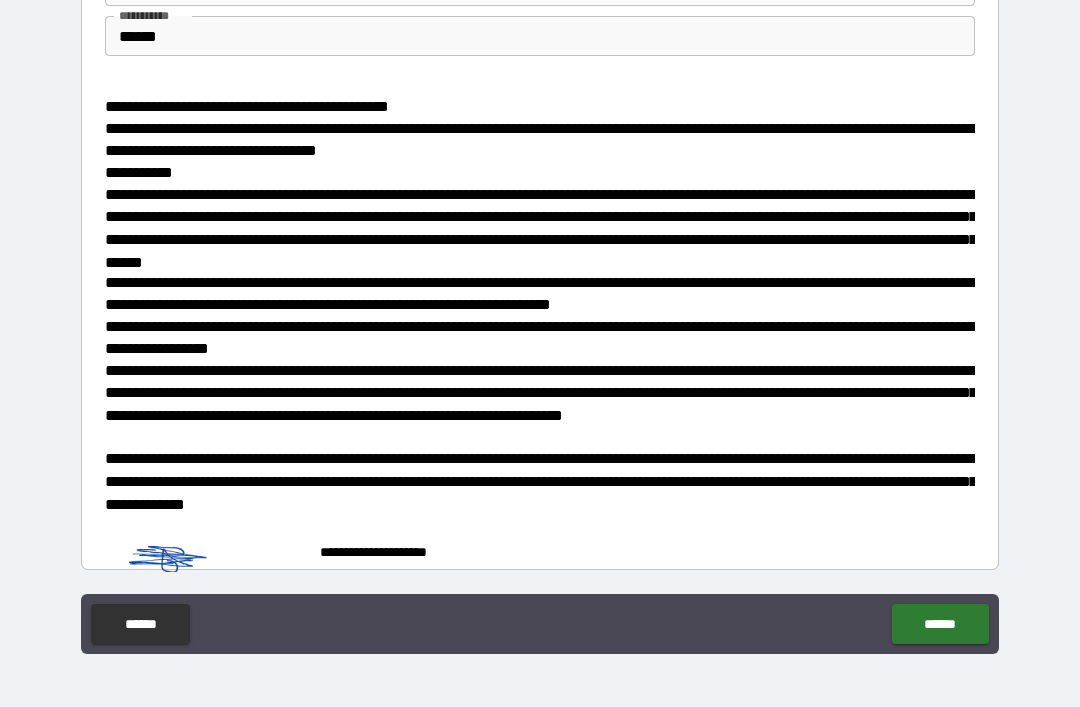scroll, scrollTop: 98, scrollLeft: 0, axis: vertical 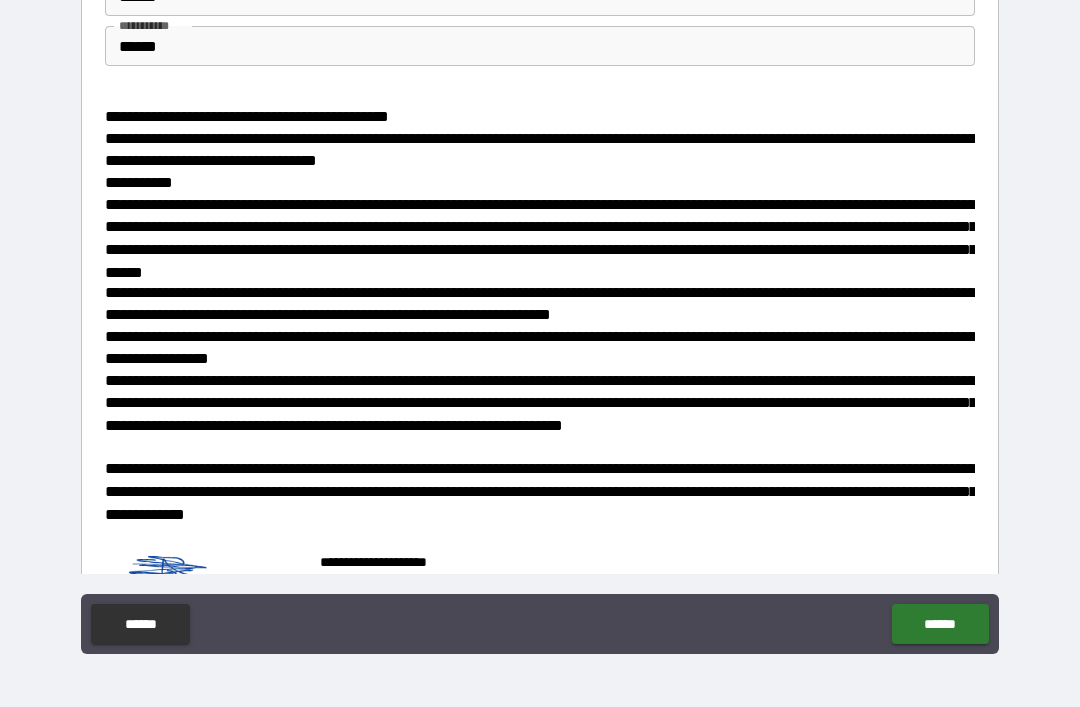 click on "******" at bounding box center (940, 624) 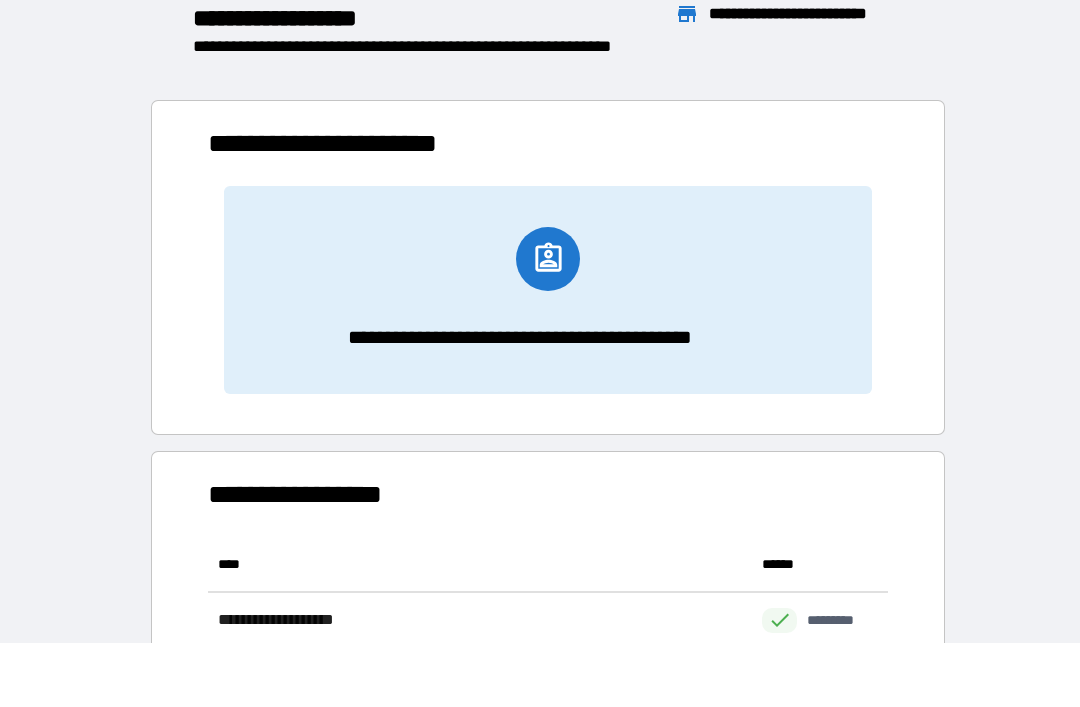 scroll, scrollTop: 1, scrollLeft: 1, axis: both 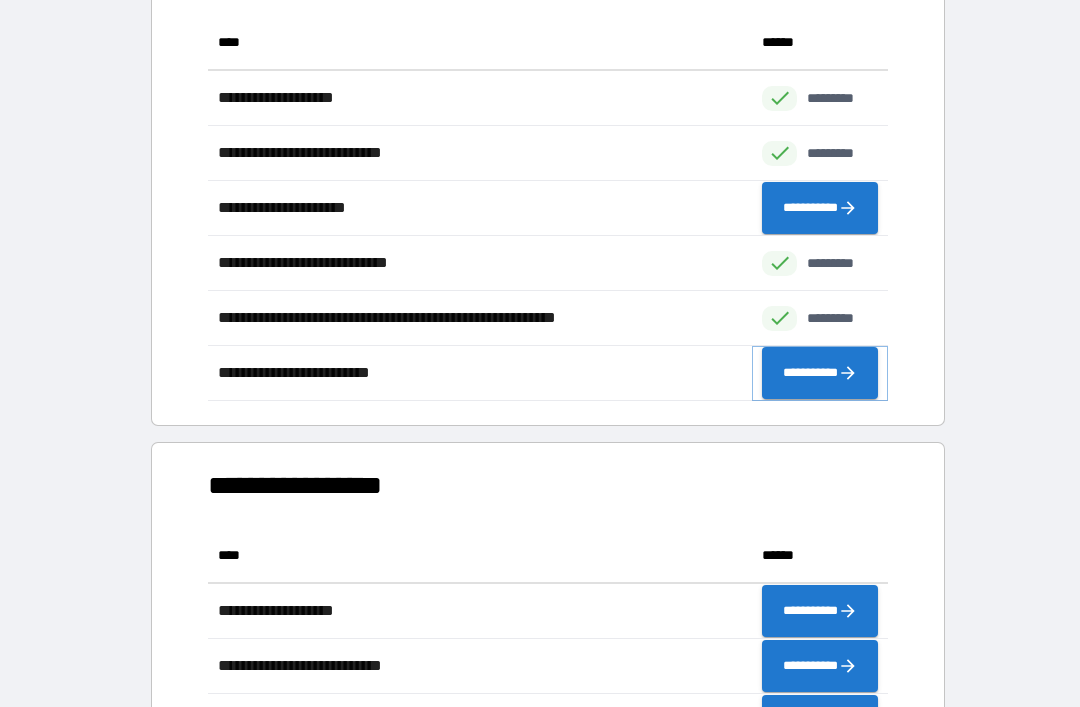 click on "**********" at bounding box center [820, 373] 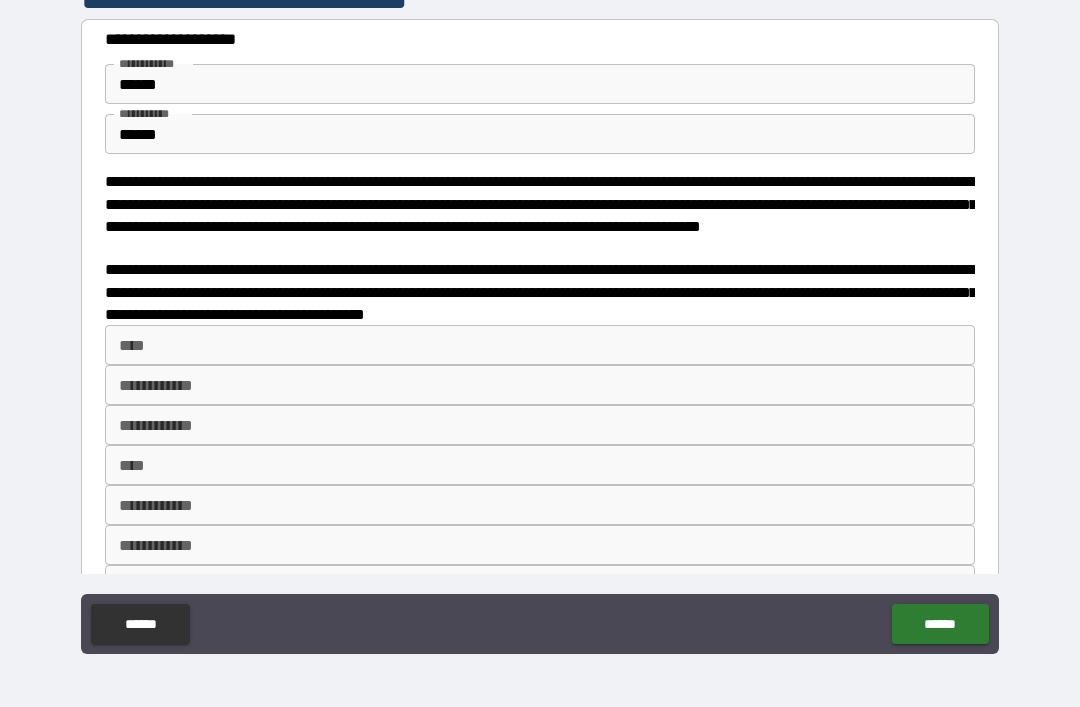scroll, scrollTop: 11, scrollLeft: 0, axis: vertical 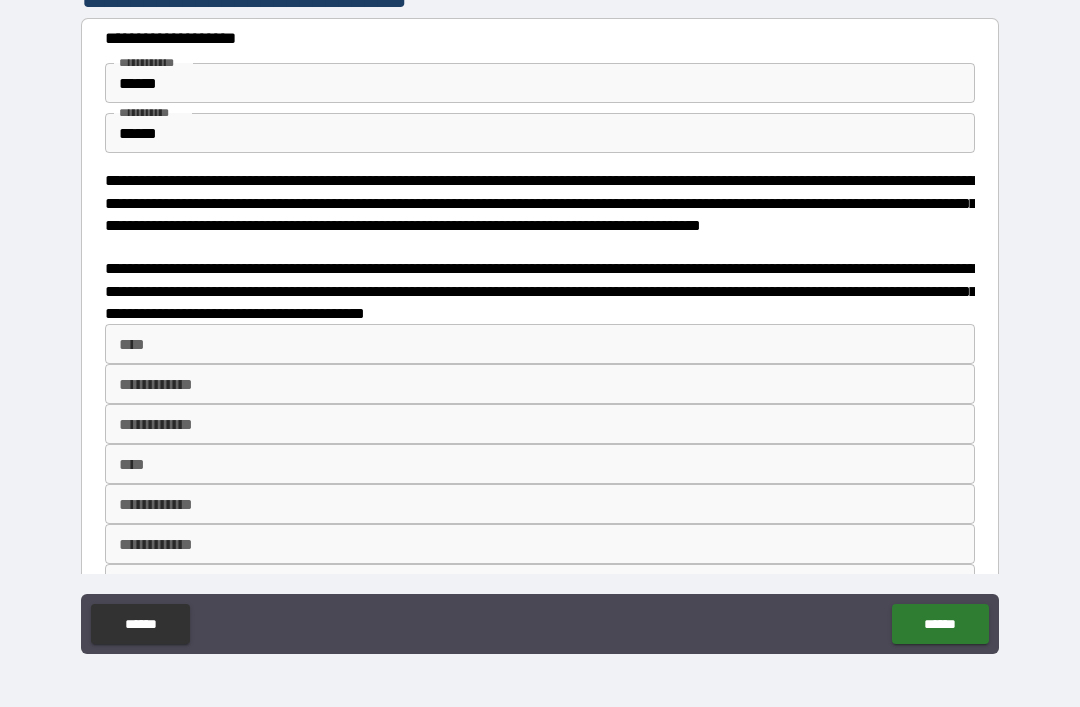 click on "****" at bounding box center (540, 344) 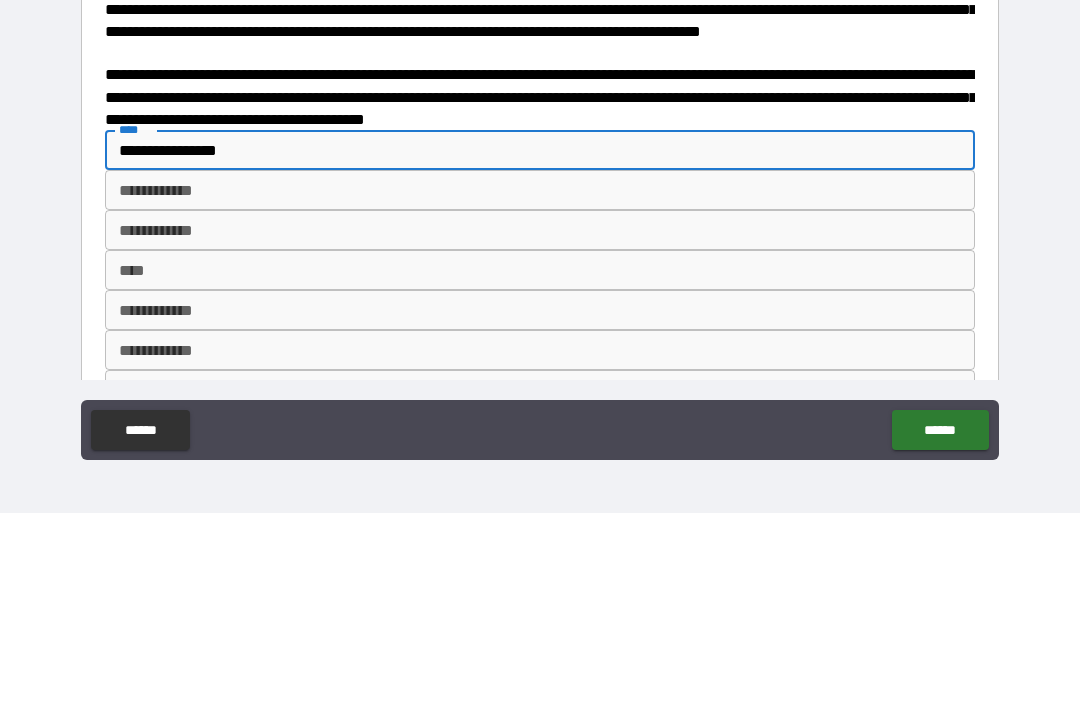 type on "**********" 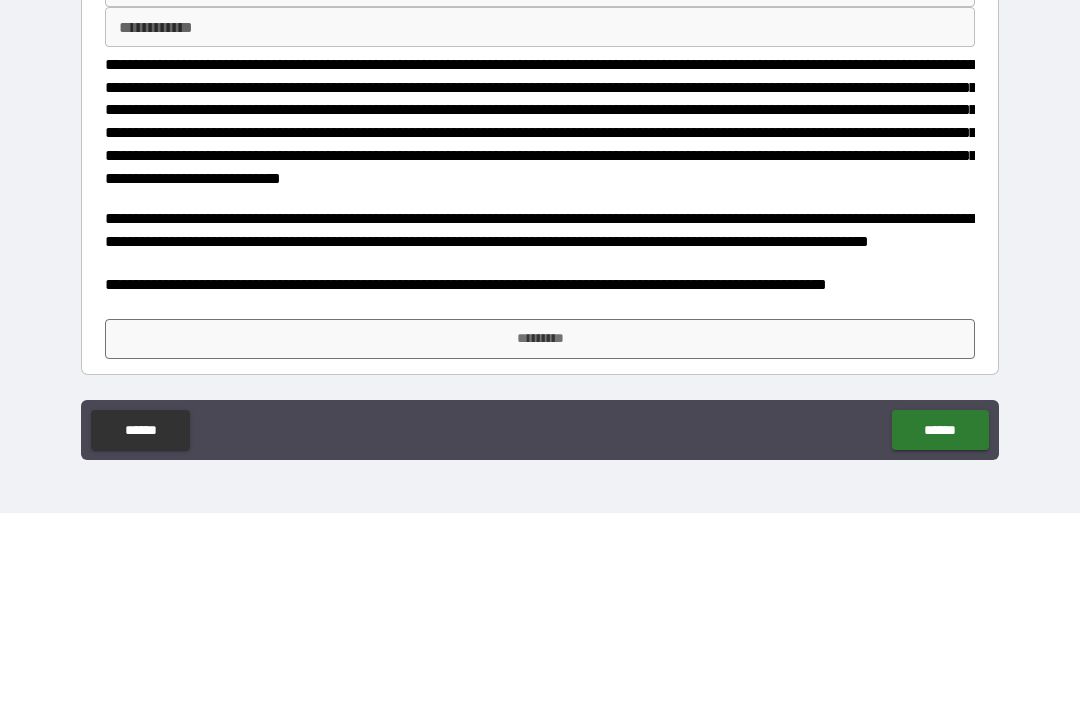 scroll, scrollTop: 458, scrollLeft: 0, axis: vertical 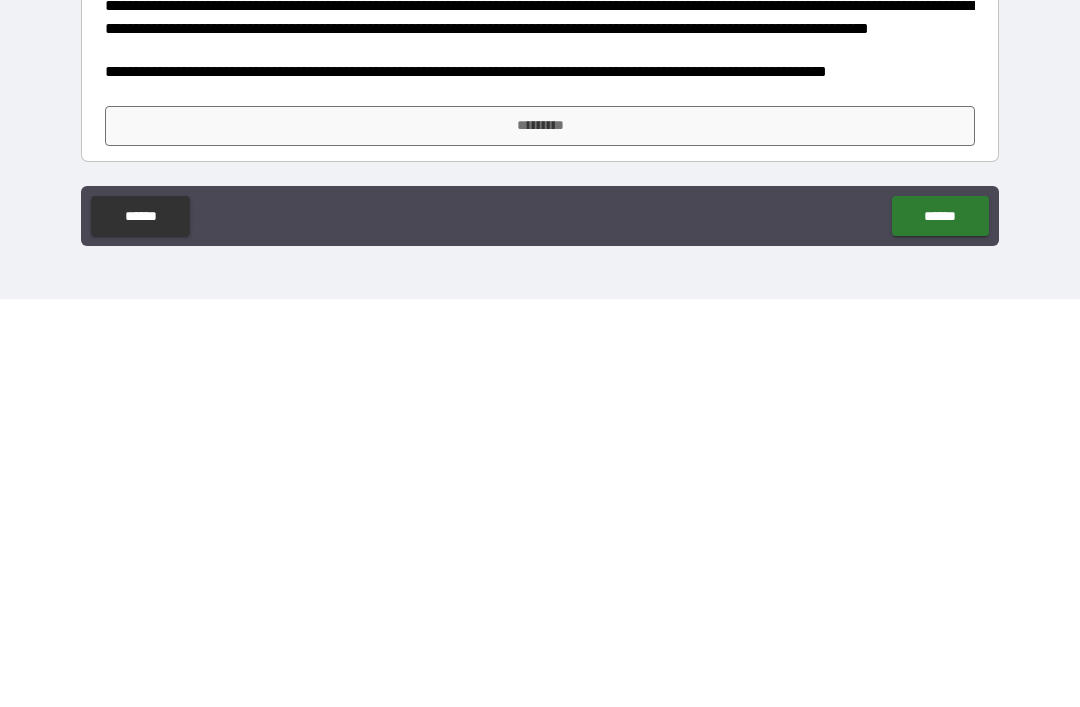 click on "**********" at bounding box center (540, 324) 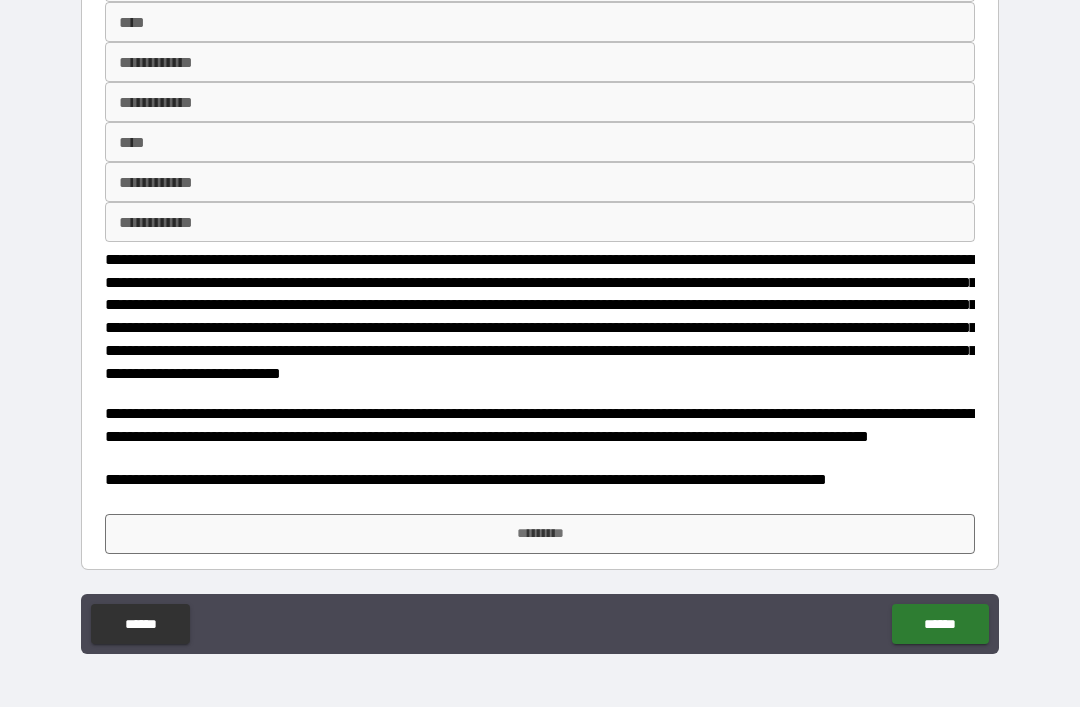 click on "*********" at bounding box center [540, 534] 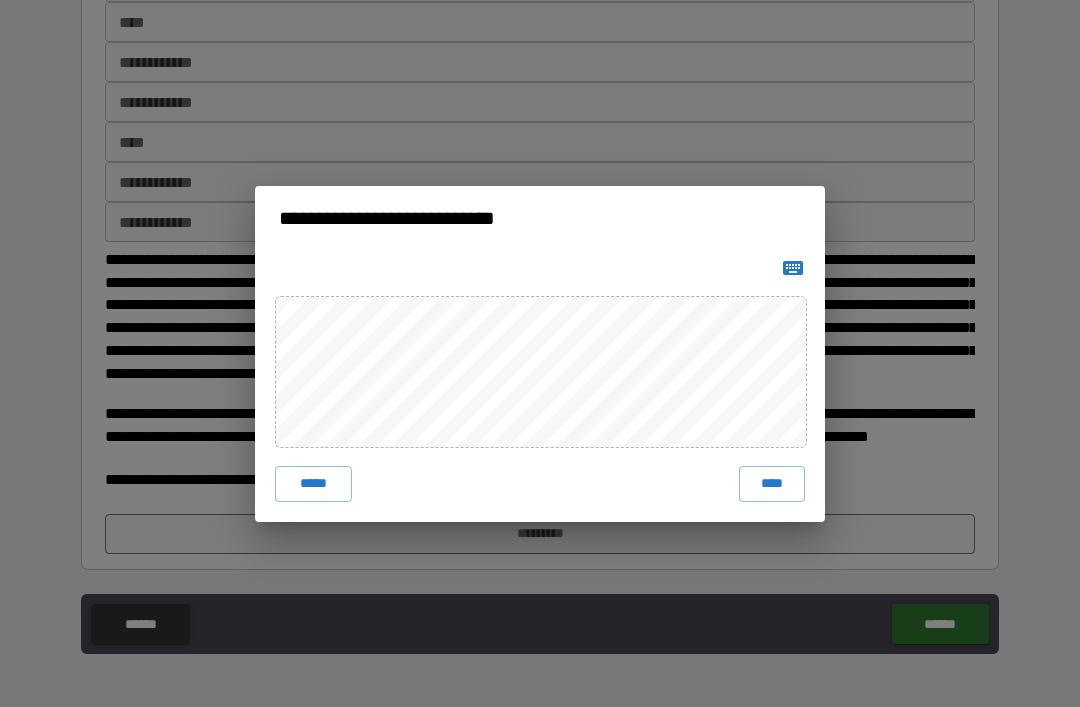 click on "****" at bounding box center [772, 484] 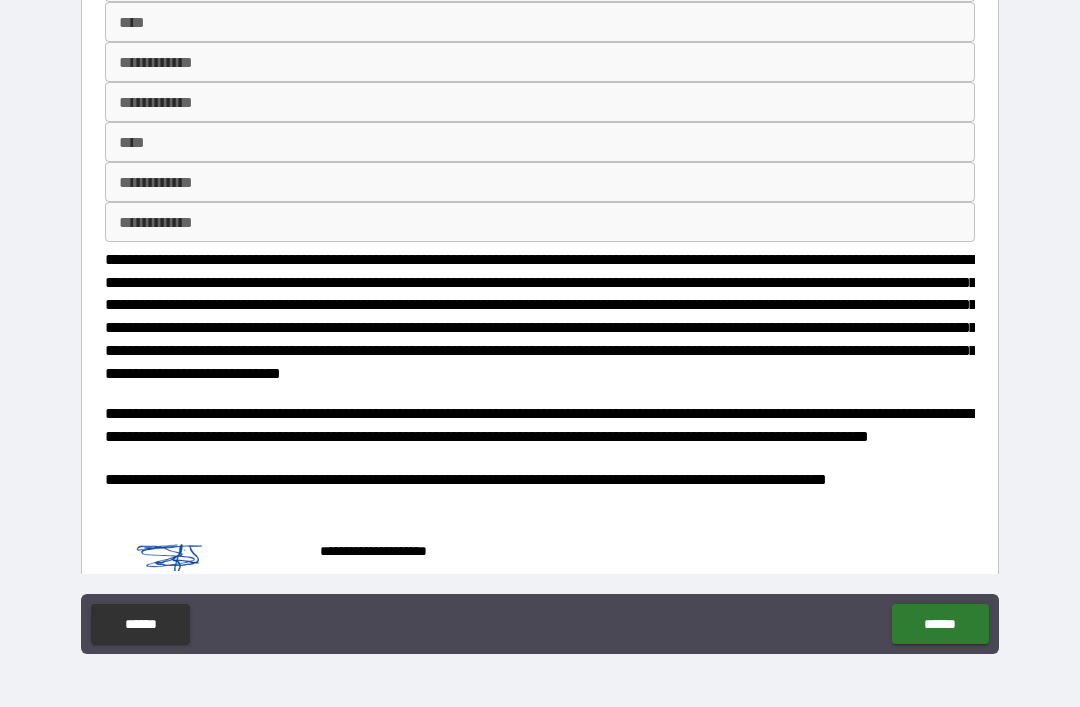 click on "******" at bounding box center (940, 624) 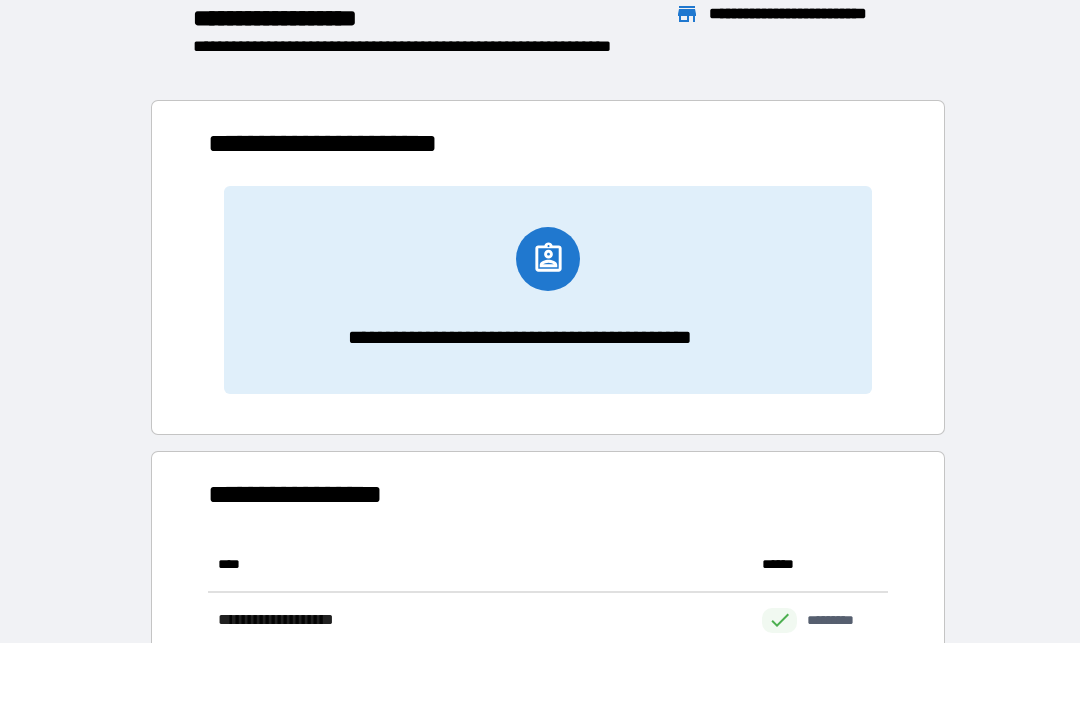 scroll, scrollTop: 1, scrollLeft: 1, axis: both 